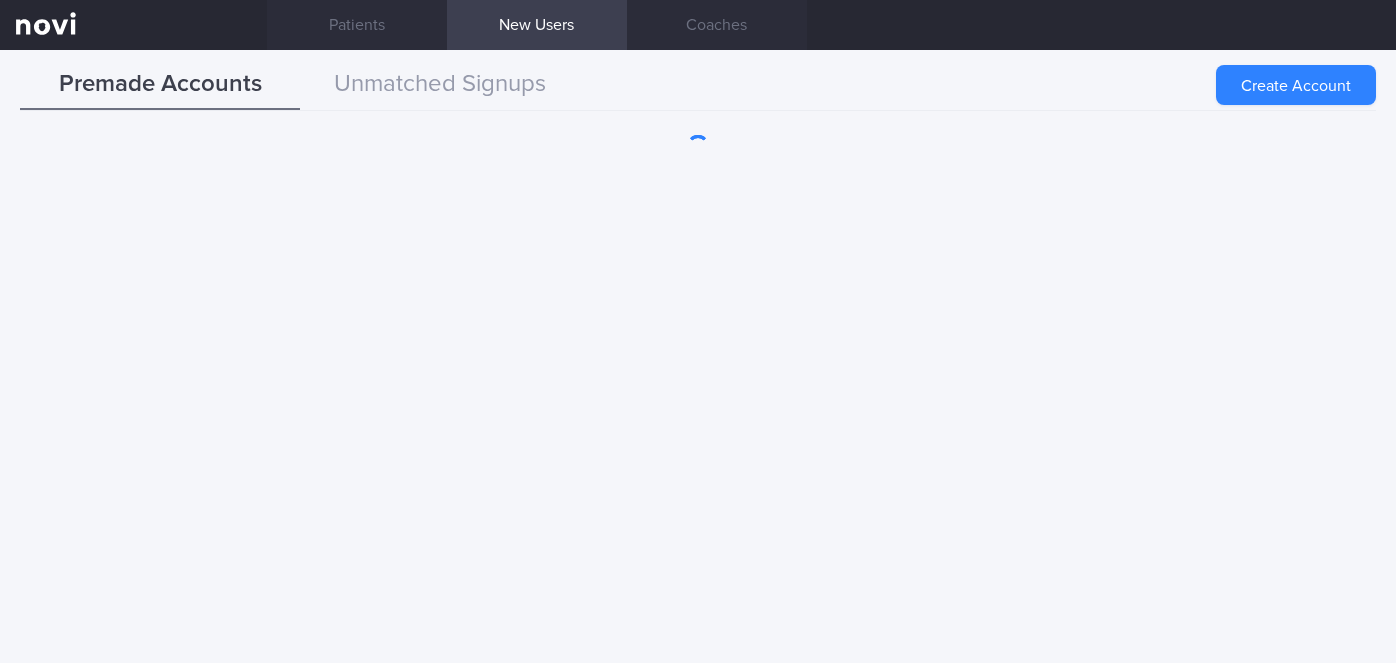 scroll, scrollTop: 0, scrollLeft: 0, axis: both 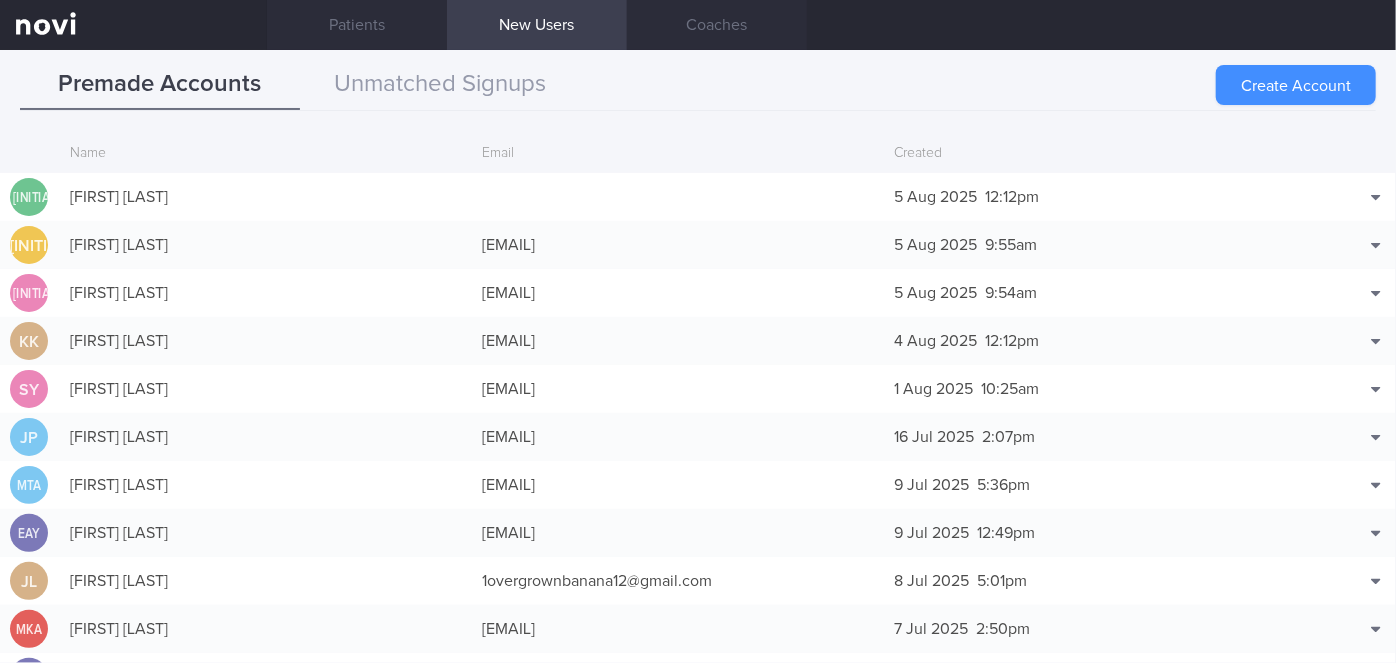 click on "Create Account" at bounding box center (1296, 85) 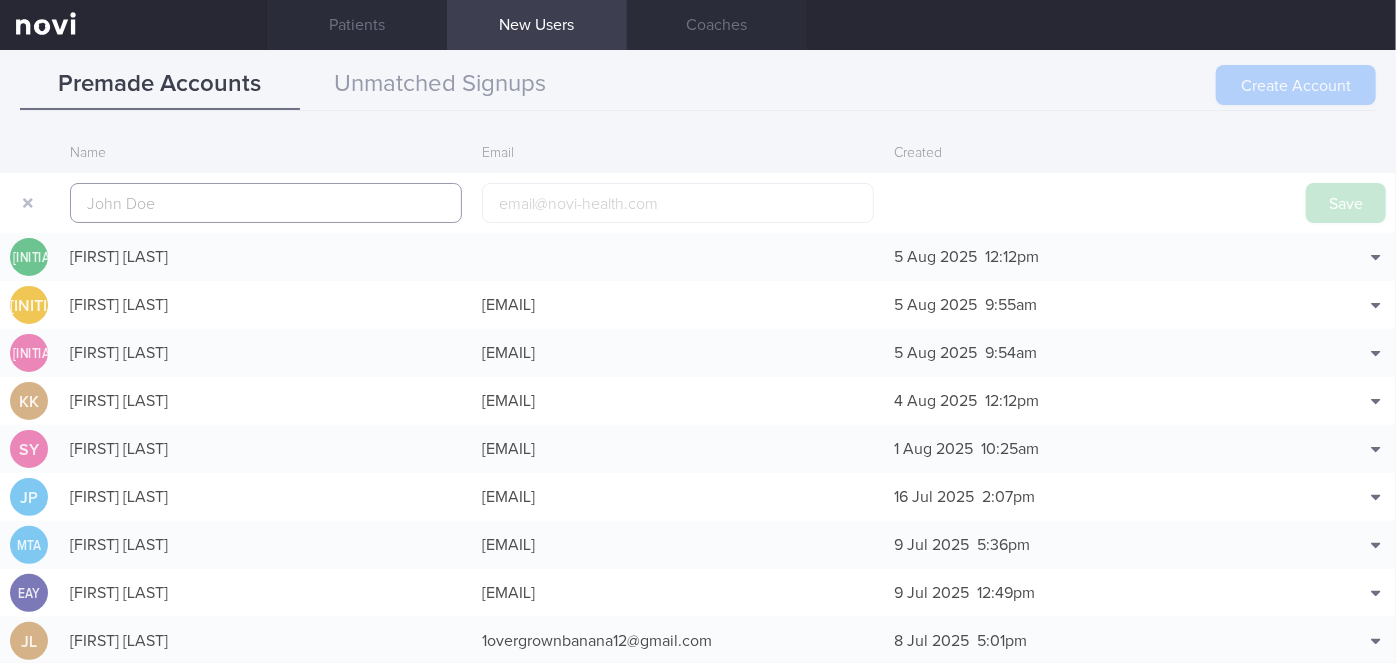 scroll, scrollTop: 48, scrollLeft: 0, axis: vertical 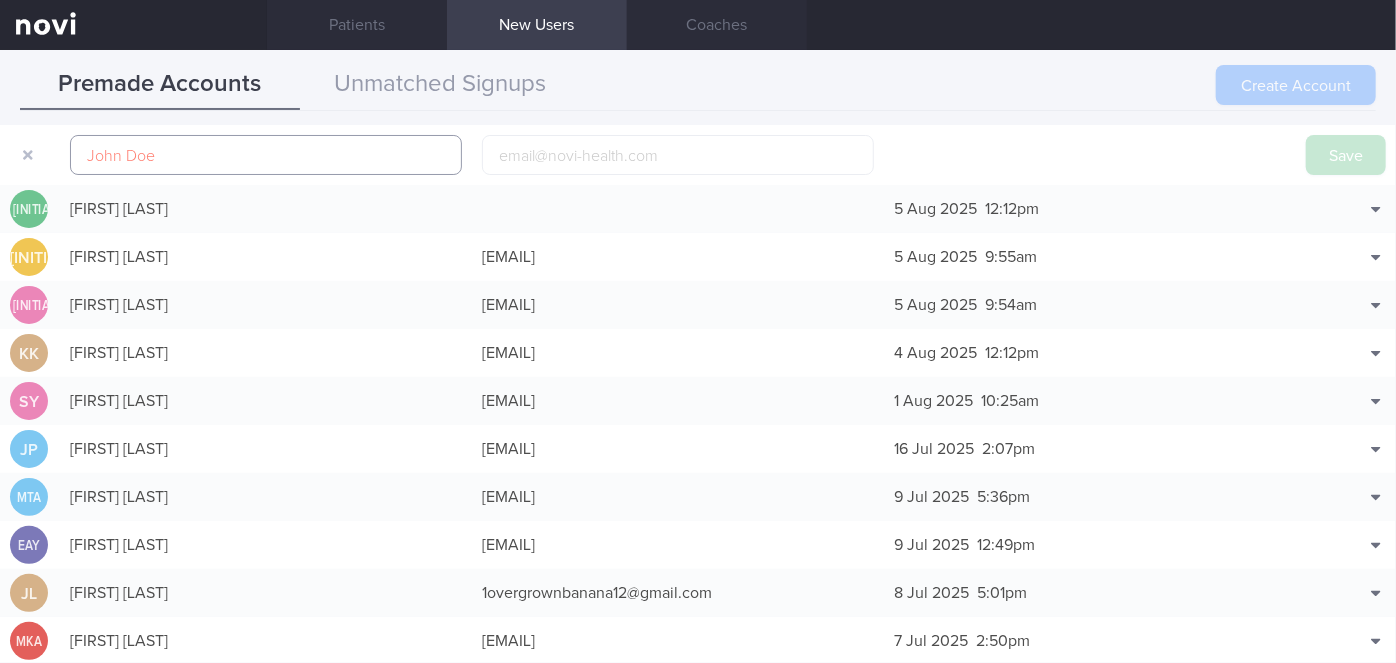 click at bounding box center [266, 155] 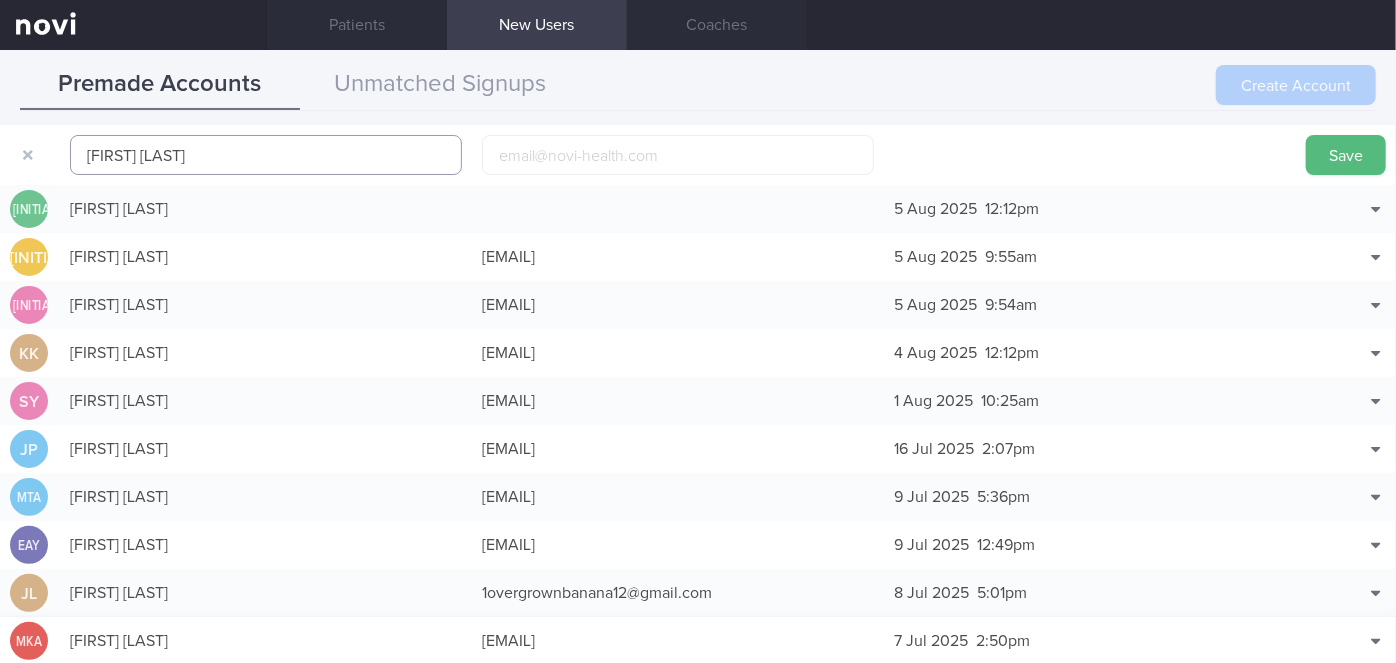 type on "[FIRST] [LAST]" 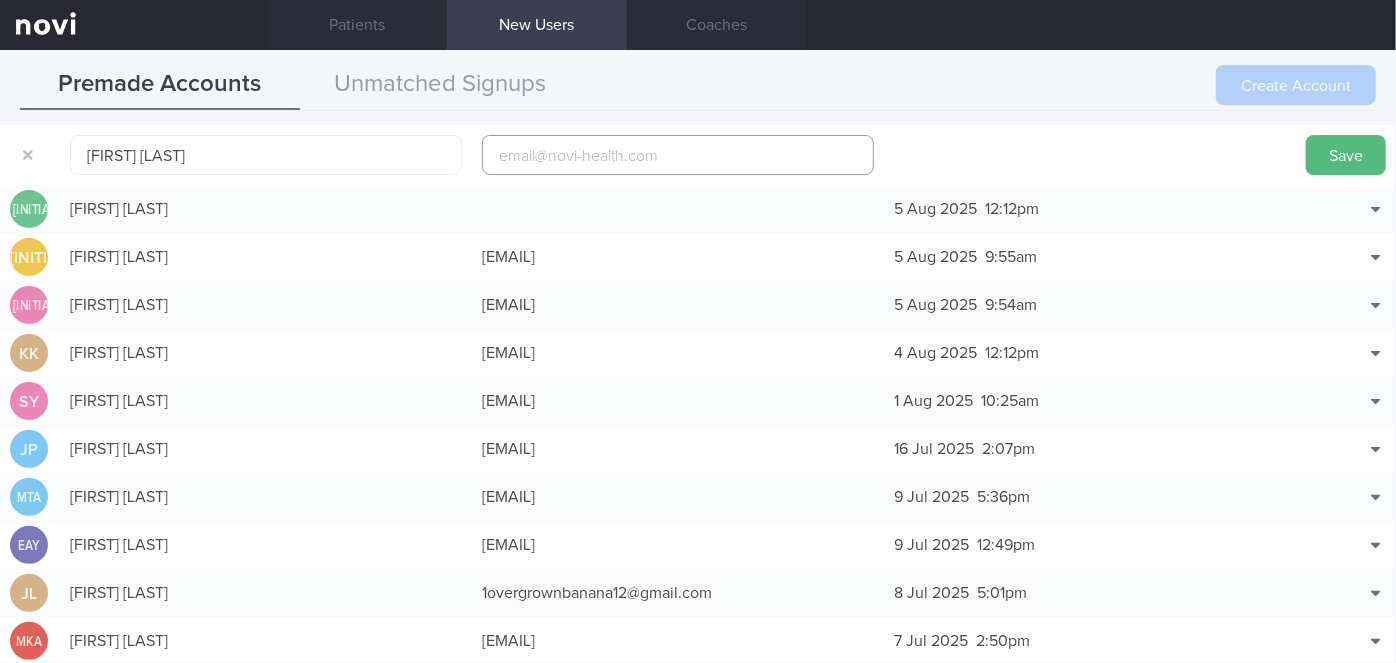 click at bounding box center (678, 155) 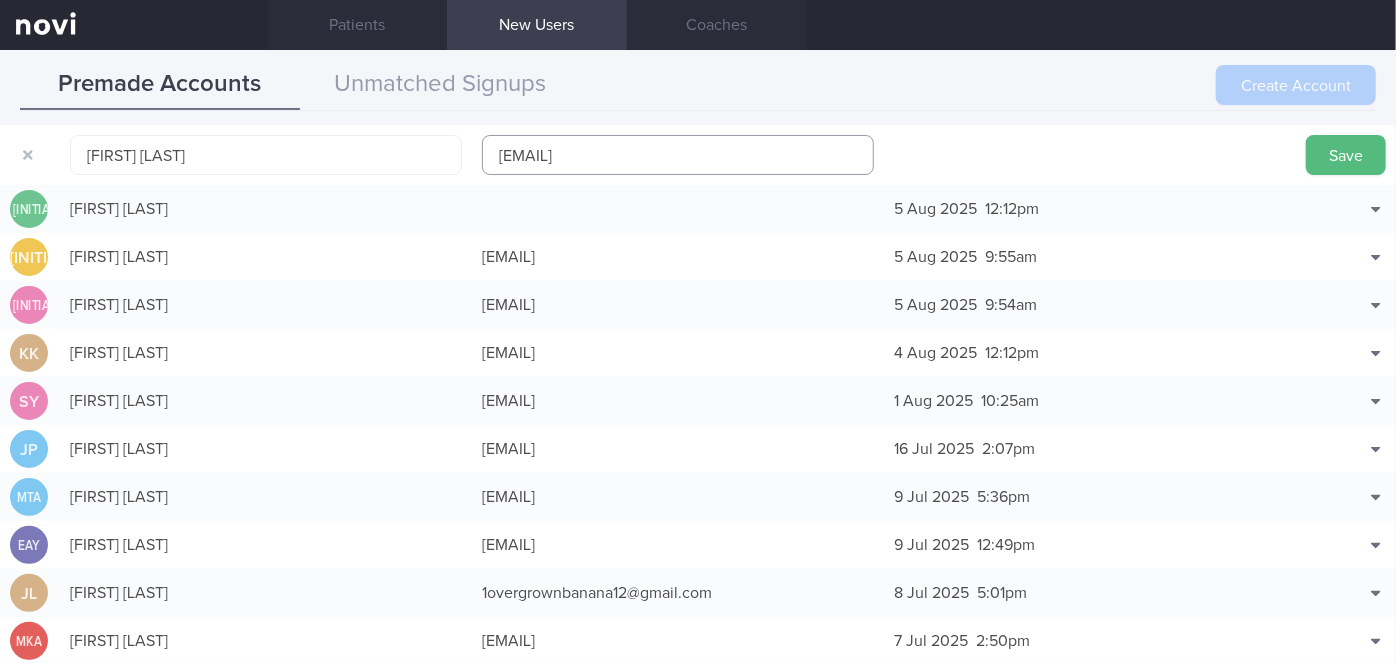 click on "[EMAIL]" at bounding box center [678, 155] 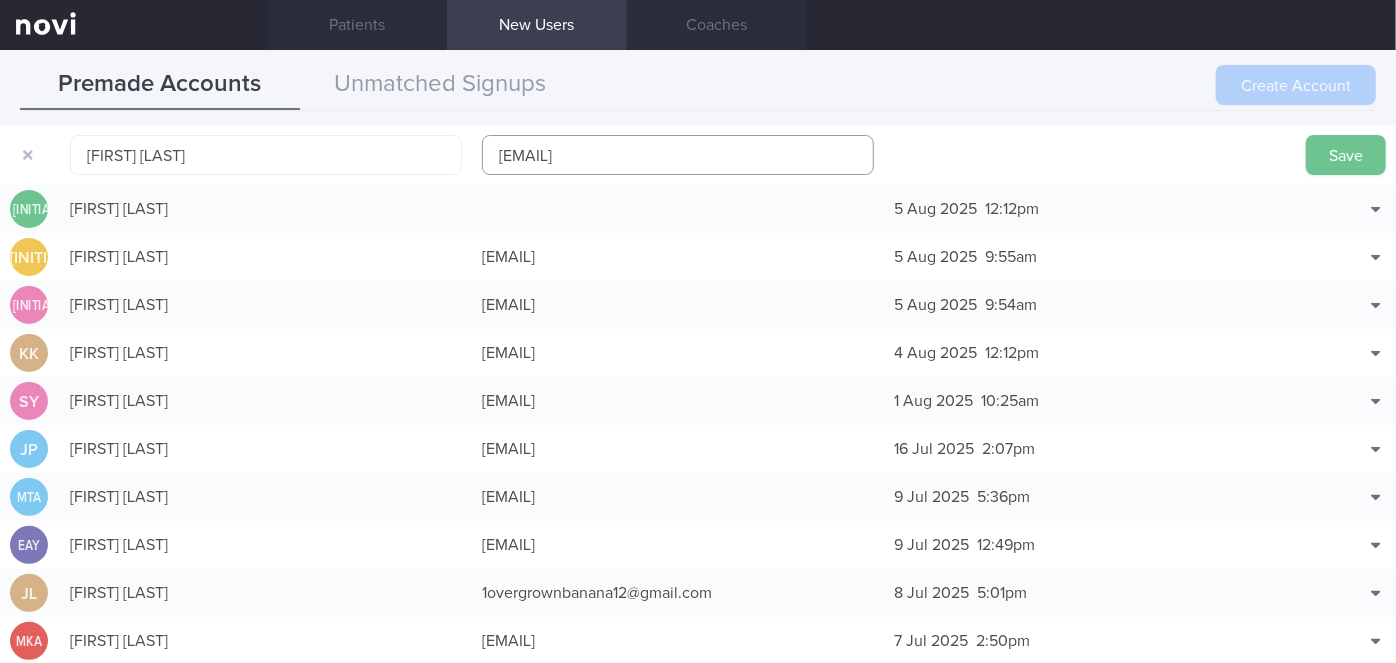 type on "[EMAIL]" 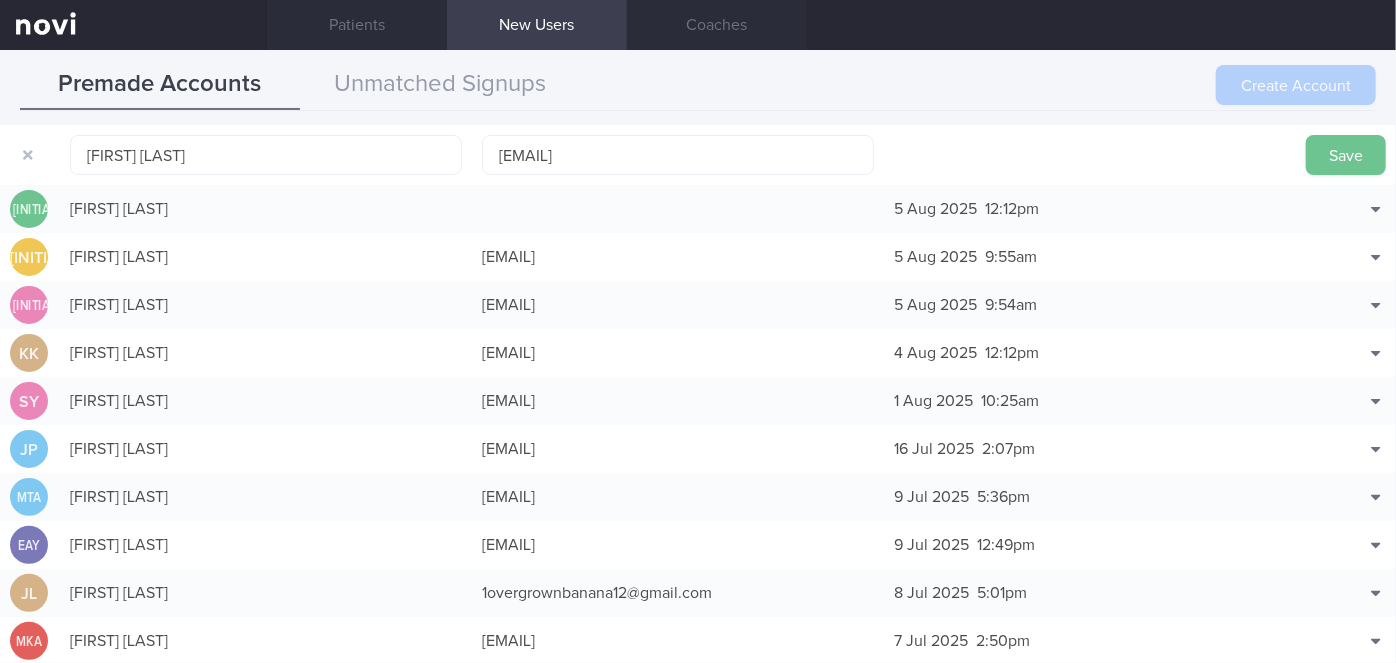 click on "Save" at bounding box center [1346, 155] 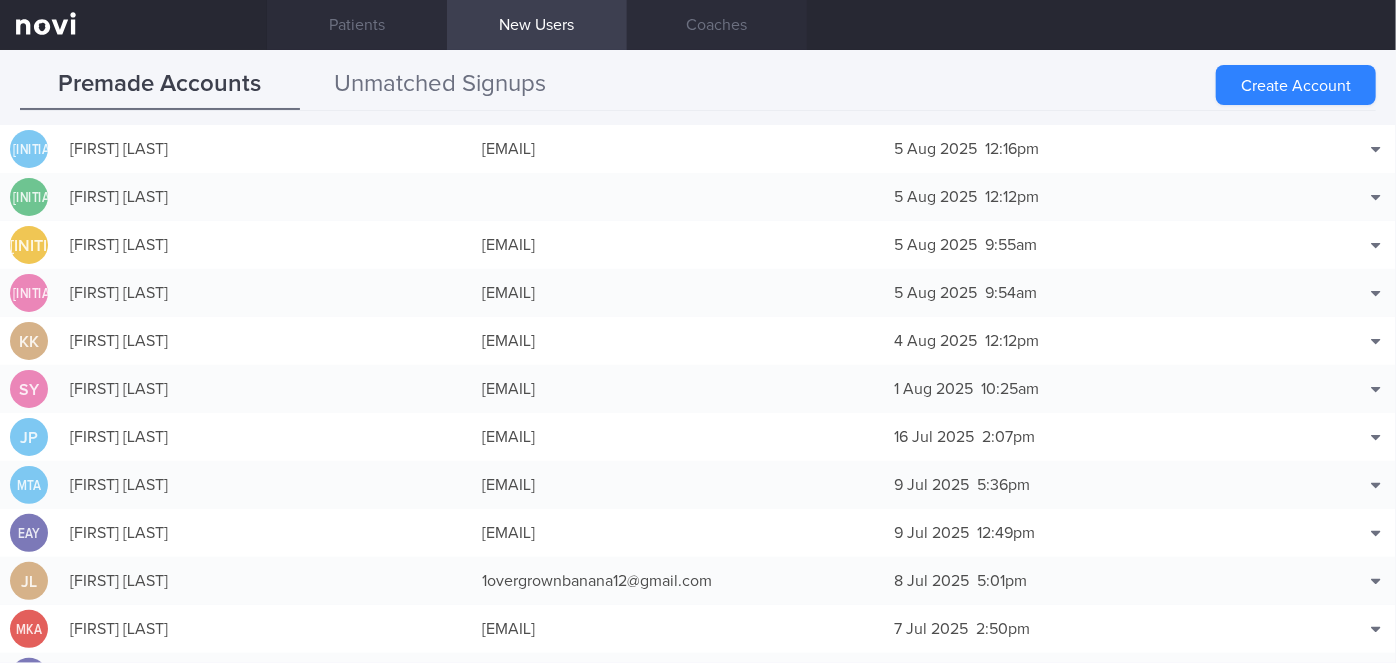 click on "Unmatched Signups" at bounding box center (440, 85) 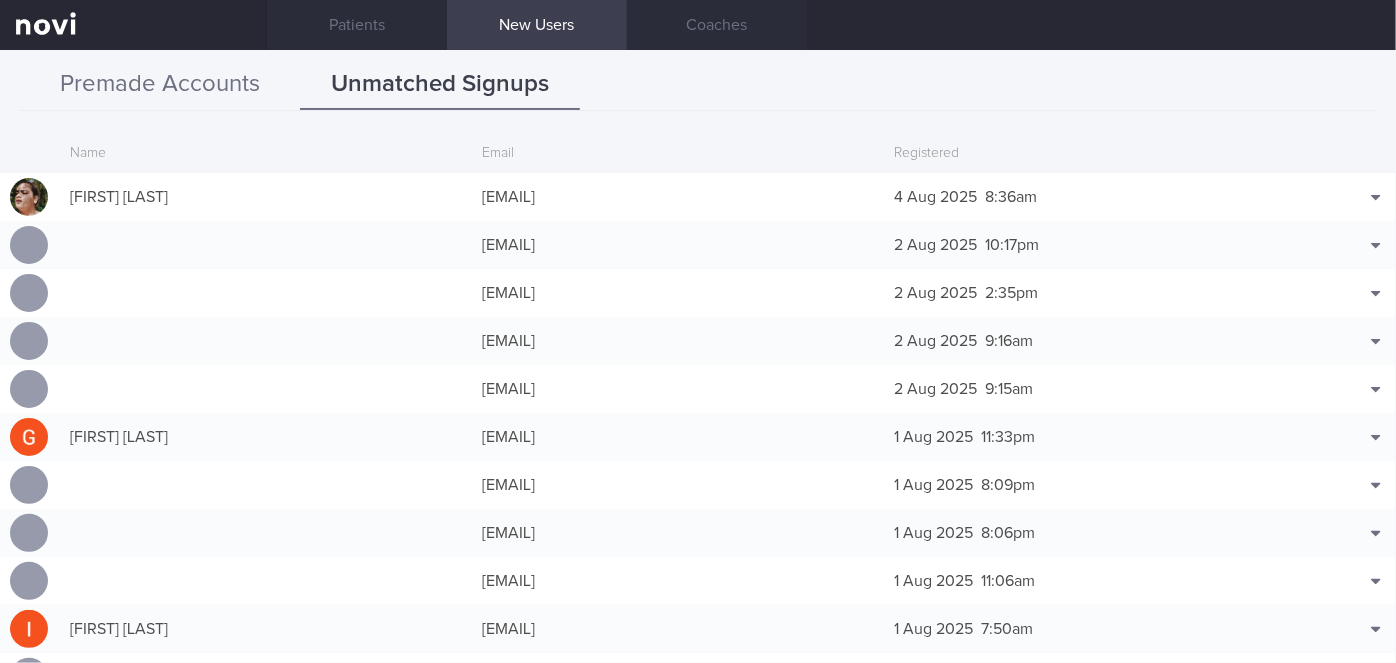 click on "Premade Accounts" at bounding box center (160, 85) 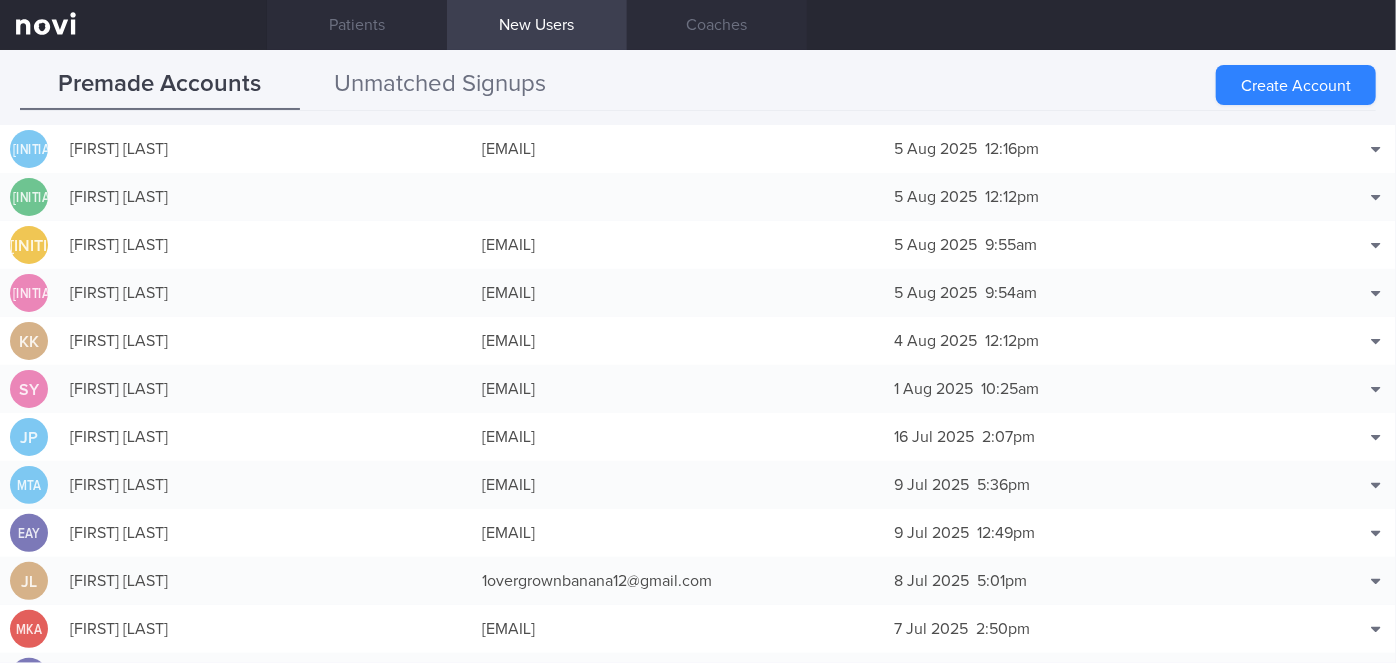 click on "Unmatched Signups" at bounding box center [440, 85] 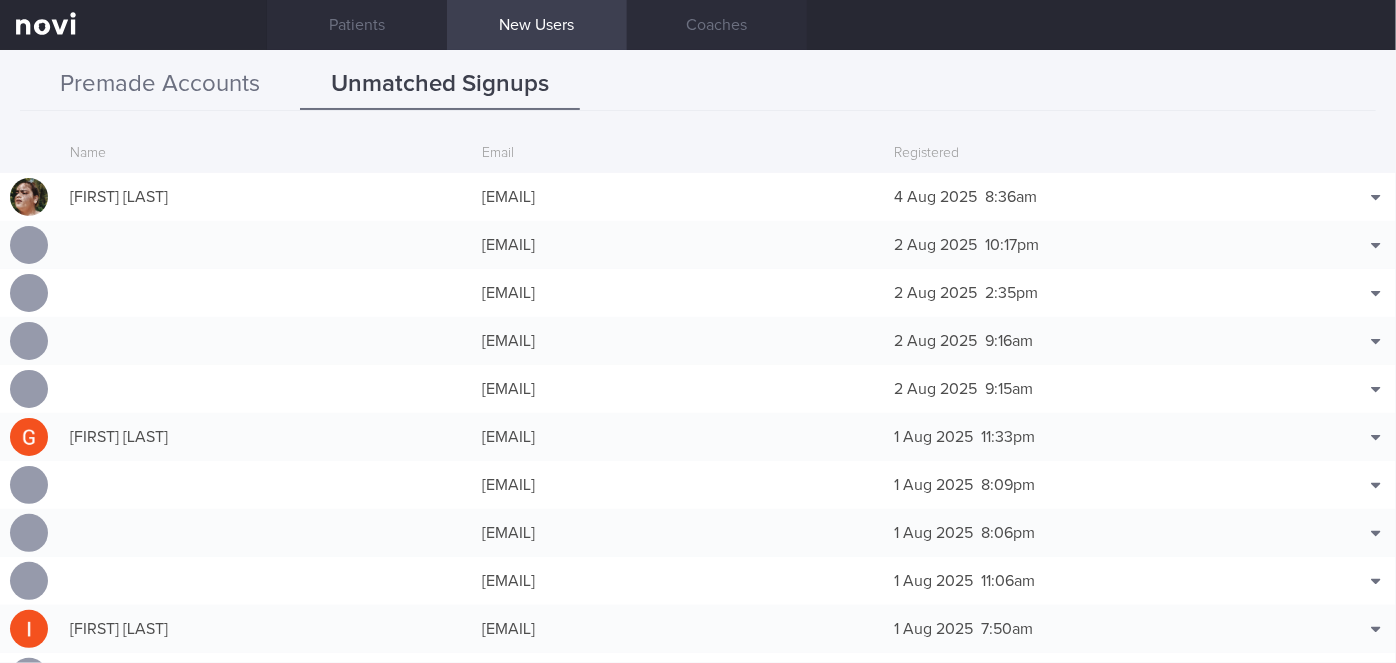 click on "Premade Accounts" at bounding box center [160, 85] 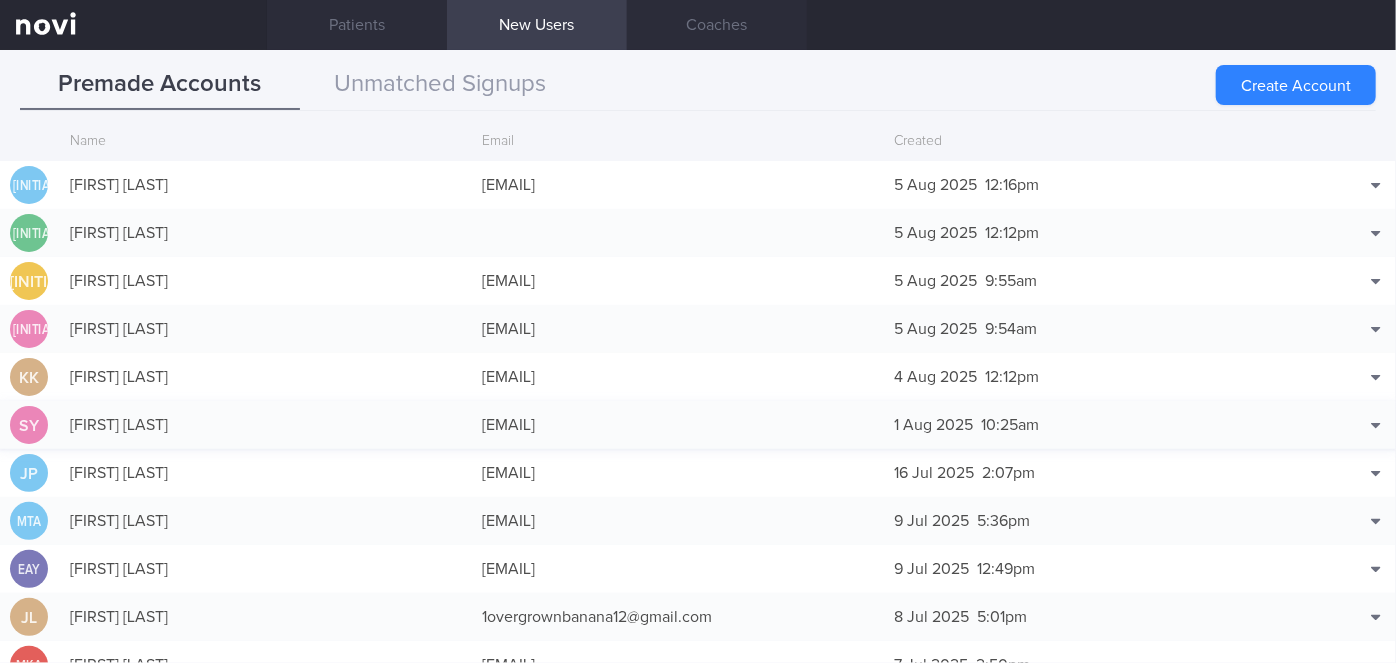 scroll, scrollTop: 90, scrollLeft: 0, axis: vertical 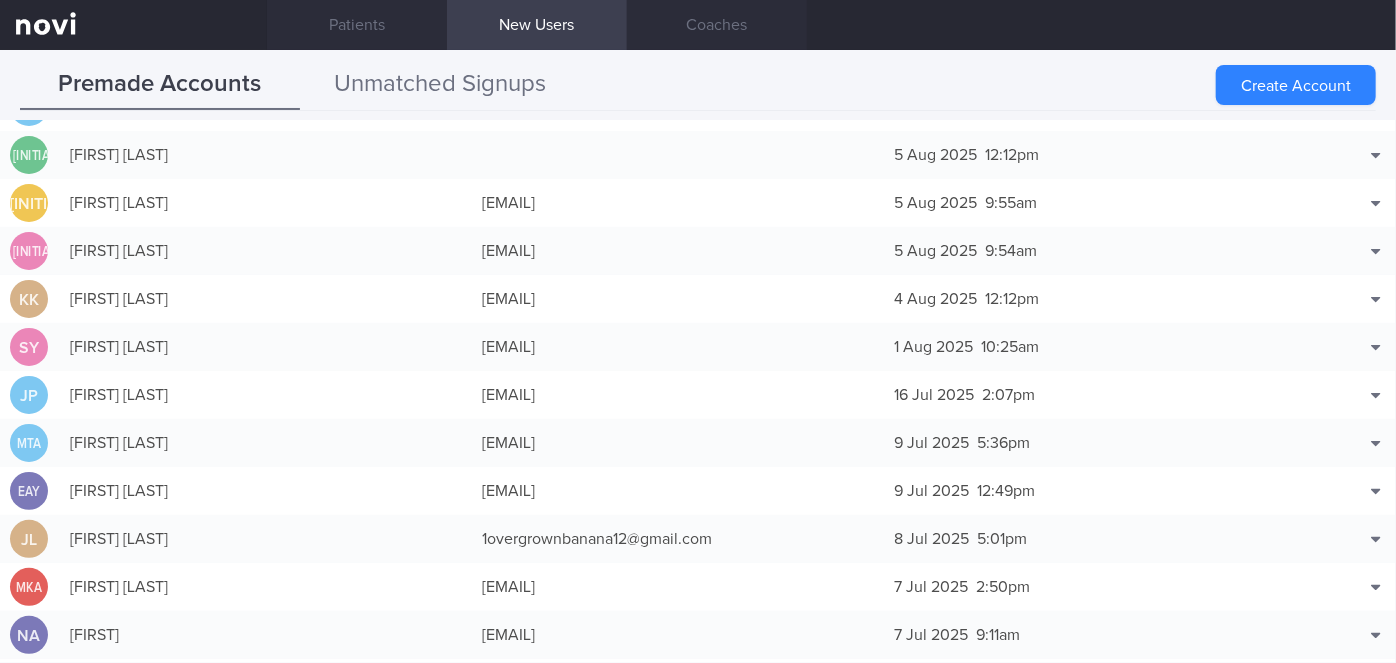 click on "Unmatched Signups" at bounding box center (440, 85) 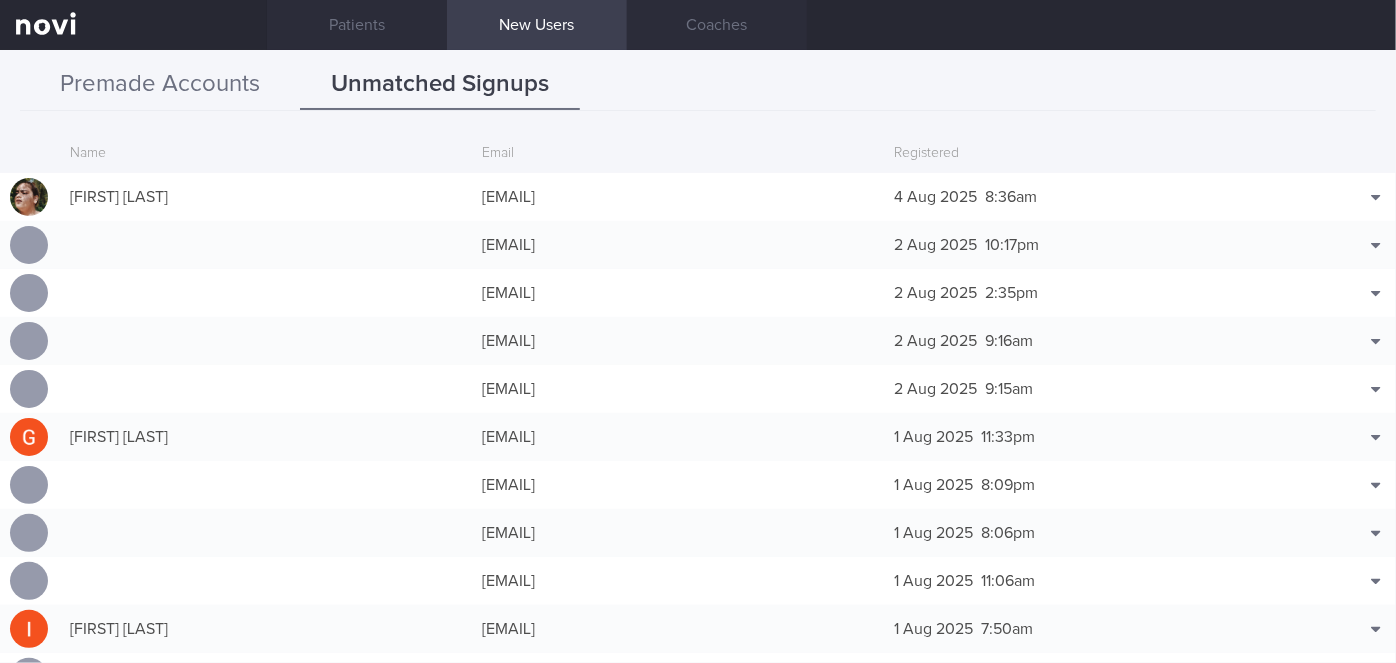 click on "Premade Accounts" at bounding box center [160, 85] 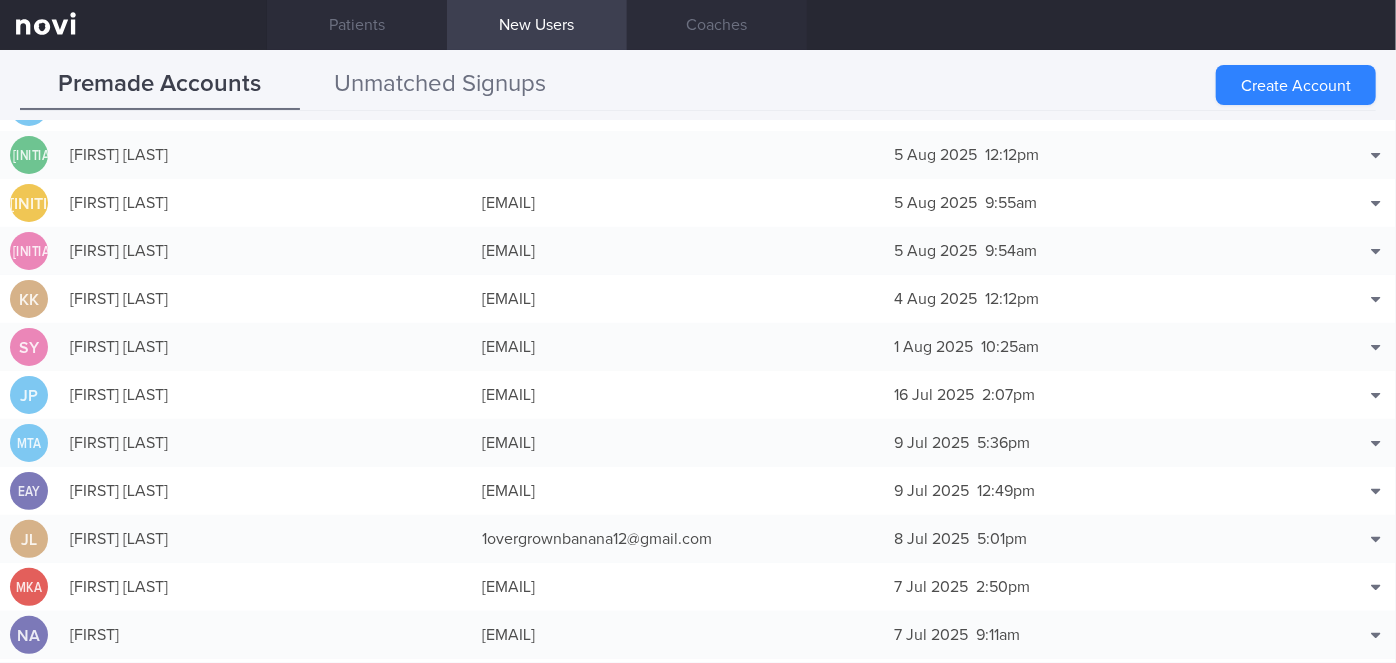 click on "Unmatched Signups" at bounding box center (440, 85) 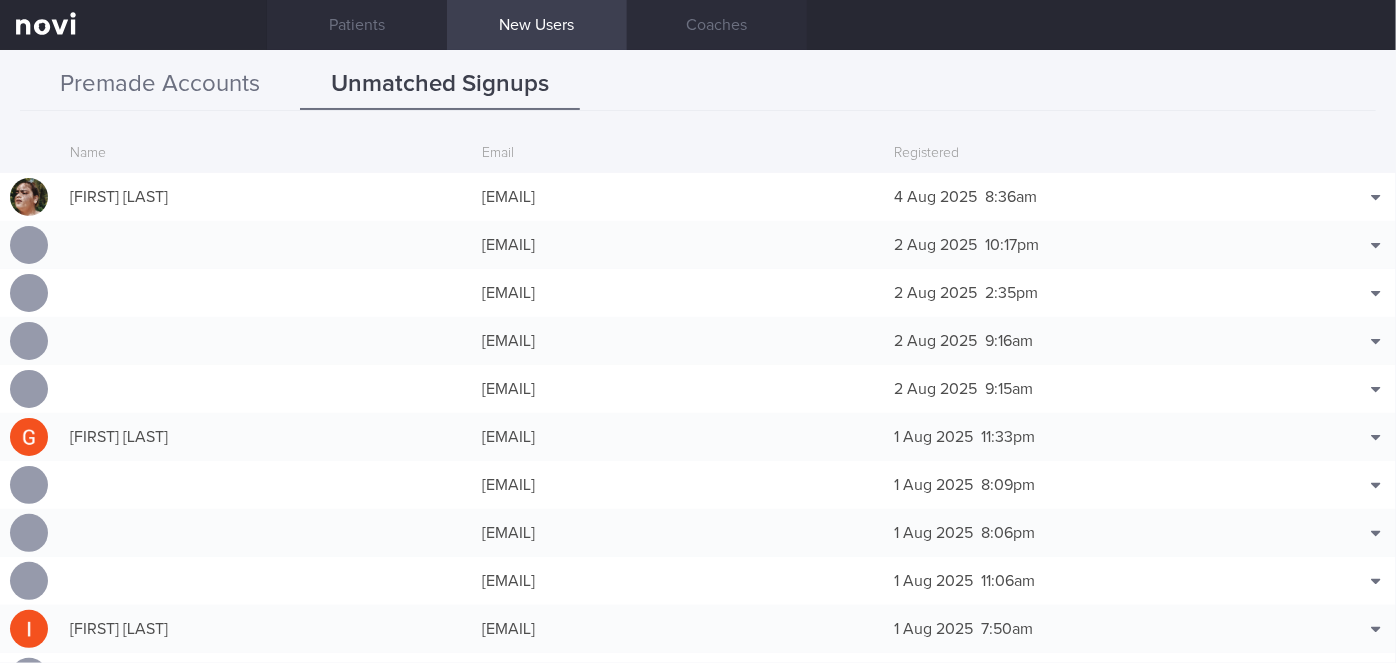 click on "Premade Accounts" at bounding box center (160, 85) 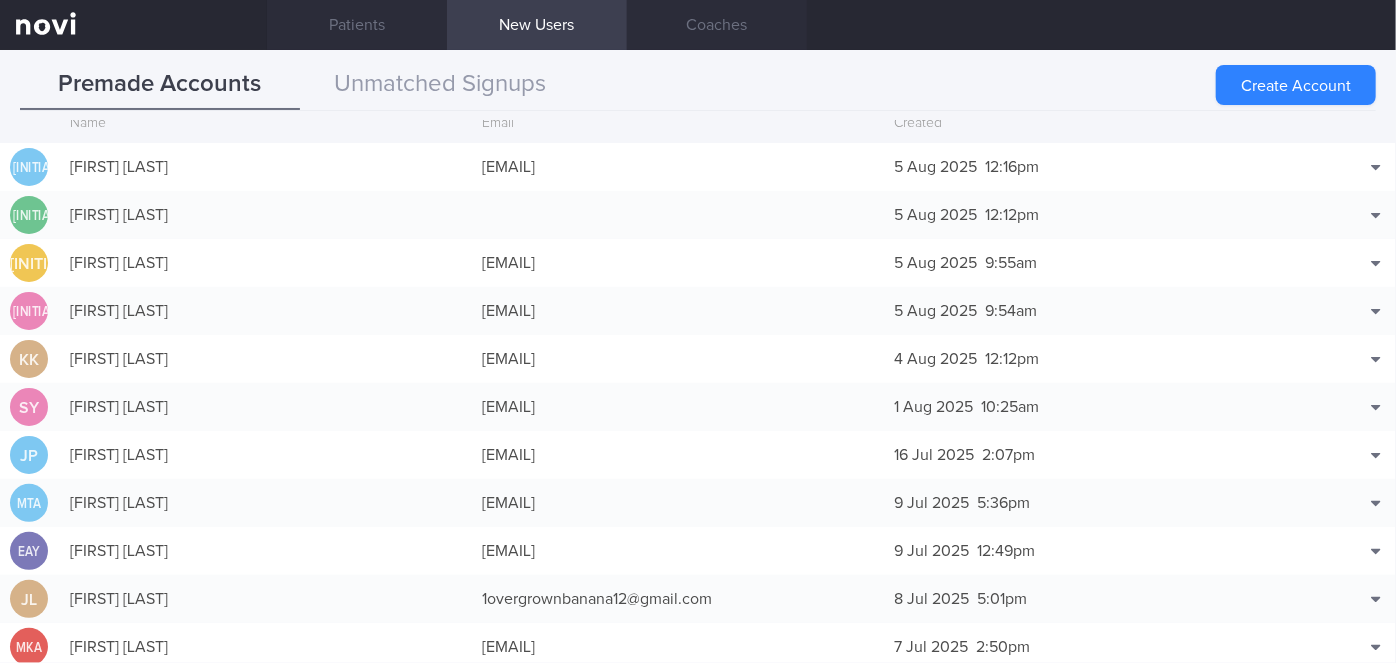 scroll, scrollTop: 0, scrollLeft: 0, axis: both 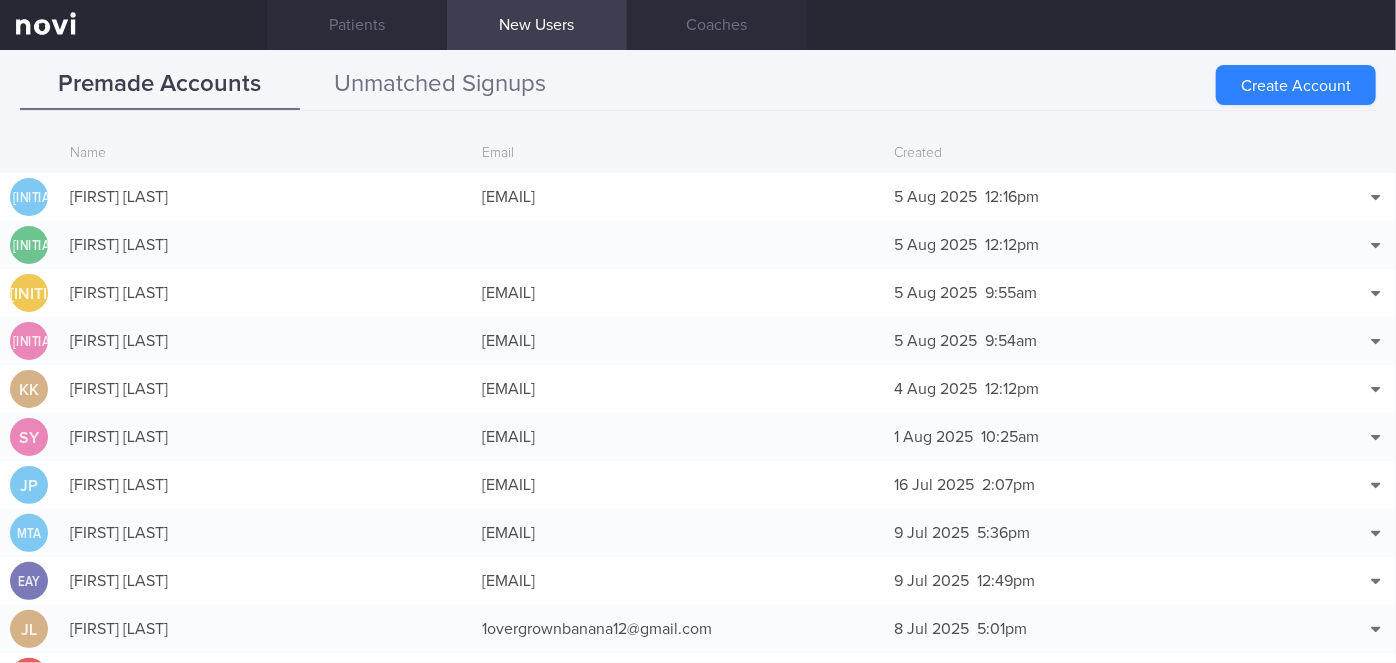 click on "Unmatched Signups" at bounding box center (440, 85) 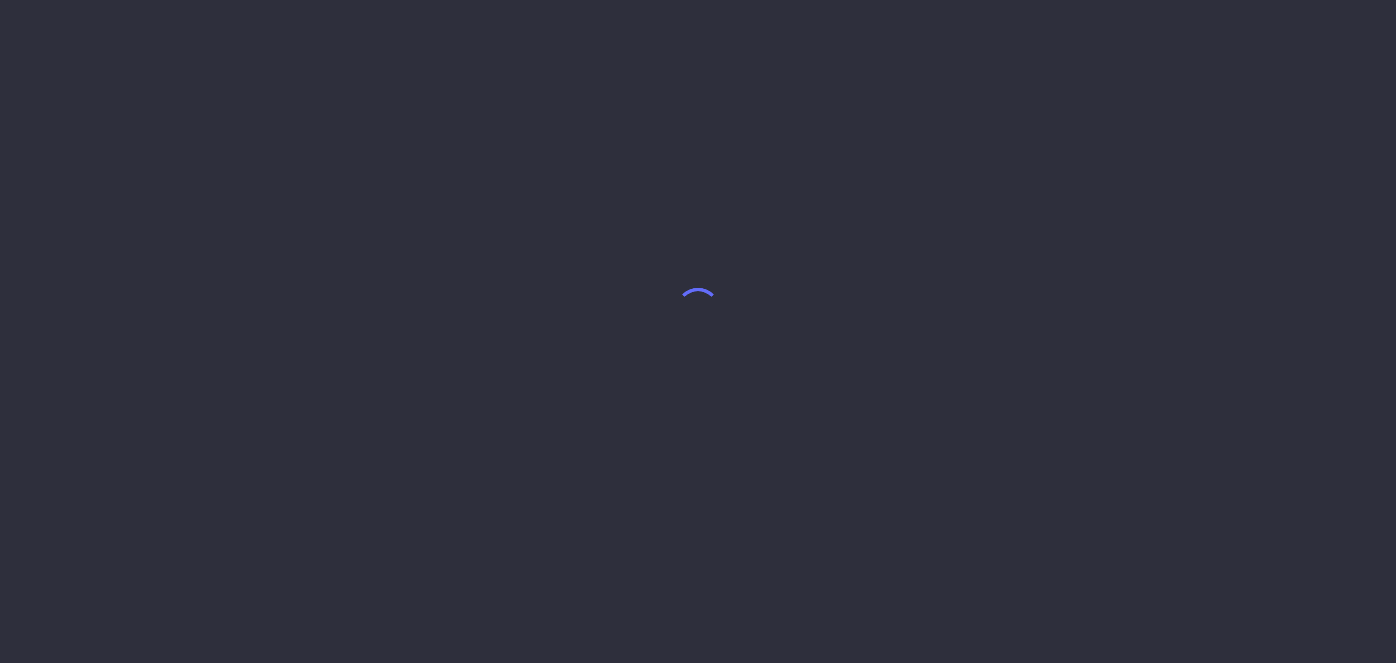 scroll, scrollTop: 0, scrollLeft: 0, axis: both 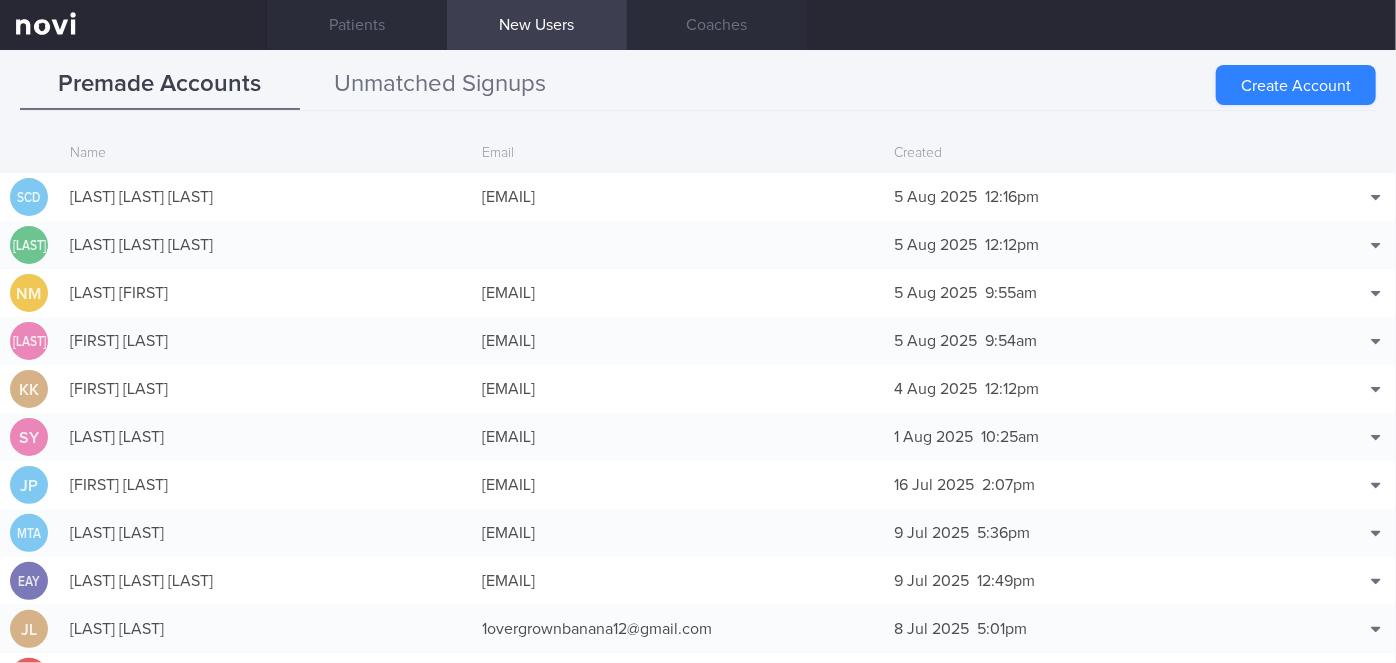 click on "Unmatched Signups" at bounding box center (440, 85) 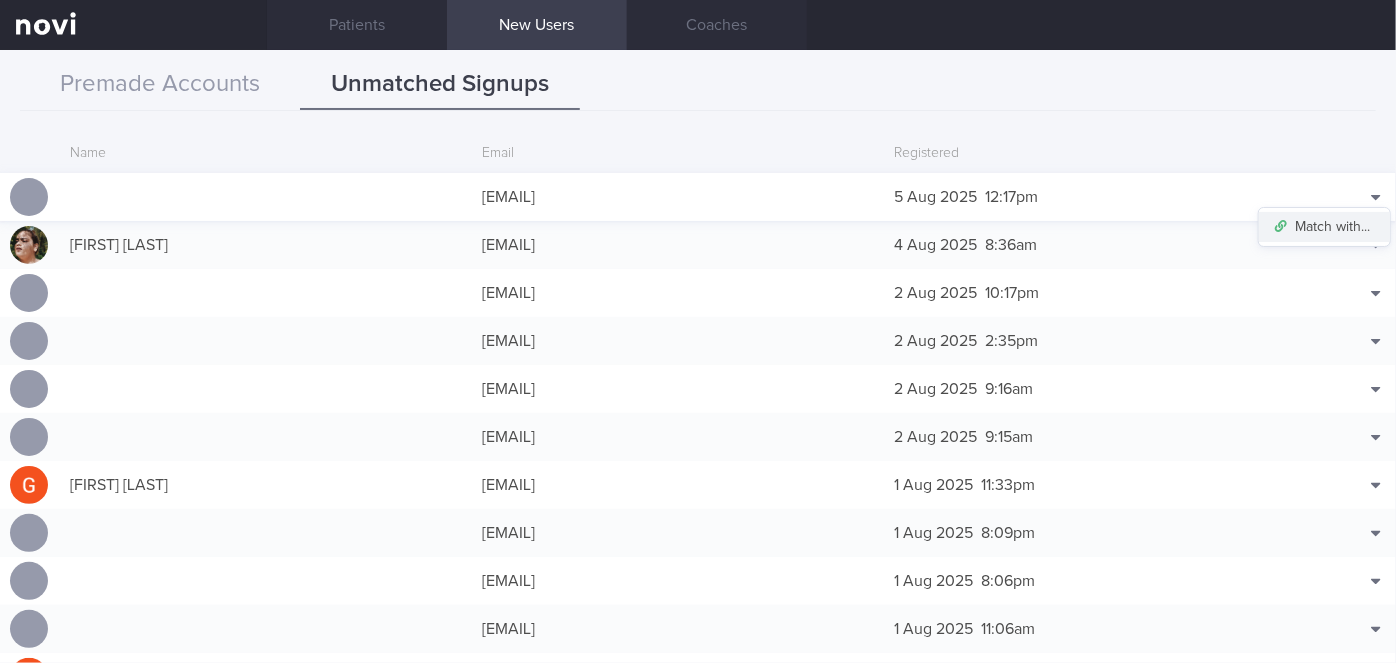 click on "Match with..." at bounding box center (1324, 227) 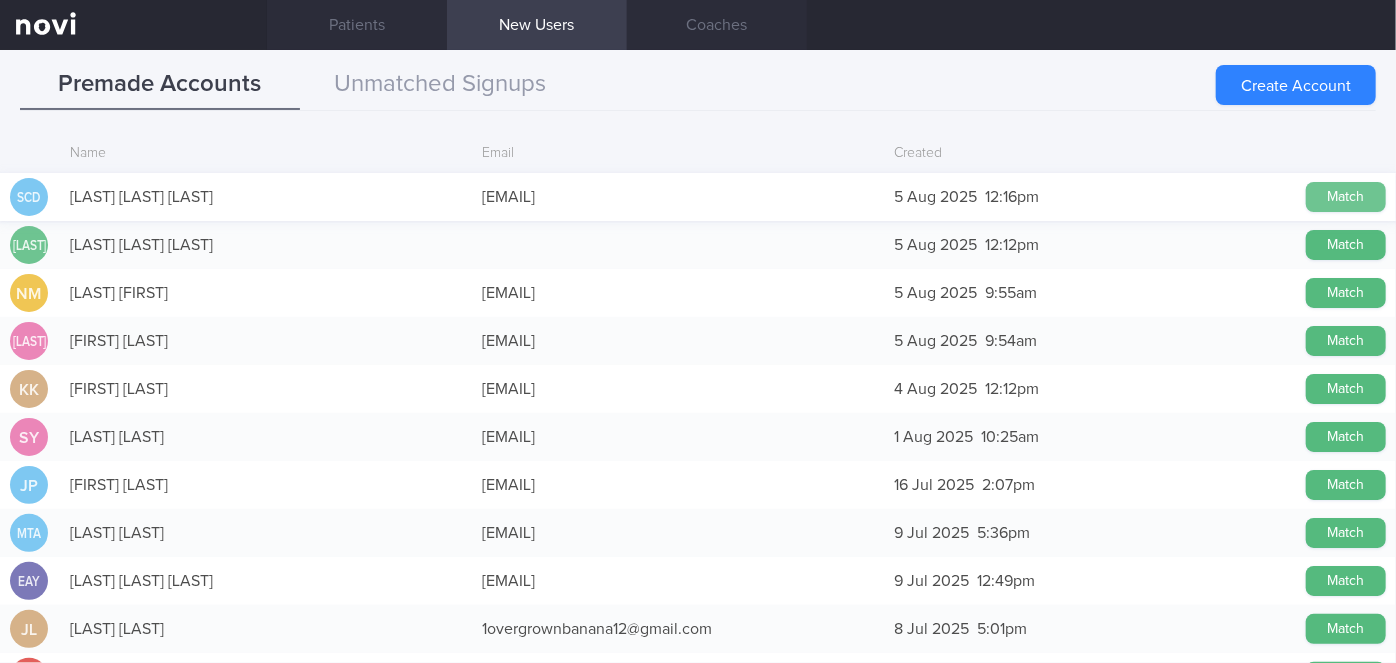 click on "Match" at bounding box center [1346, 197] 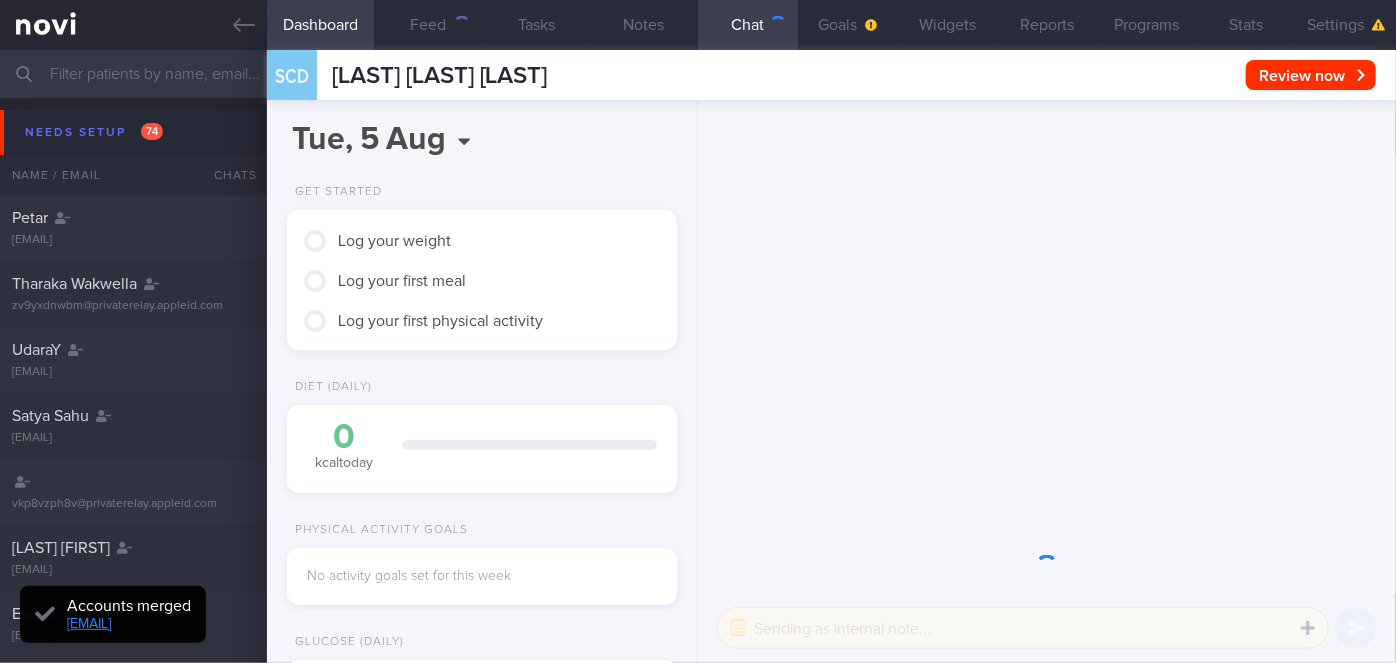 scroll, scrollTop: 999826, scrollLeft: 999650, axis: both 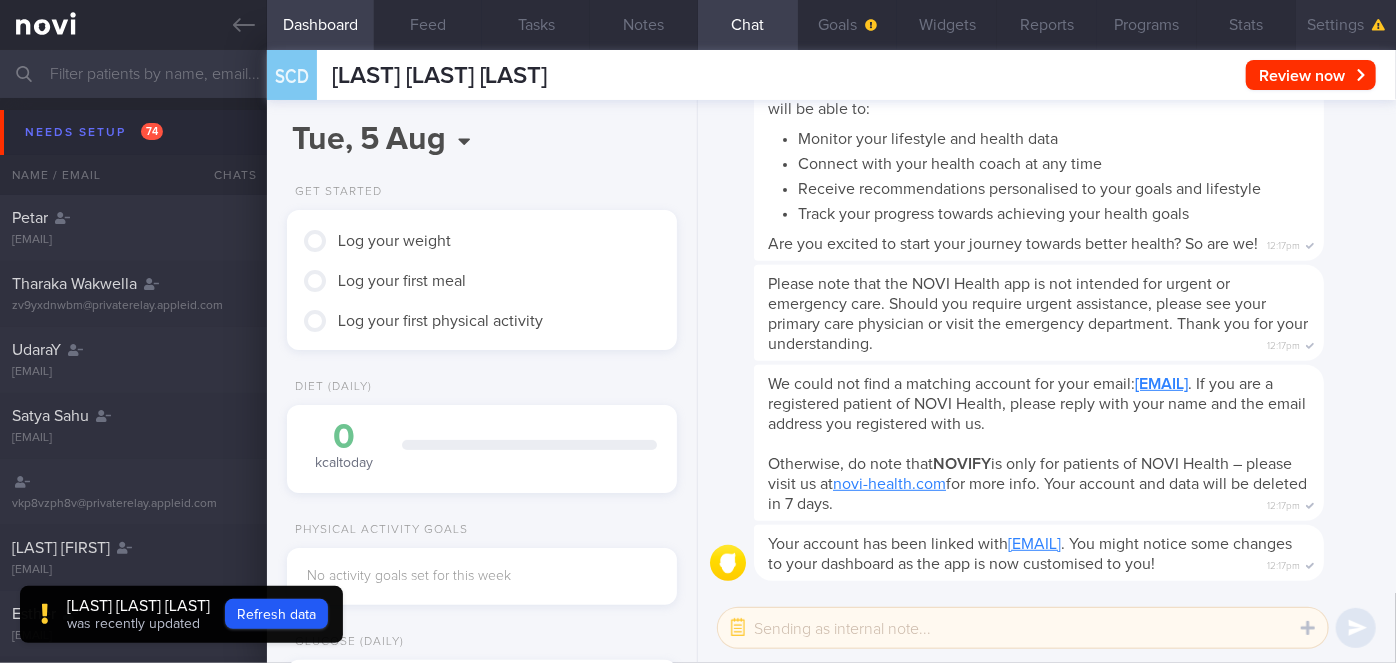 click on "Settings" at bounding box center (1346, 25) 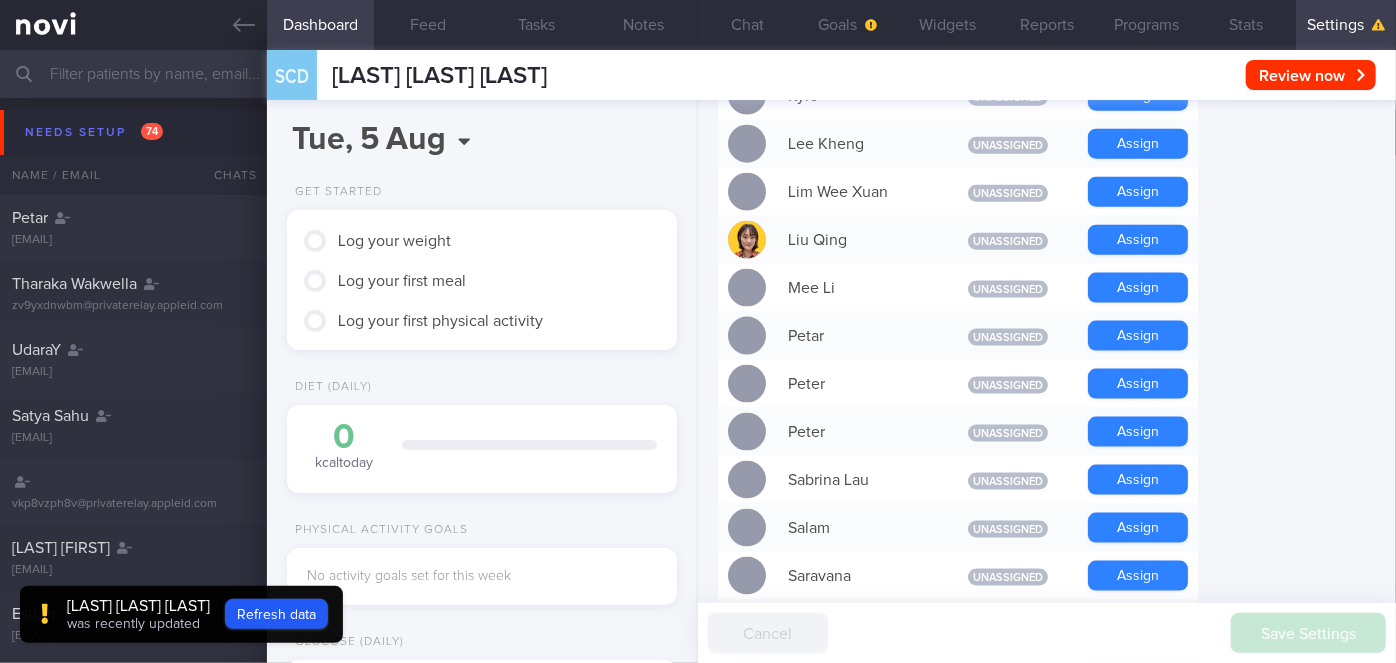 scroll, scrollTop: 1545, scrollLeft: 0, axis: vertical 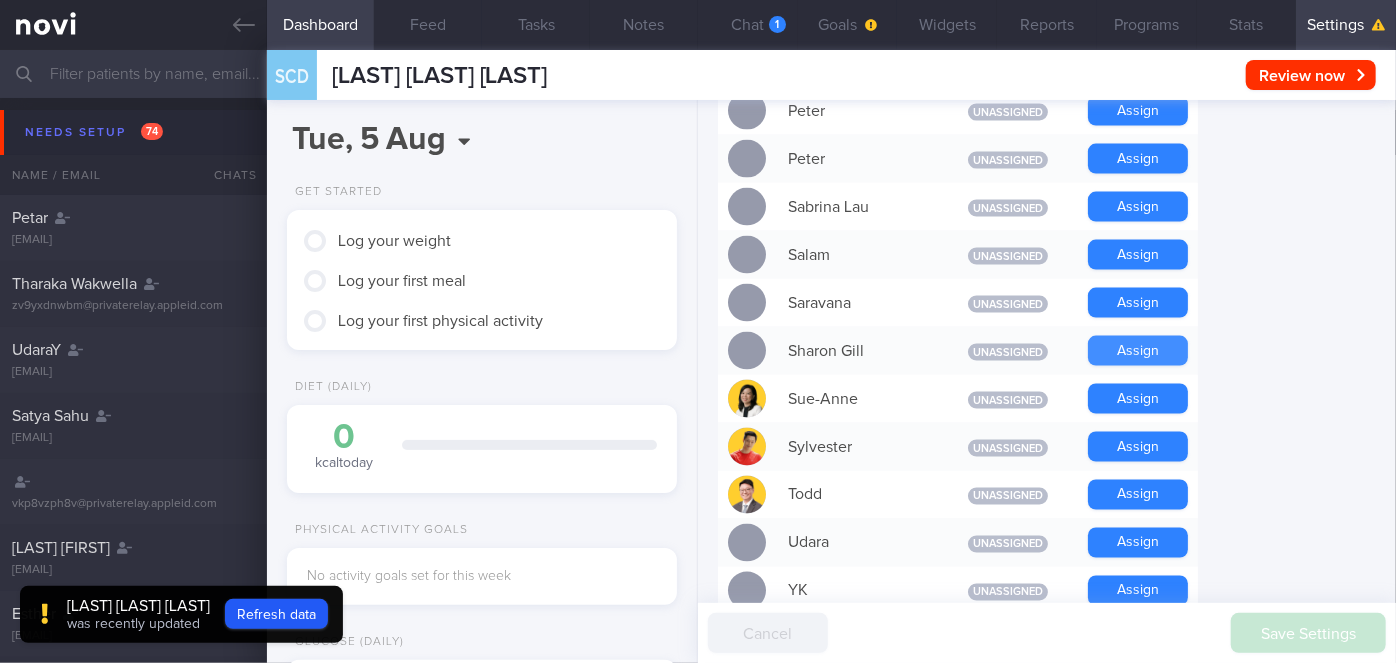 click on "Assign" at bounding box center [1138, 351] 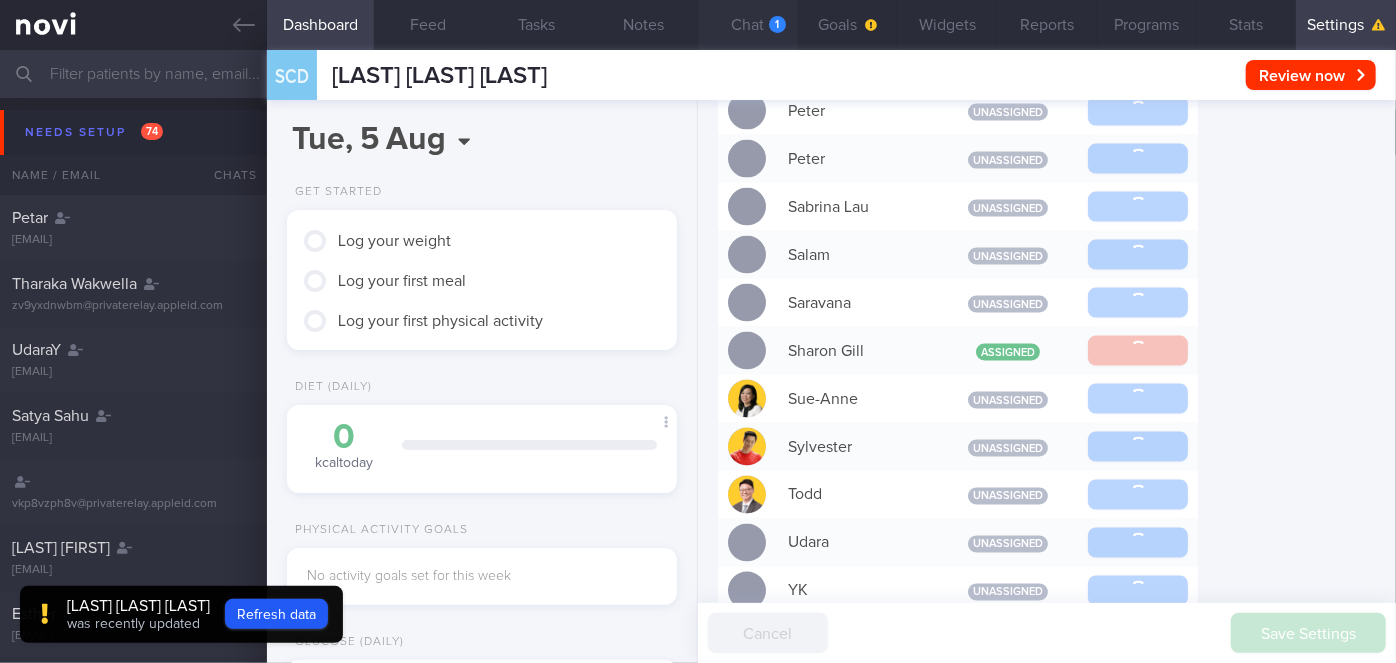 click on "Chat
1" at bounding box center [748, 25] 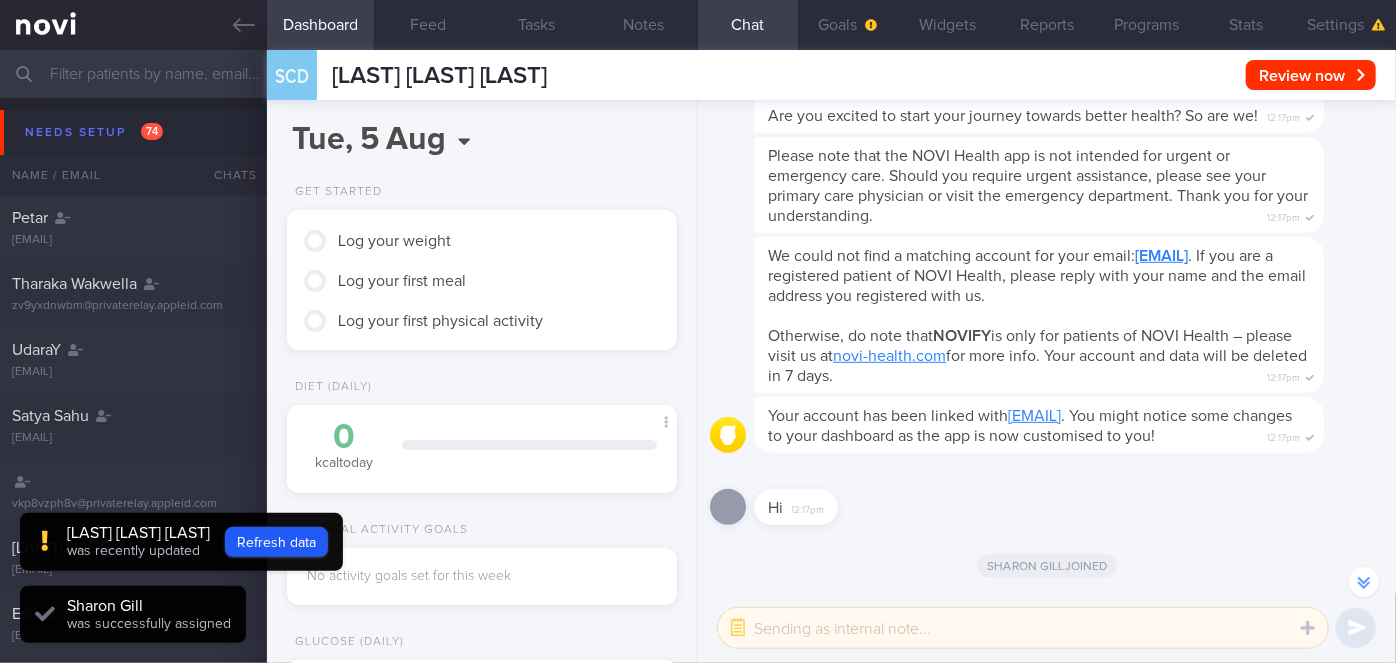 scroll, scrollTop: -55, scrollLeft: 0, axis: vertical 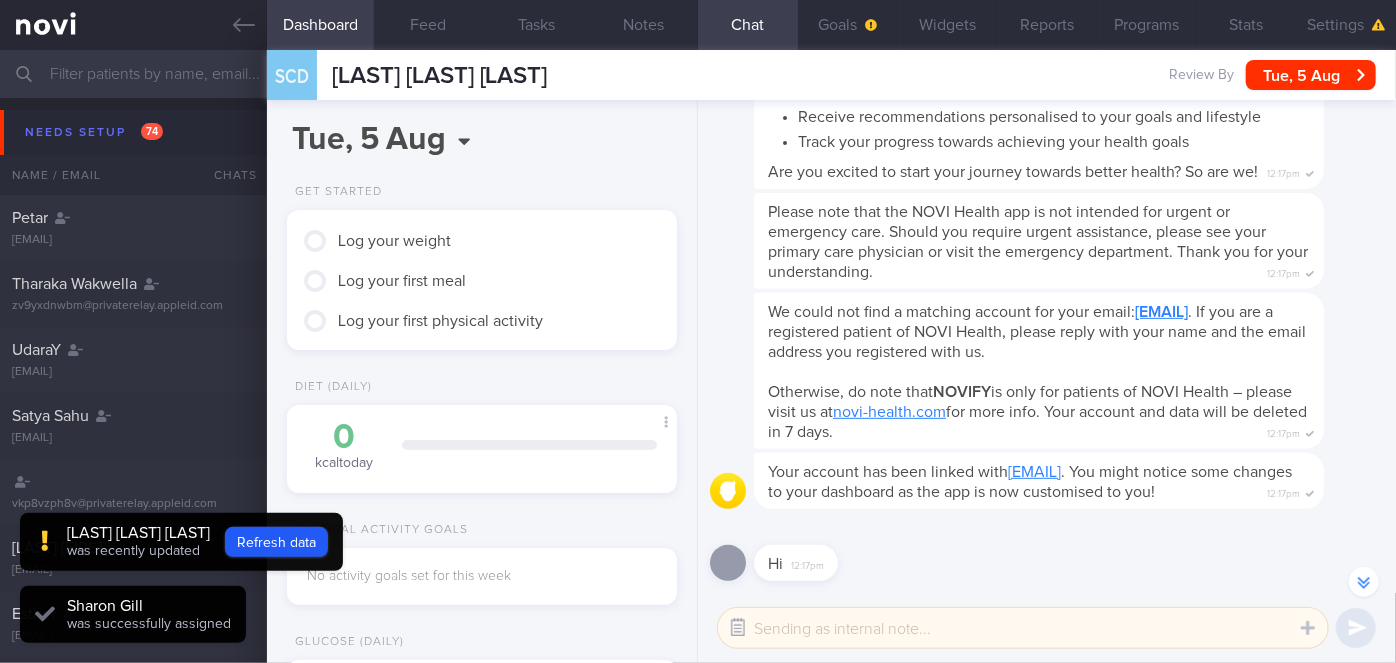 click at bounding box center (738, 628) 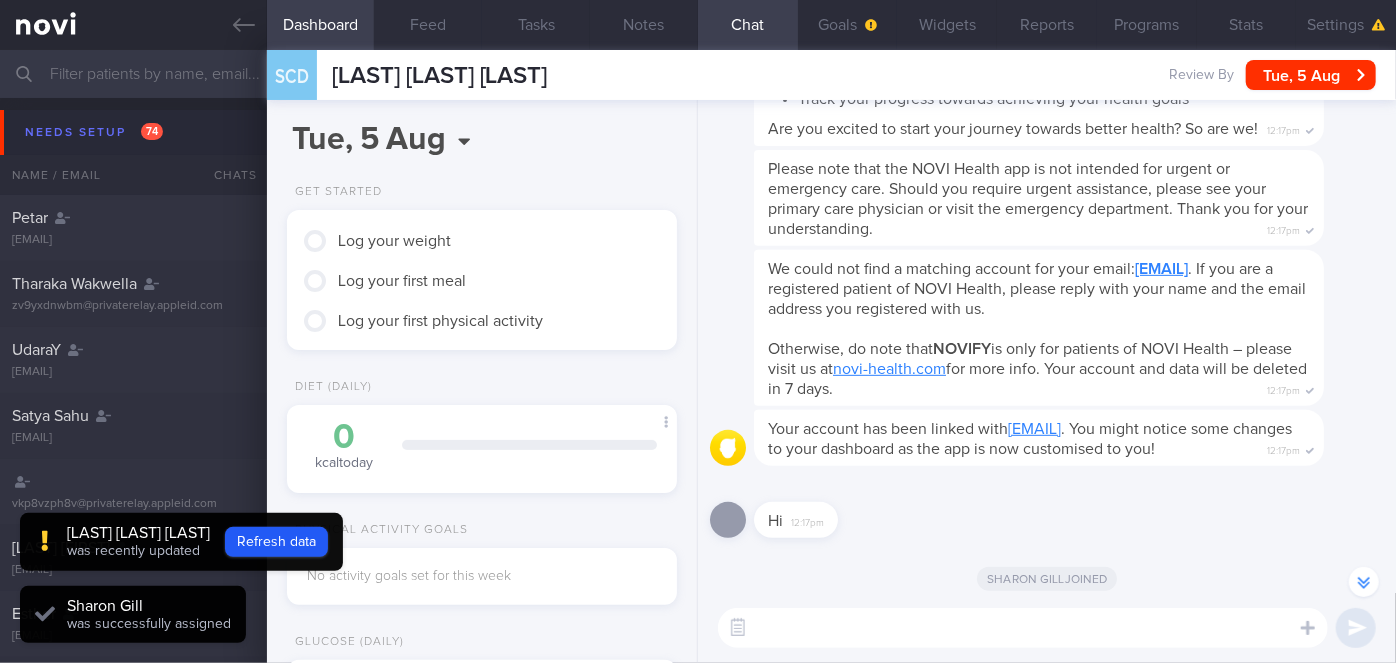 scroll, scrollTop: 0, scrollLeft: 0, axis: both 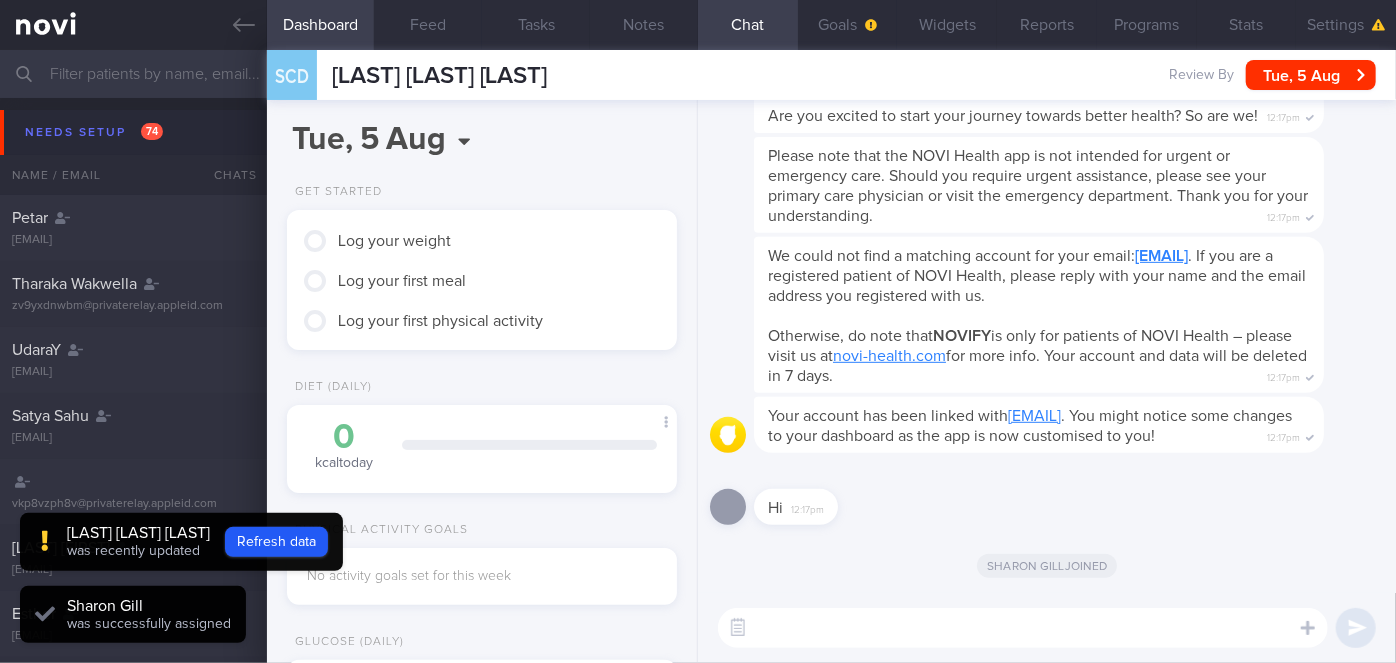click on "​
​" at bounding box center [1047, 628] 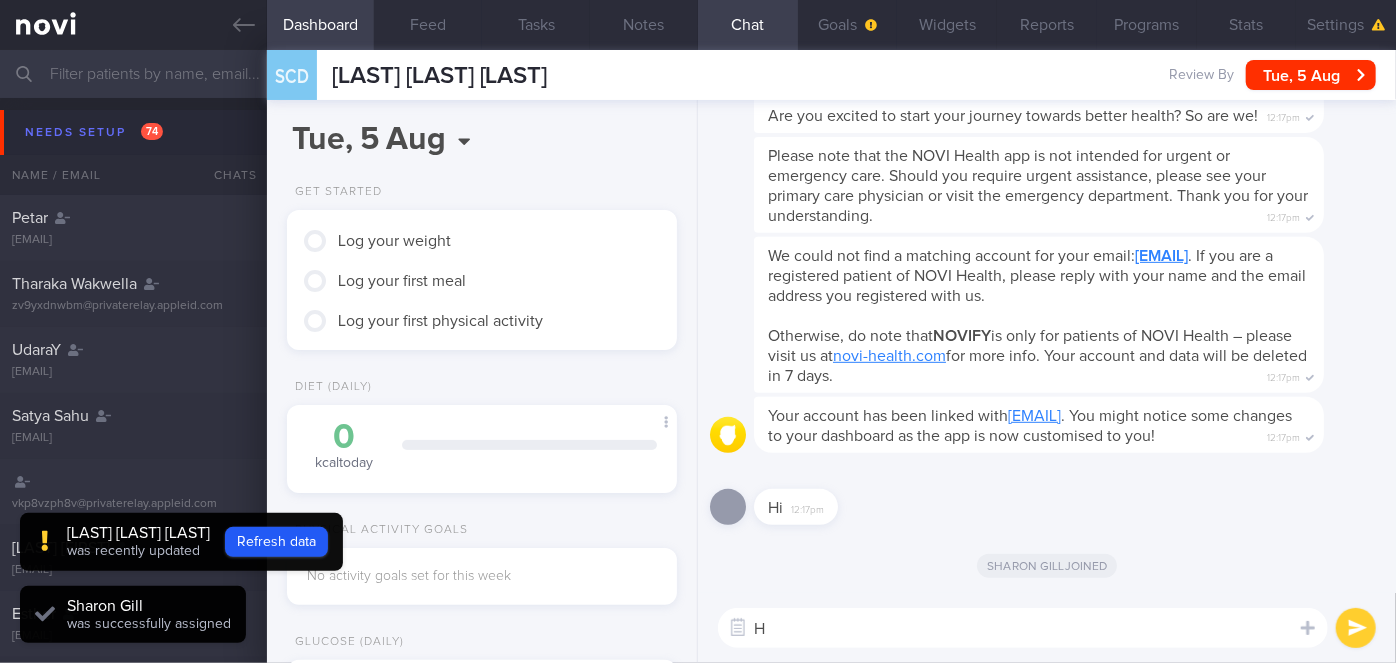 type on "Hi" 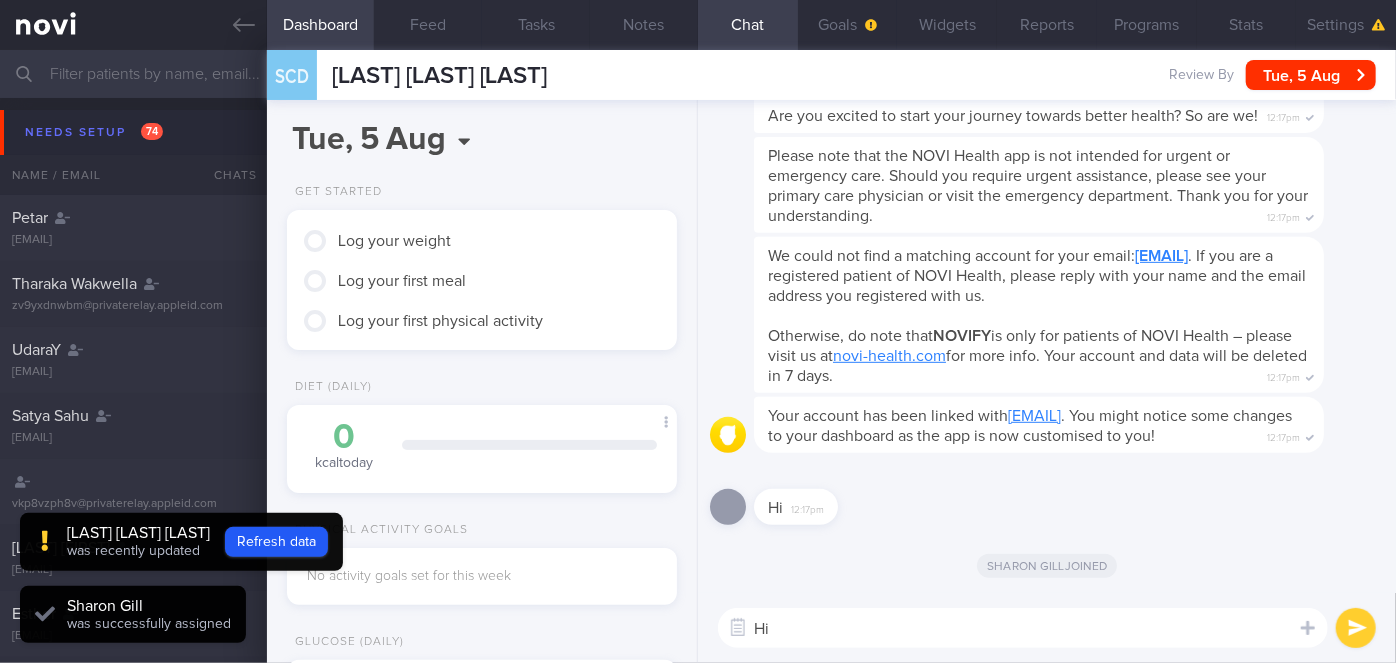 type 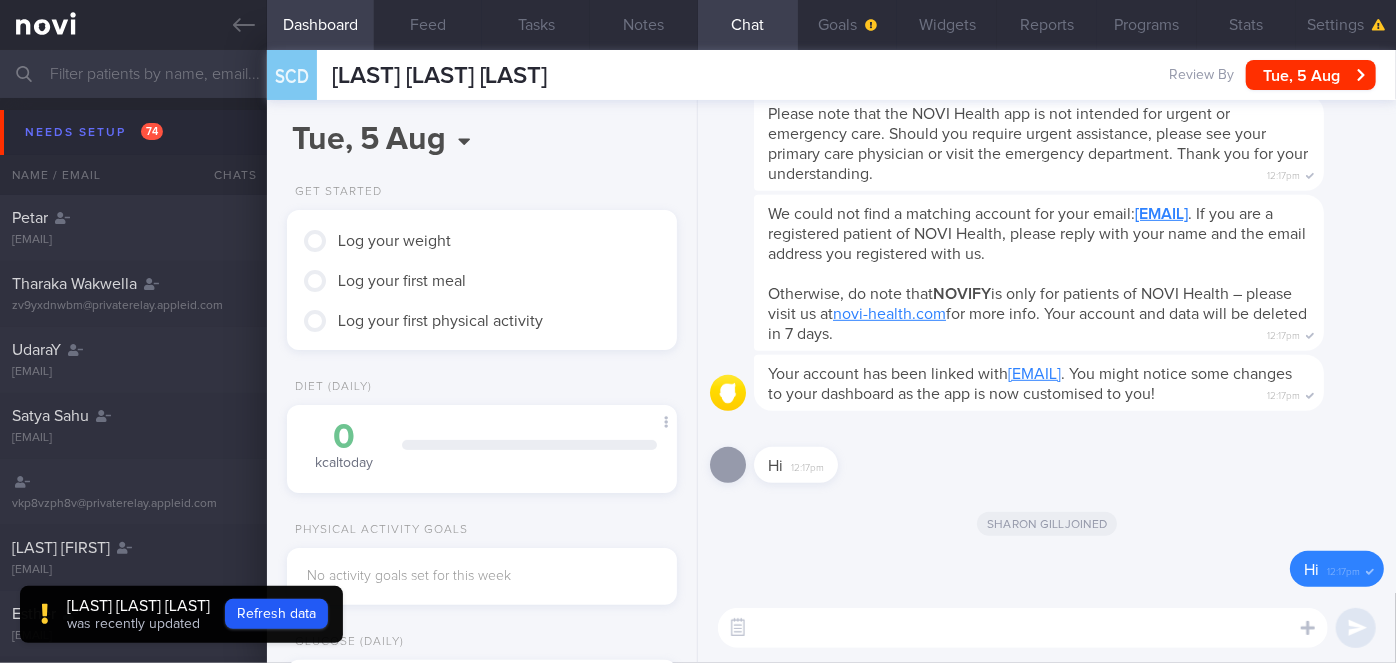 scroll, scrollTop: 0, scrollLeft: 0, axis: both 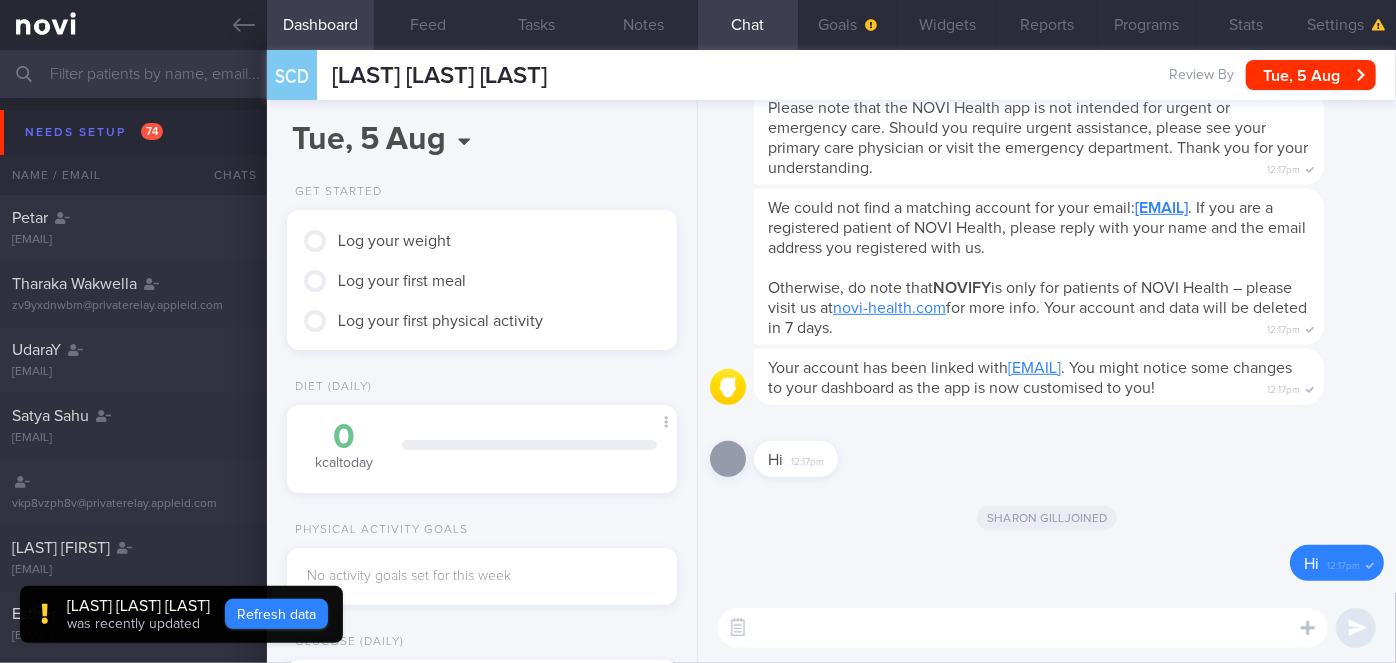 click on "Refresh data" at bounding box center (276, 614) 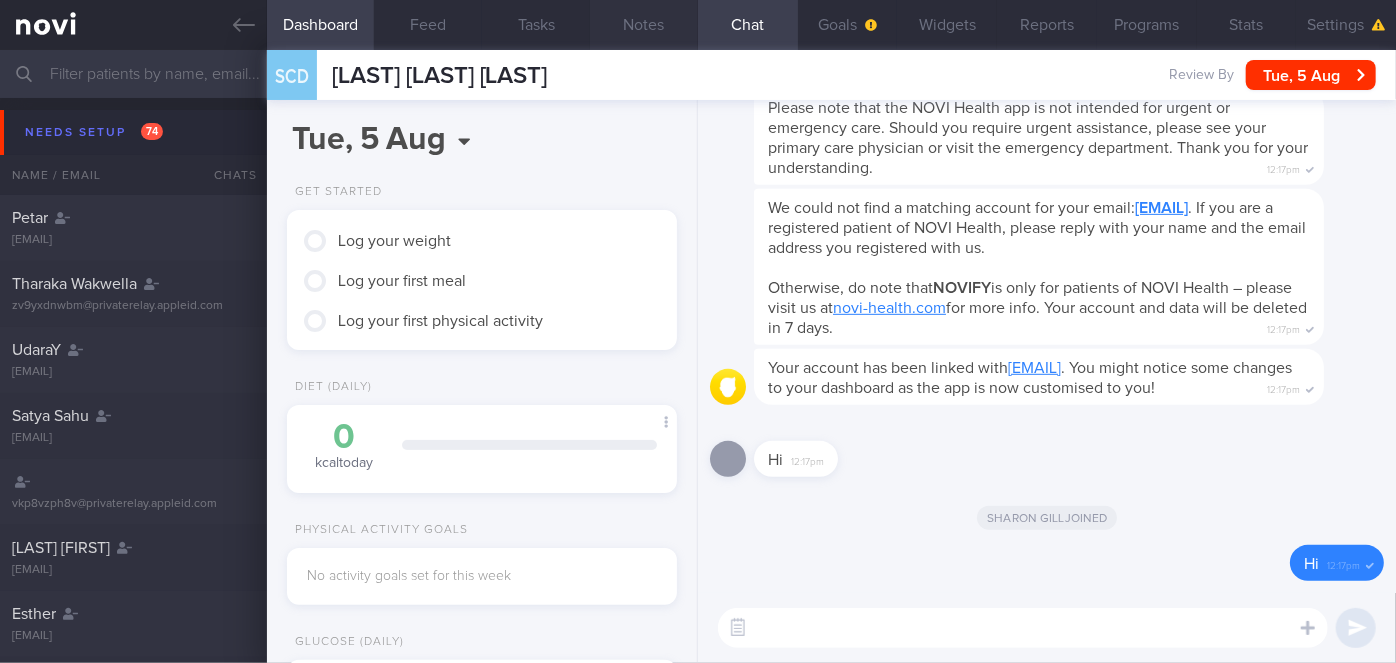 scroll, scrollTop: 999826, scrollLeft: 999650, axis: both 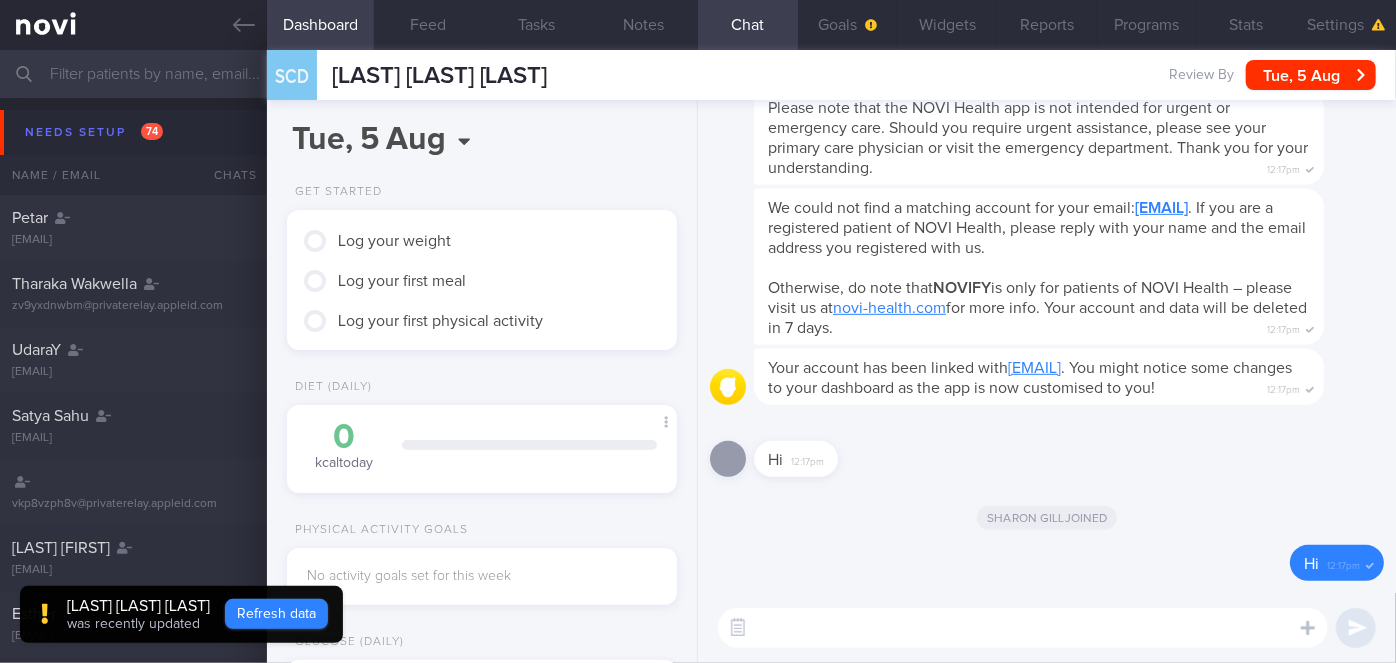 click on "Refresh data" at bounding box center [276, 614] 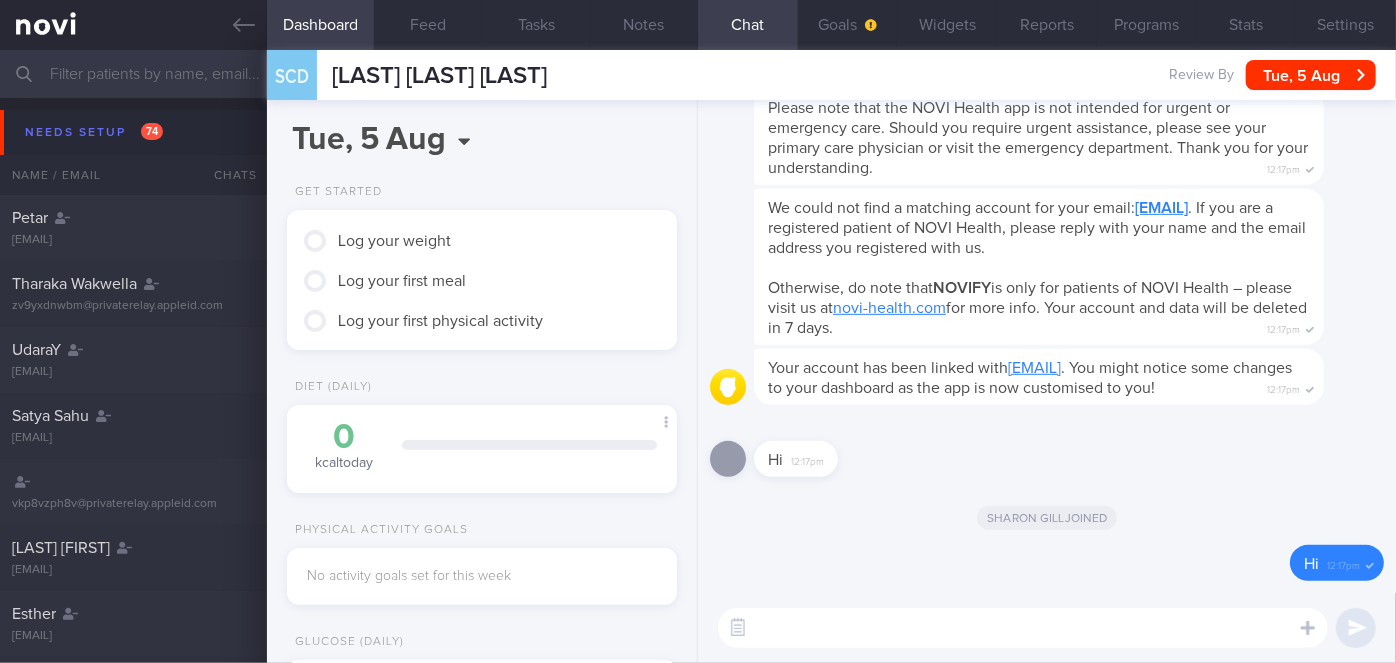 scroll, scrollTop: 1478, scrollLeft: 0, axis: vertical 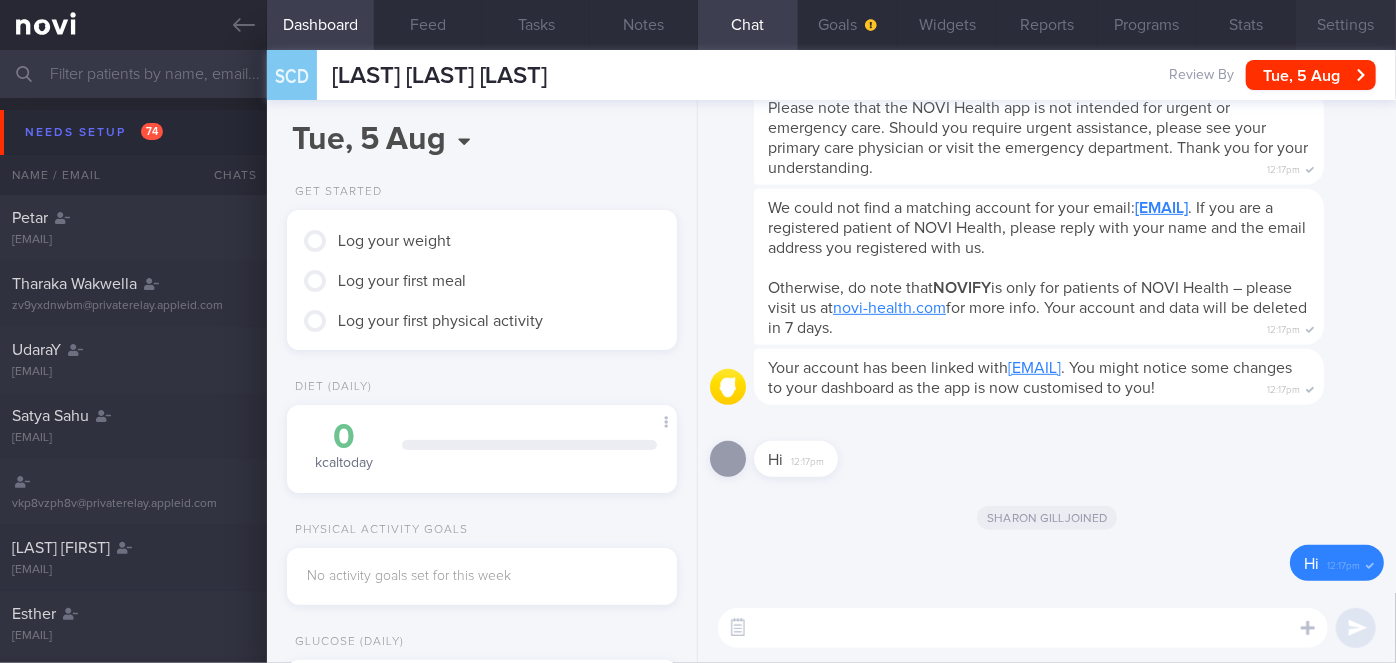 click on "Settings" at bounding box center [1346, 25] 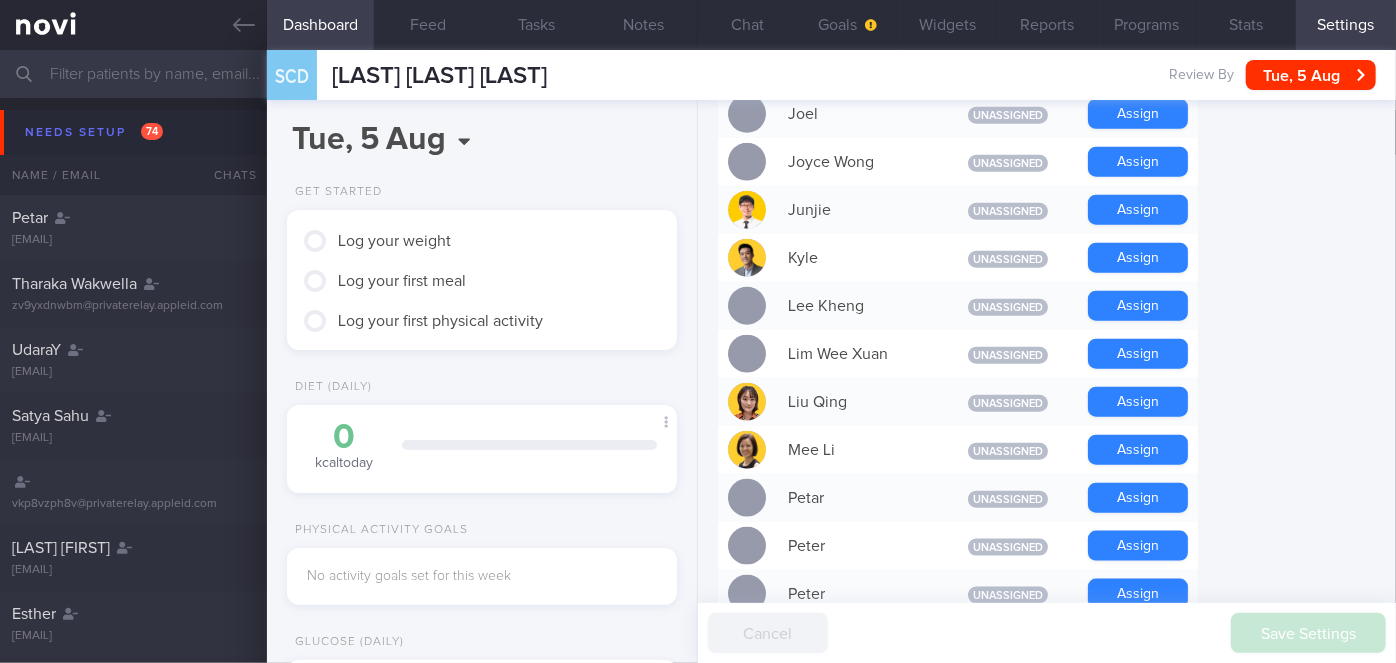 scroll, scrollTop: 845, scrollLeft: 0, axis: vertical 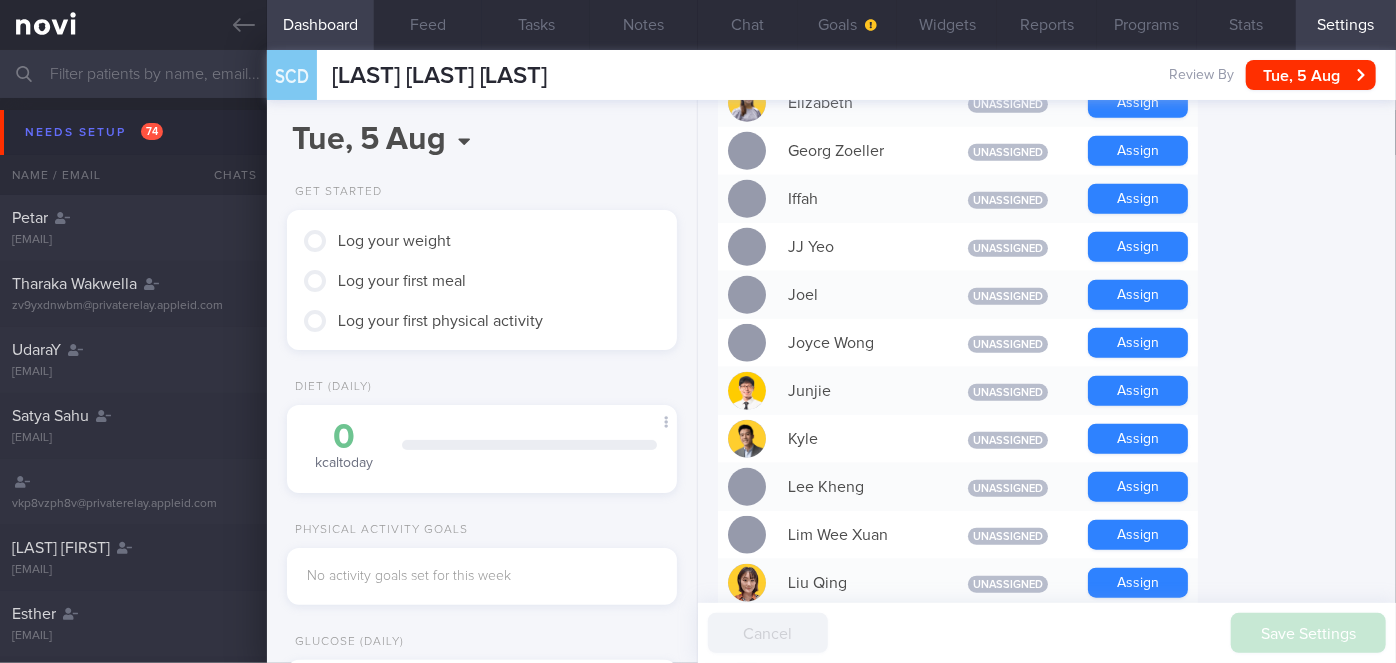 click on "Assign" at bounding box center (1138, 391) 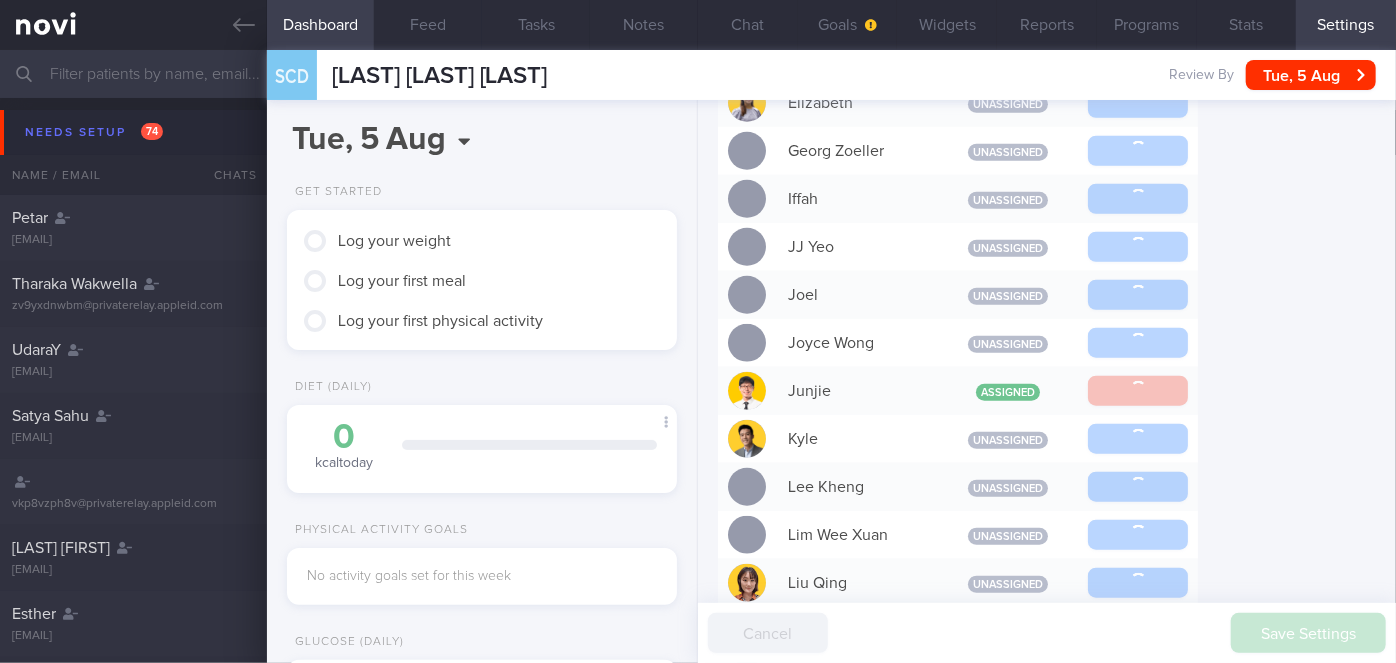 scroll, scrollTop: -55, scrollLeft: 0, axis: vertical 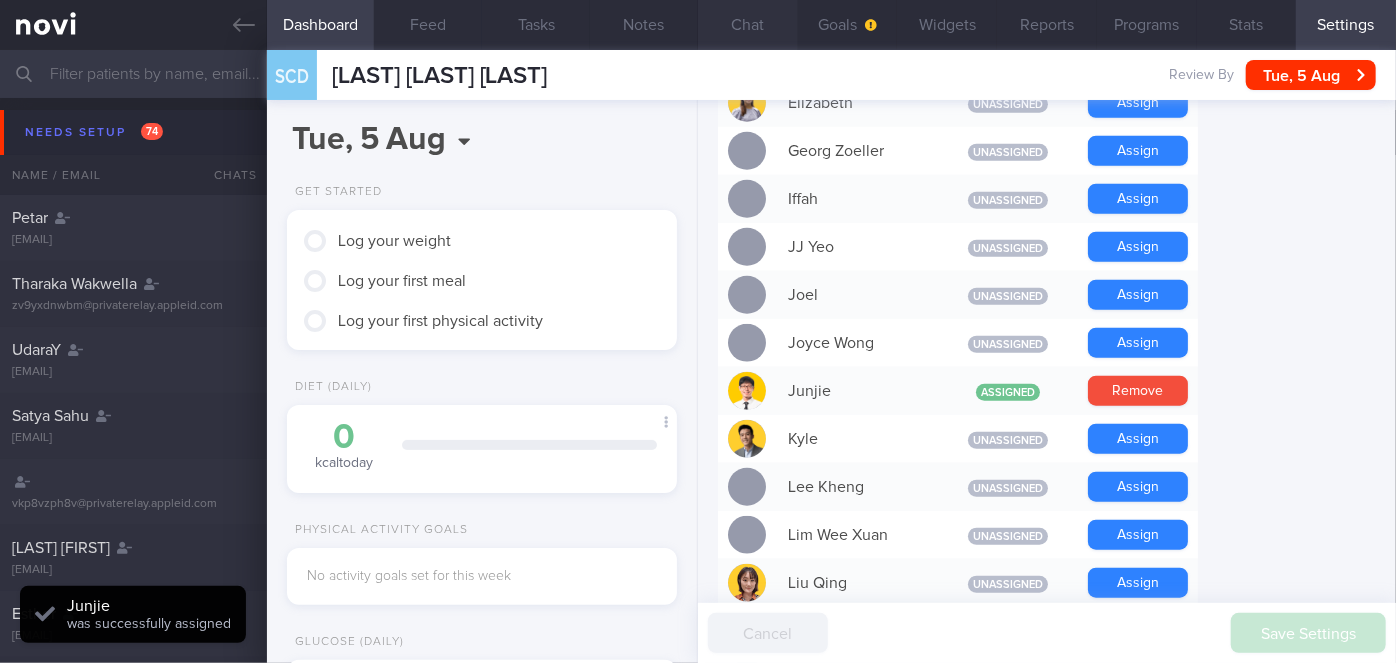 click on "Chat" at bounding box center (748, 25) 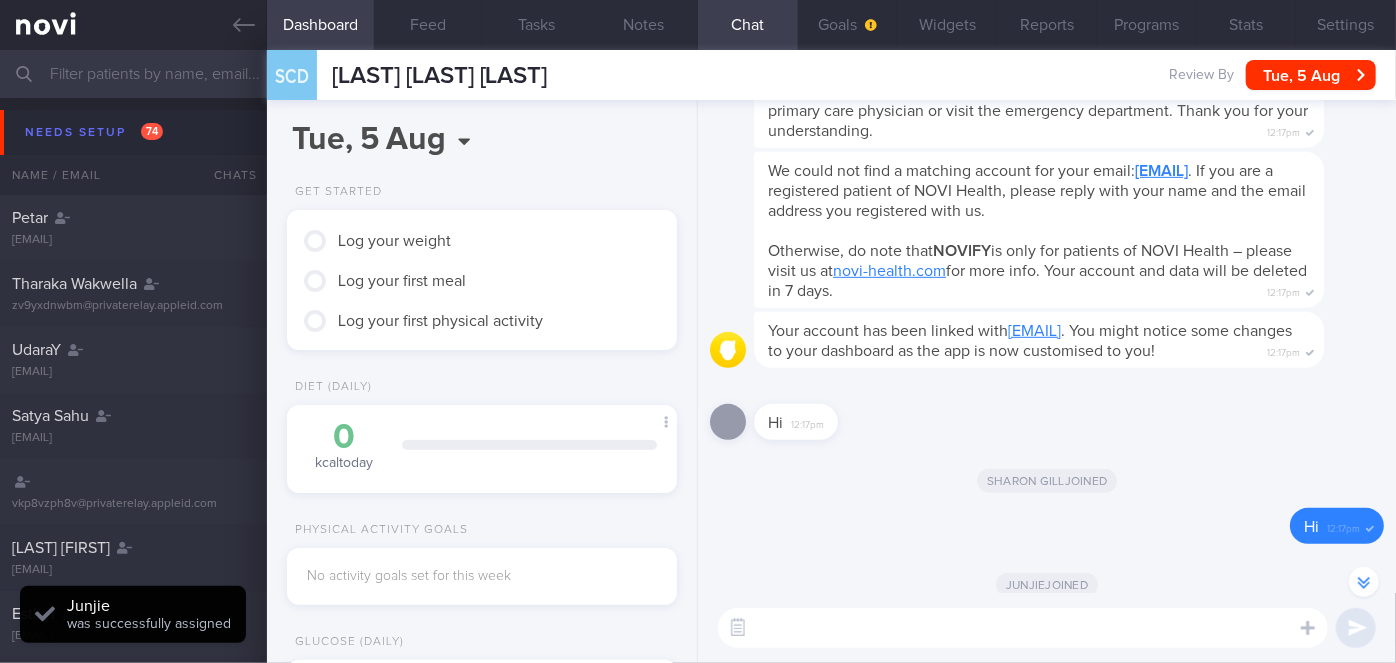 scroll, scrollTop: 0, scrollLeft: 0, axis: both 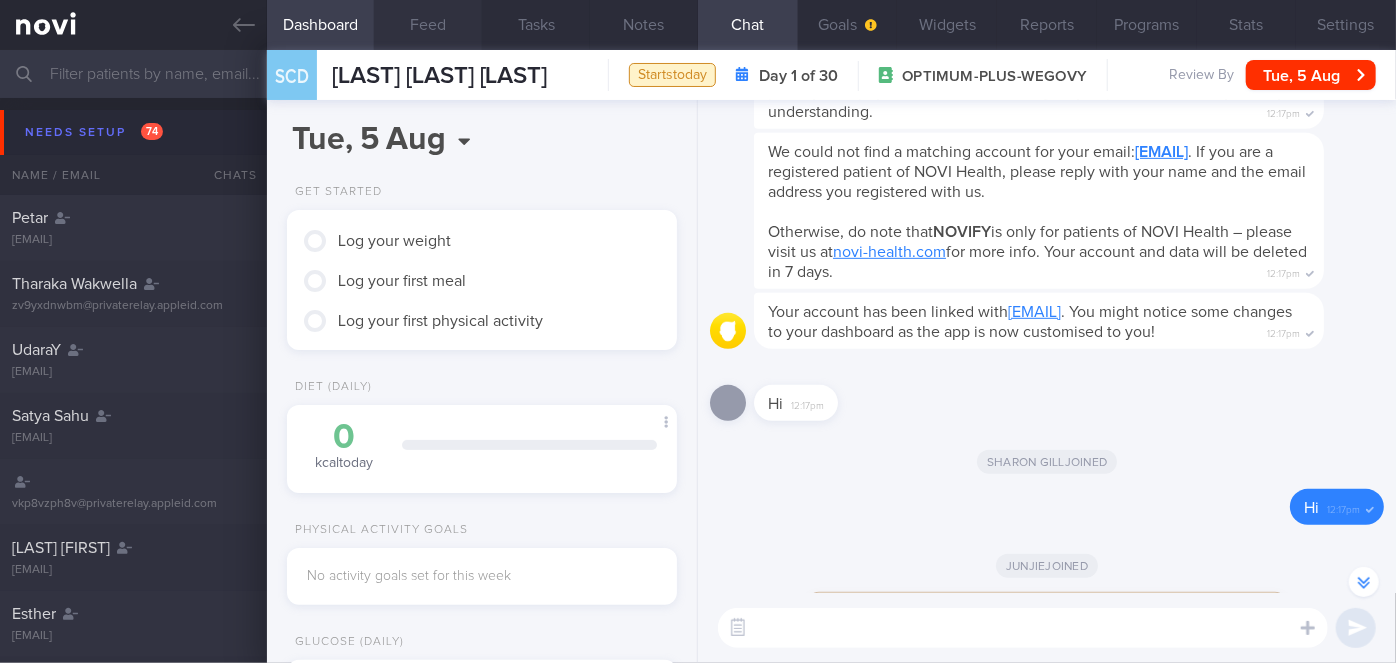 click on "Feed" at bounding box center (428, 25) 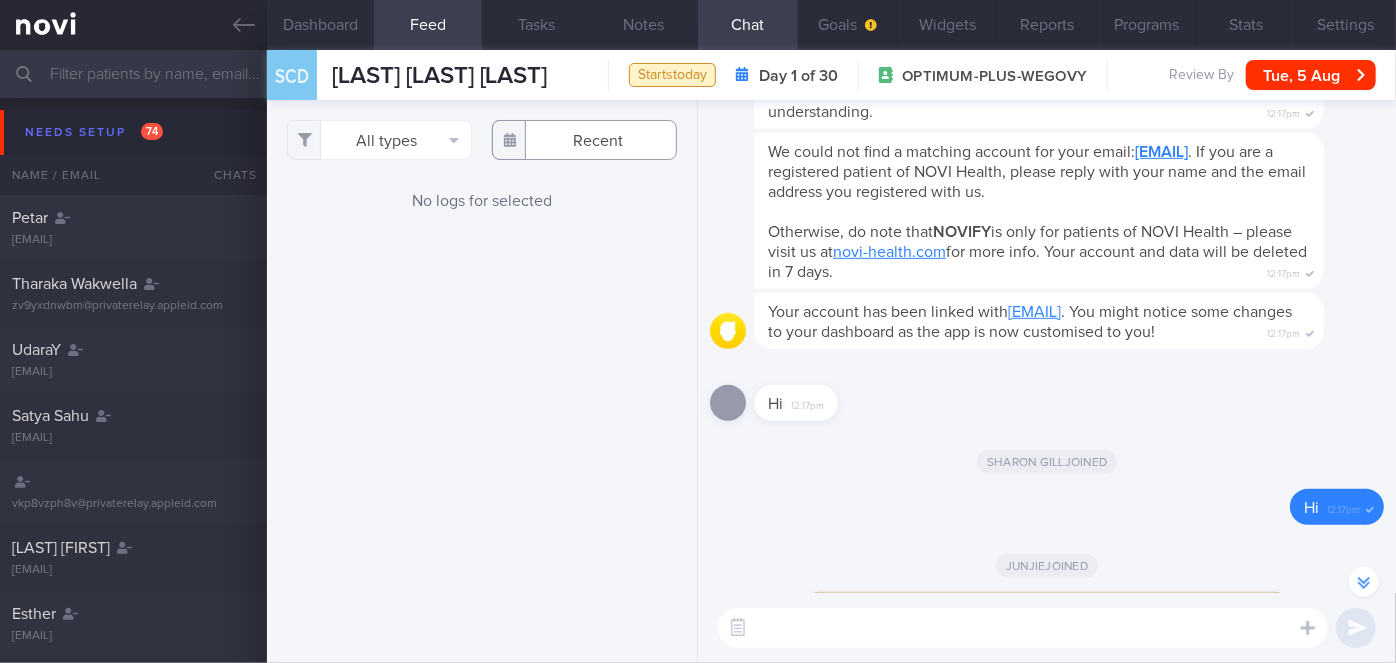 click at bounding box center (584, 140) 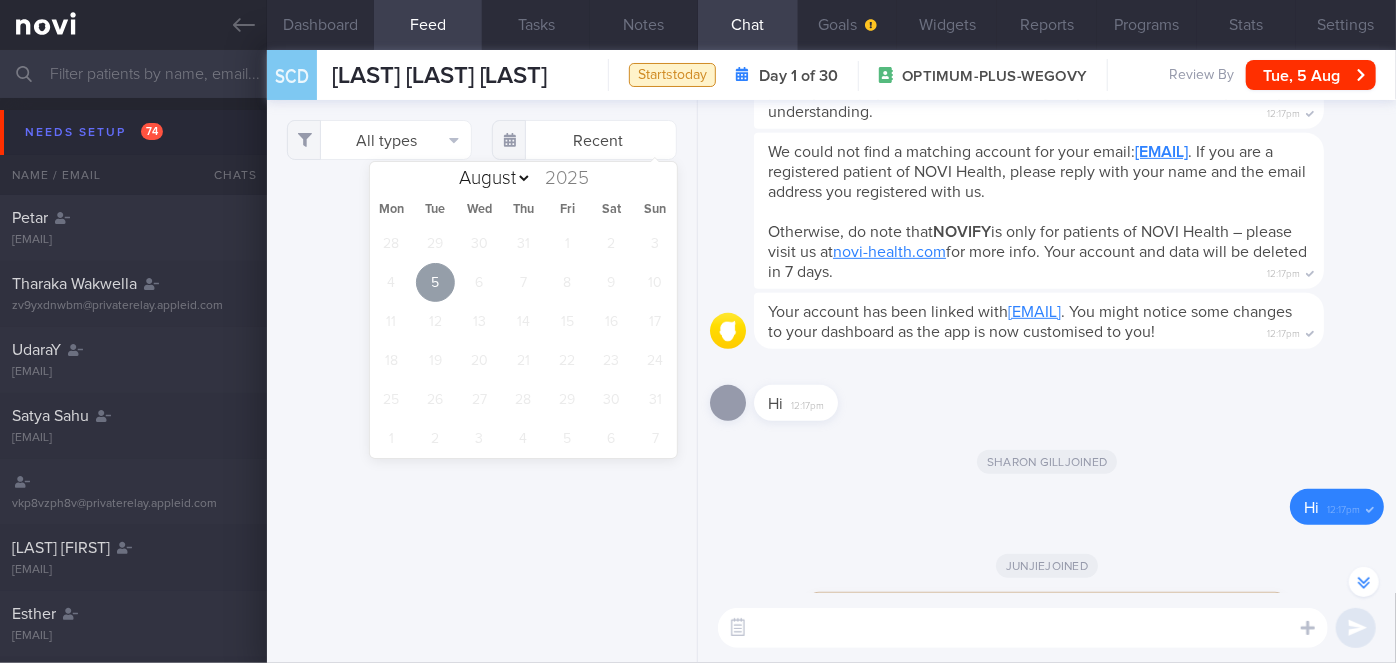click on "5" at bounding box center (435, 282) 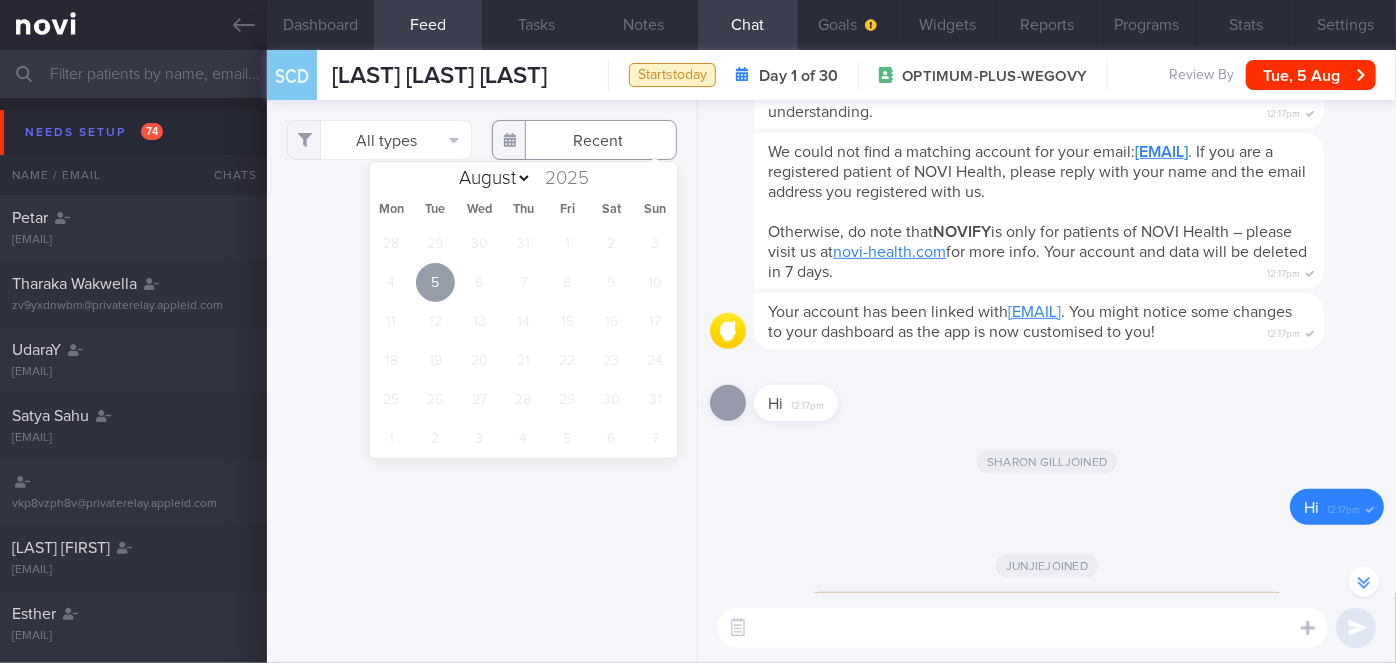 type on "2025-08-05" 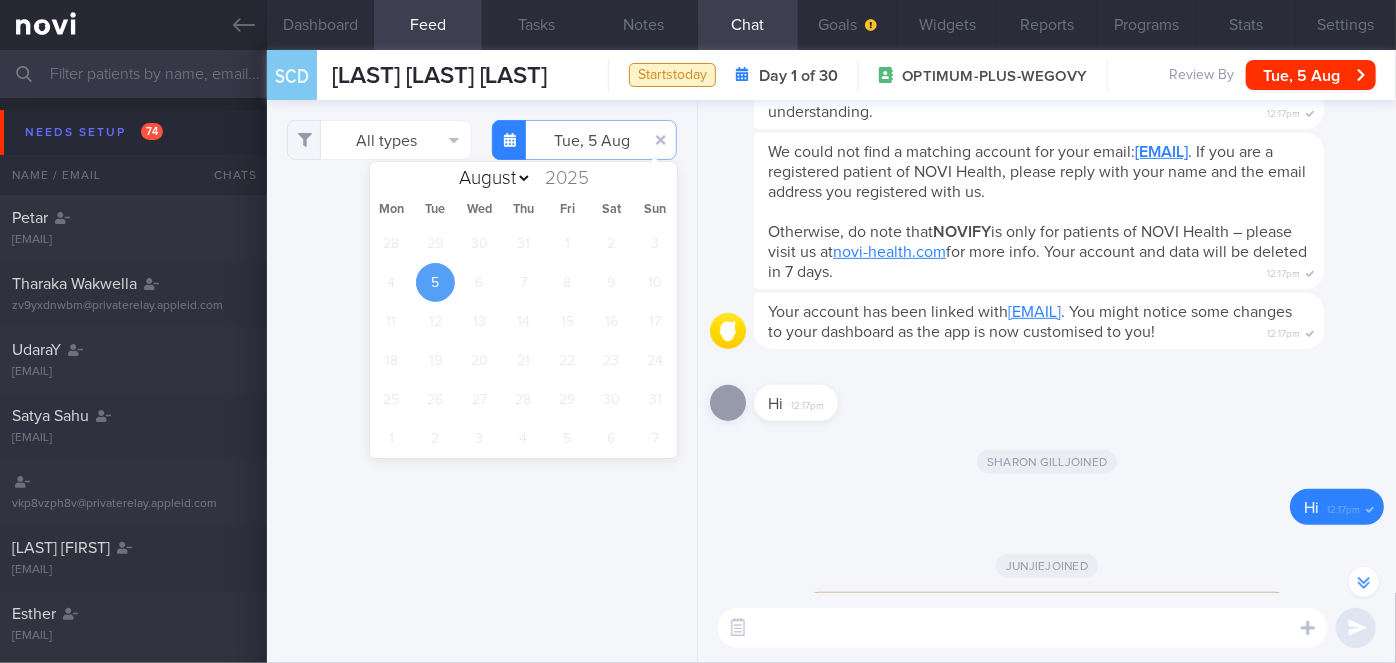 click on "We could not find a matching account for your email:  cdsobotka@gmail.com . If you are a registered patient of NOVI Health, please reply with your name and the email address you registered with us. Otherwise, do note that  NOVIFY  is only for patients of NOVI Health – please visit us at  novi-health.com  for more info. Your account and data will be deleted in 7 days.
12:17pm" at bounding box center (1047, 213) 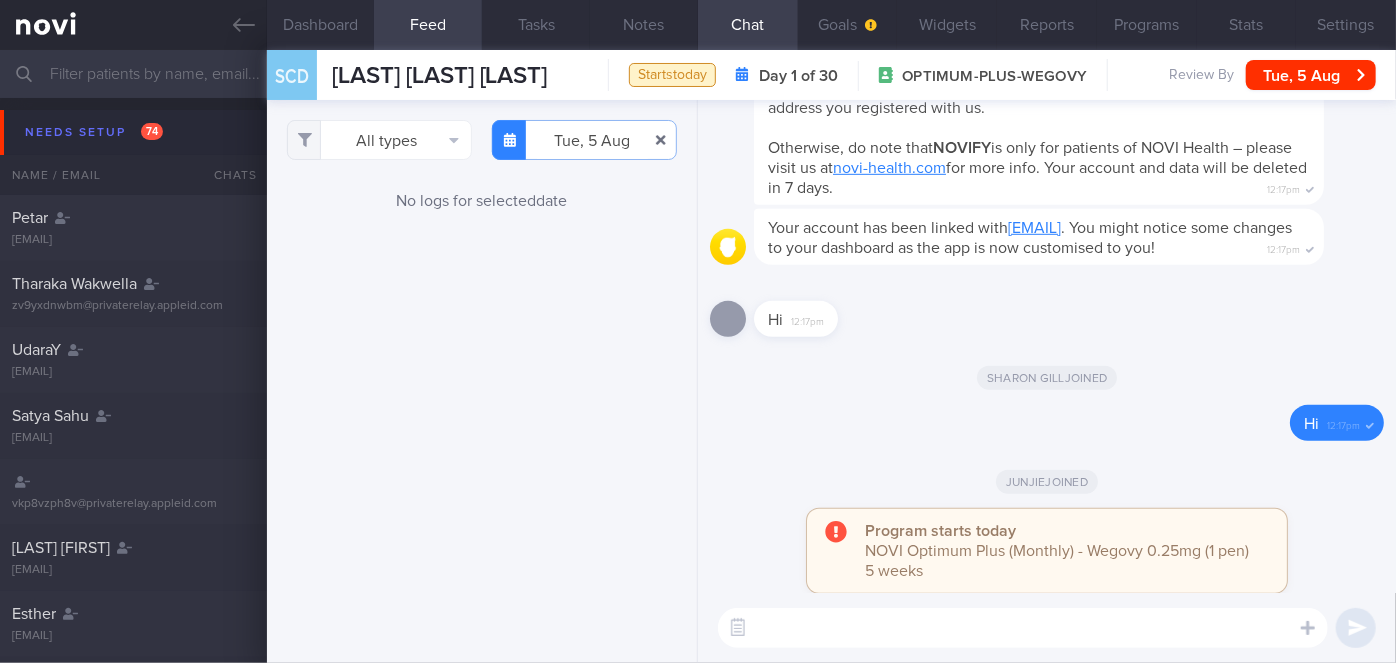 scroll, scrollTop: 0, scrollLeft: 0, axis: both 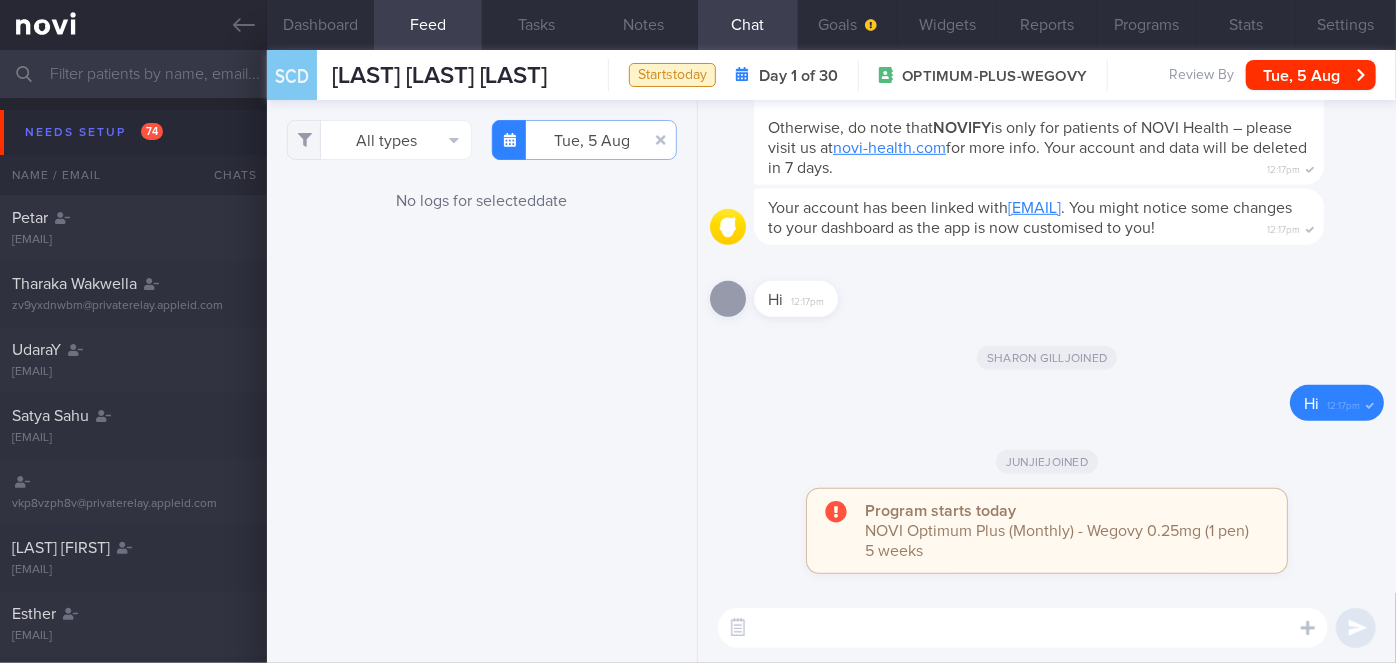 click at bounding box center (1023, 628) 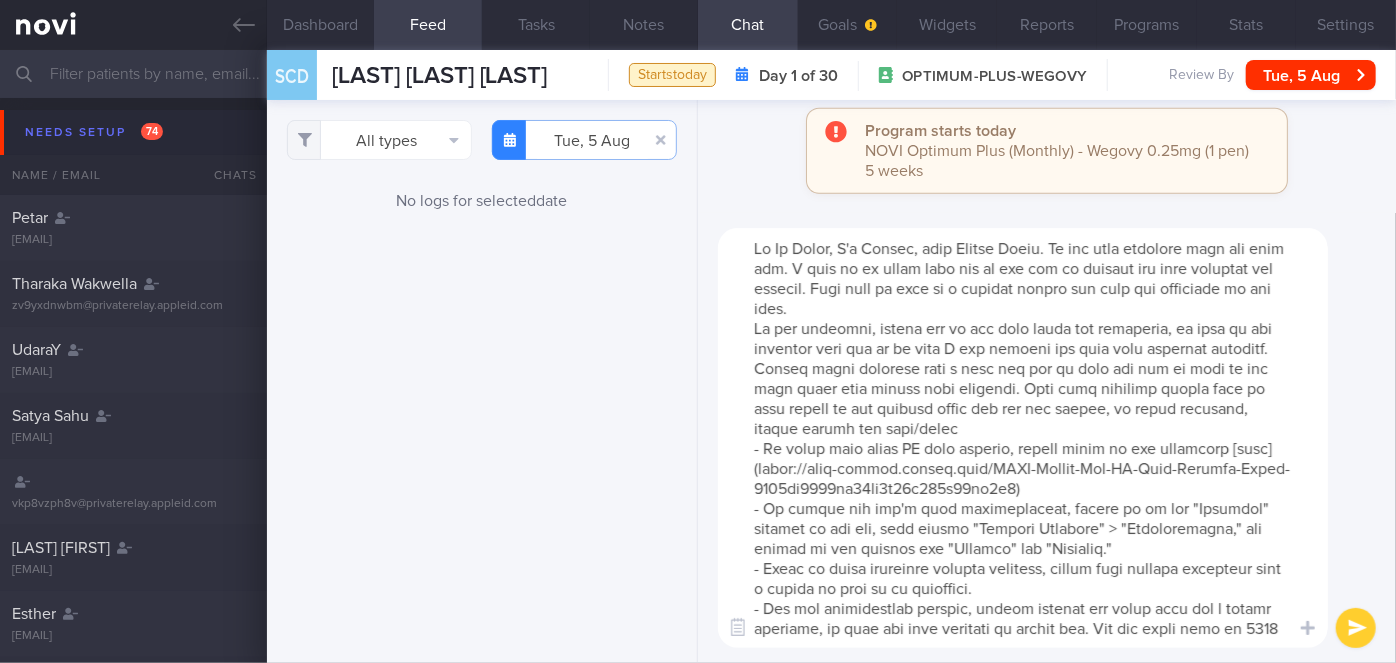 scroll, scrollTop: 119, scrollLeft: 0, axis: vertical 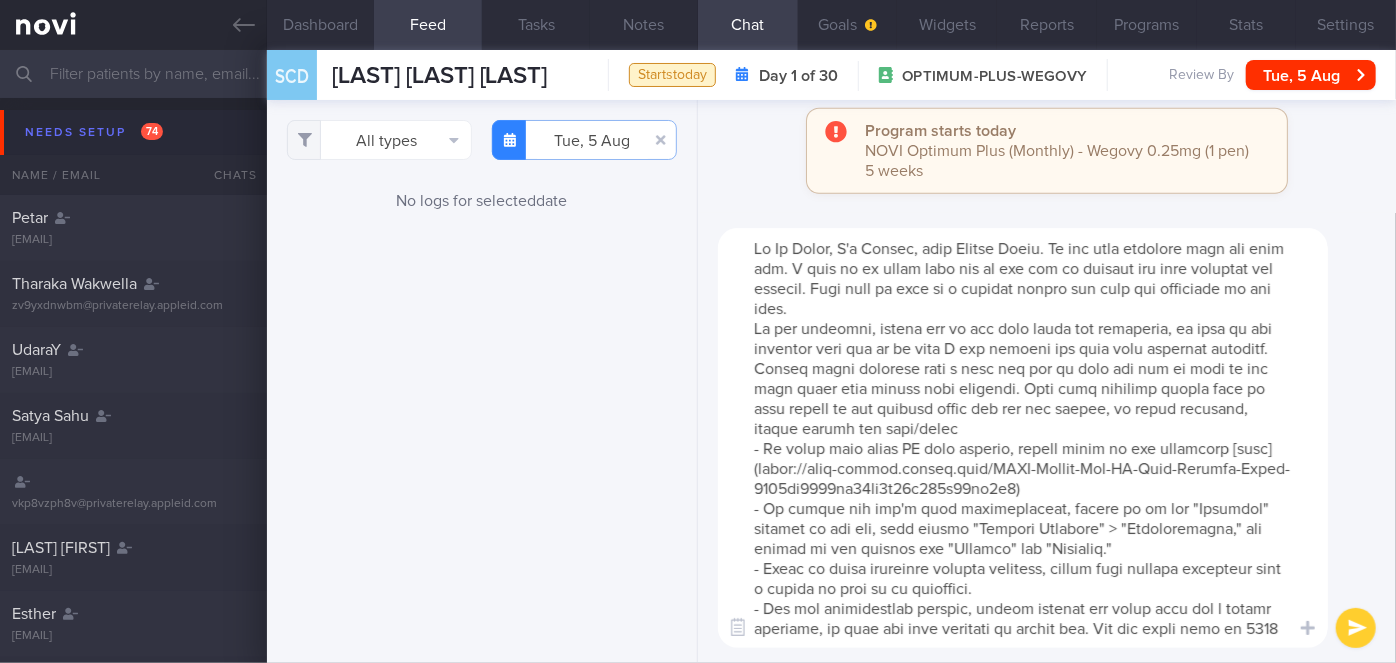 click at bounding box center (1023, 438) 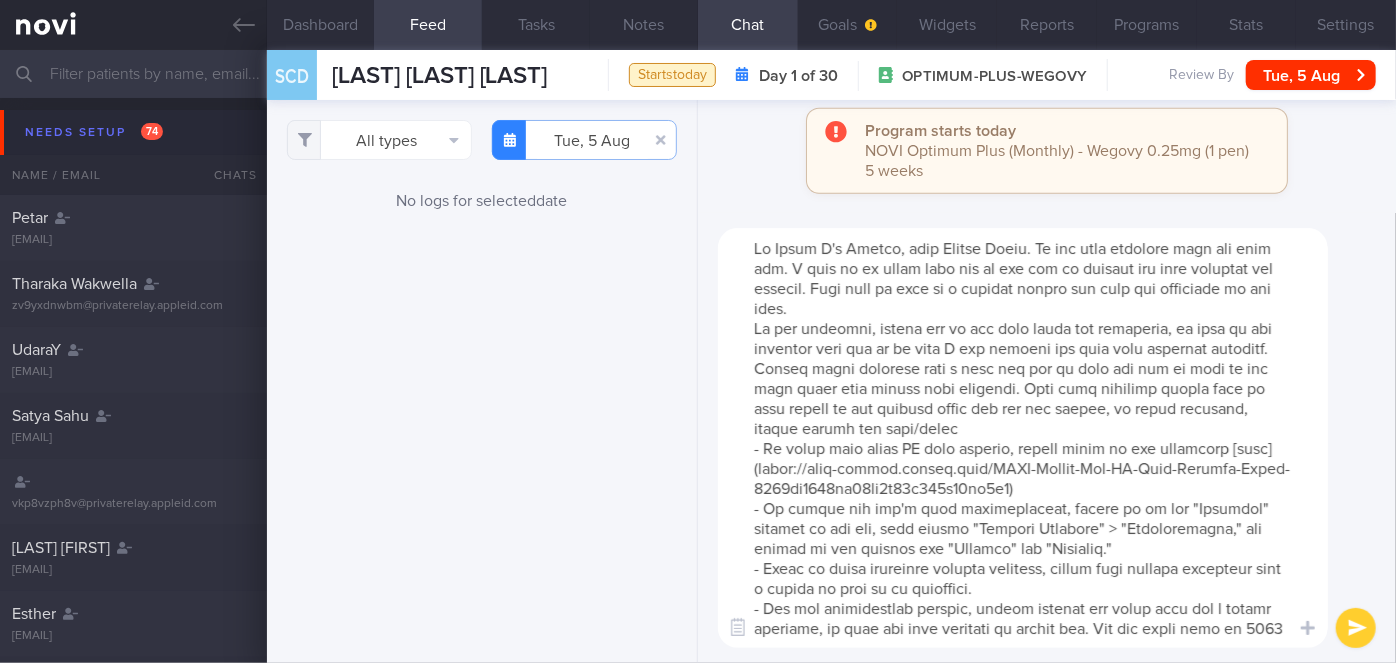 click at bounding box center (1023, 438) 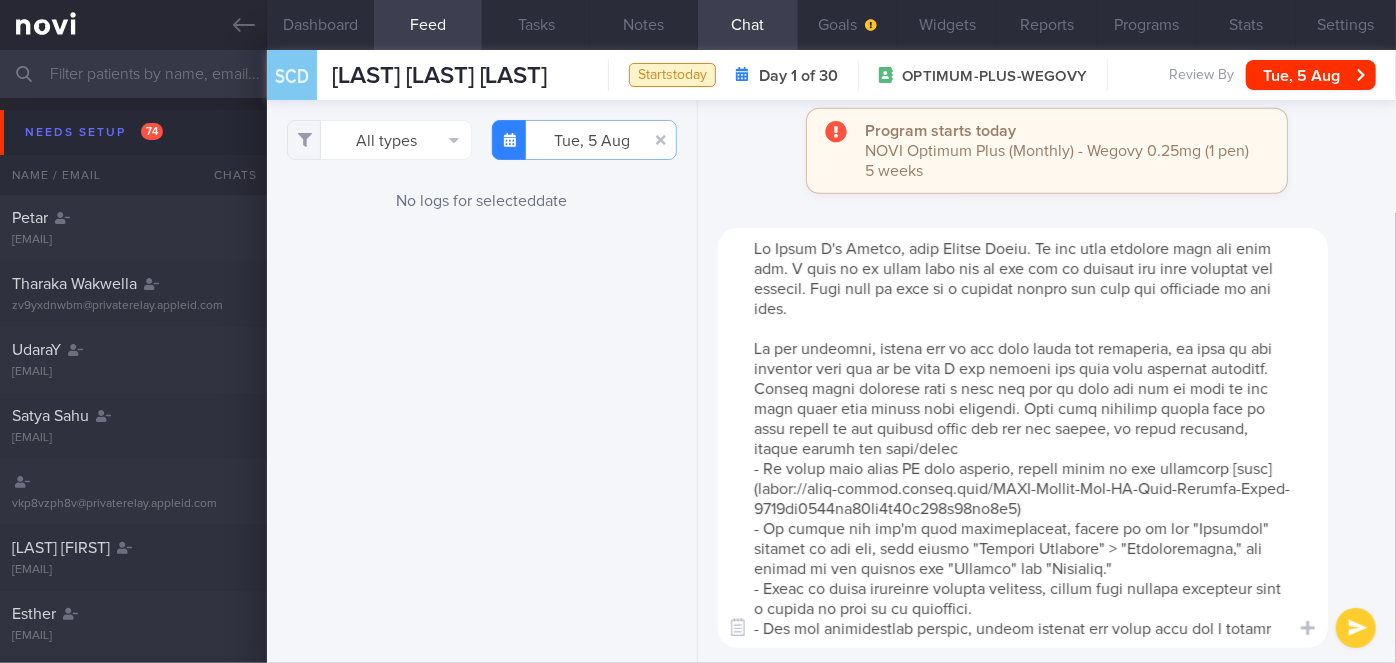 click at bounding box center (1023, 438) 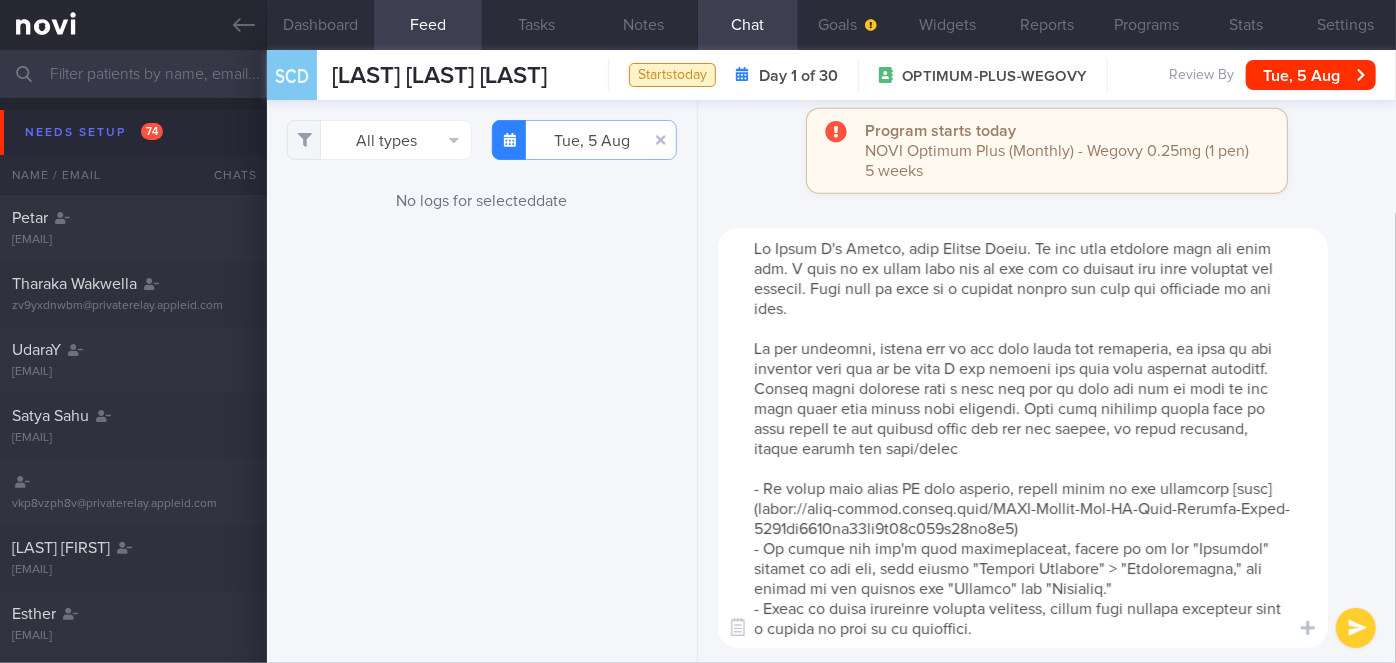 scroll, scrollTop: 159, scrollLeft: 0, axis: vertical 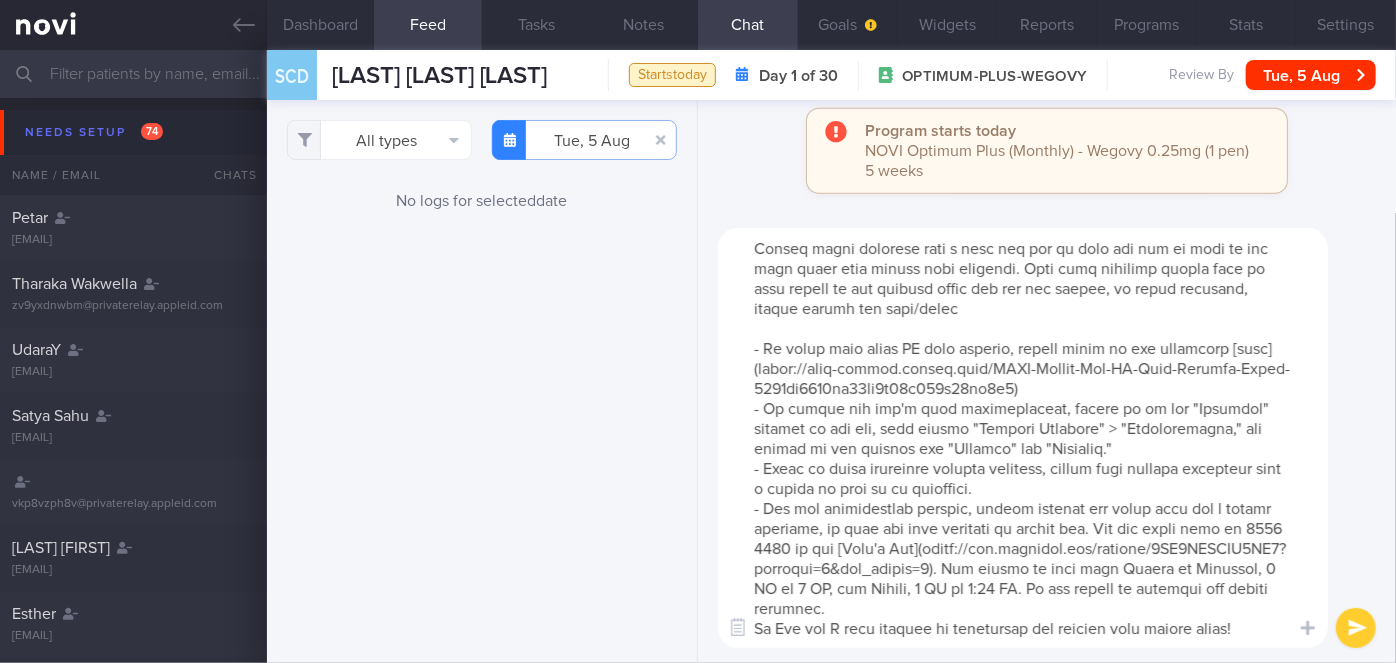 click at bounding box center [1023, 438] 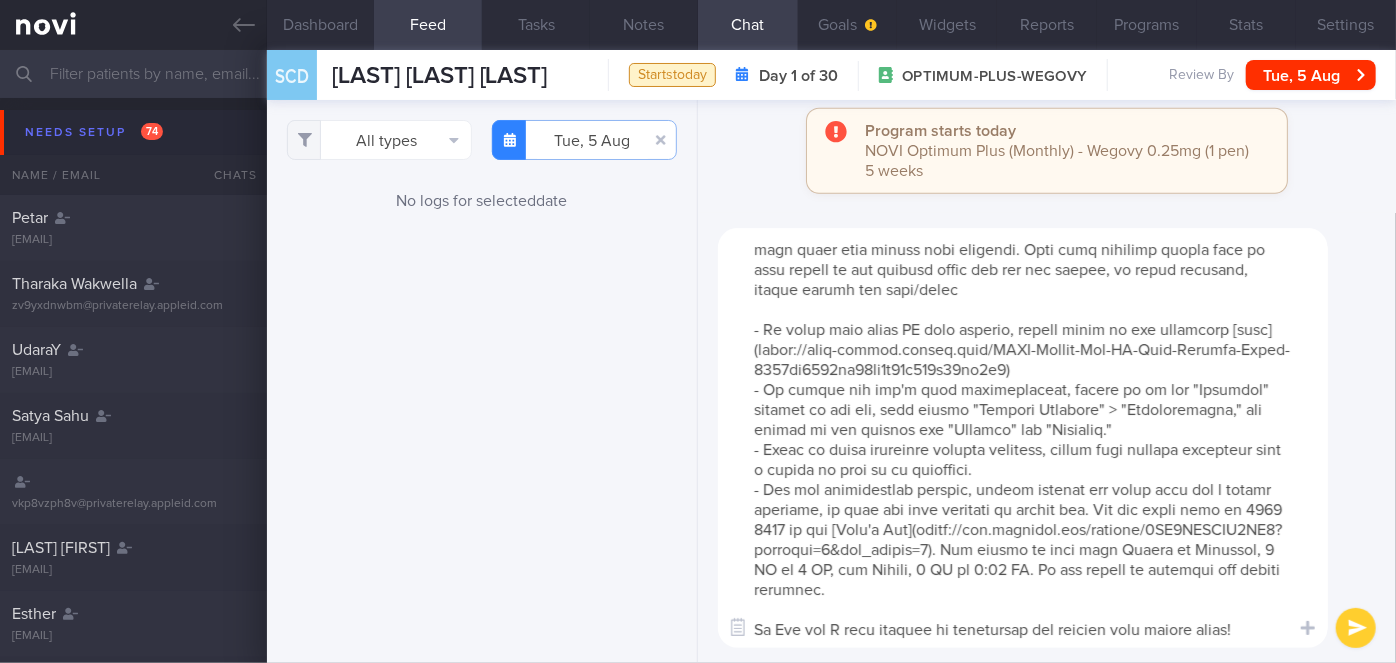 scroll, scrollTop: 33, scrollLeft: 0, axis: vertical 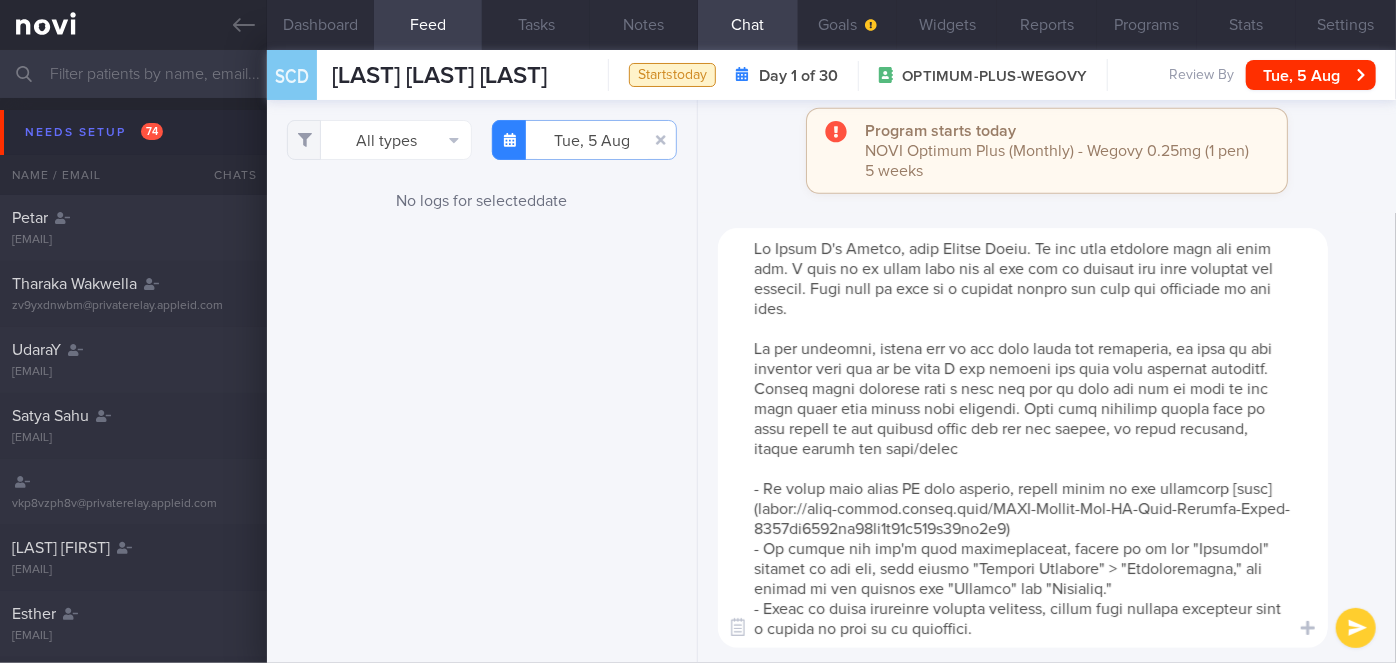 type on "Hi Chris I'm Sharon, your Health Coach. It was nice speaking with you just now. I will be in touch with you on the app to provide you with guidance and support. Feel free to drop me a message should you have any questions at any time.
In the meantime, please log in all your meals and beverages, as well as the exercise that you do so that I can provide you with more specific feedback. Please weigh yourself once a week and log it into the app so that we can also track your weight loss progress. Your most accurate weight will be your weight in the morning after you use the toilet, in light clothing, before taking any food/drink
- To learn more about AI food logging, please click on the following [link](https://novi-health.notion.site/NOVI-Health-App-AI-Food-Logging-Guide-1273ed7319fc80ca8a78d543a26dc6d2)
- To ensure you don't miss notifications, please go to the "Settings" section of the app, then select "Account Settings" > "Notifications," and toggle on all options for "General" and "Coaching."
- Since we..." 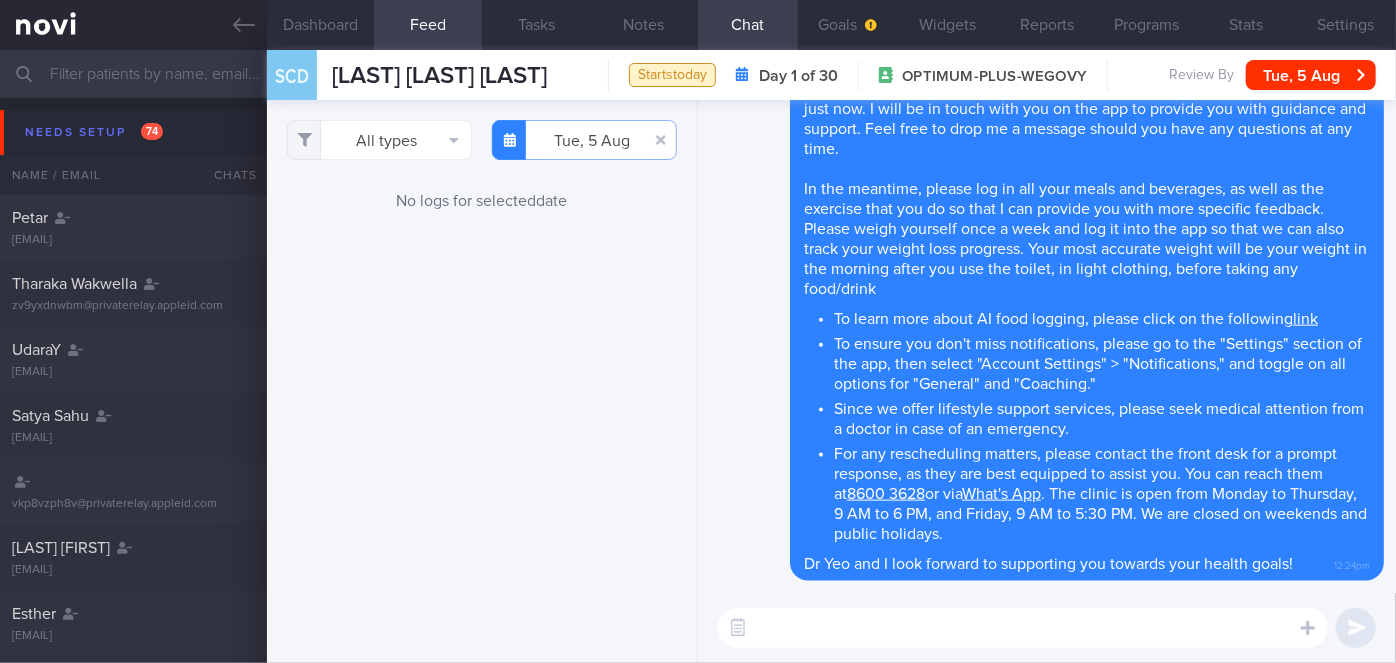 scroll, scrollTop: 0, scrollLeft: 0, axis: both 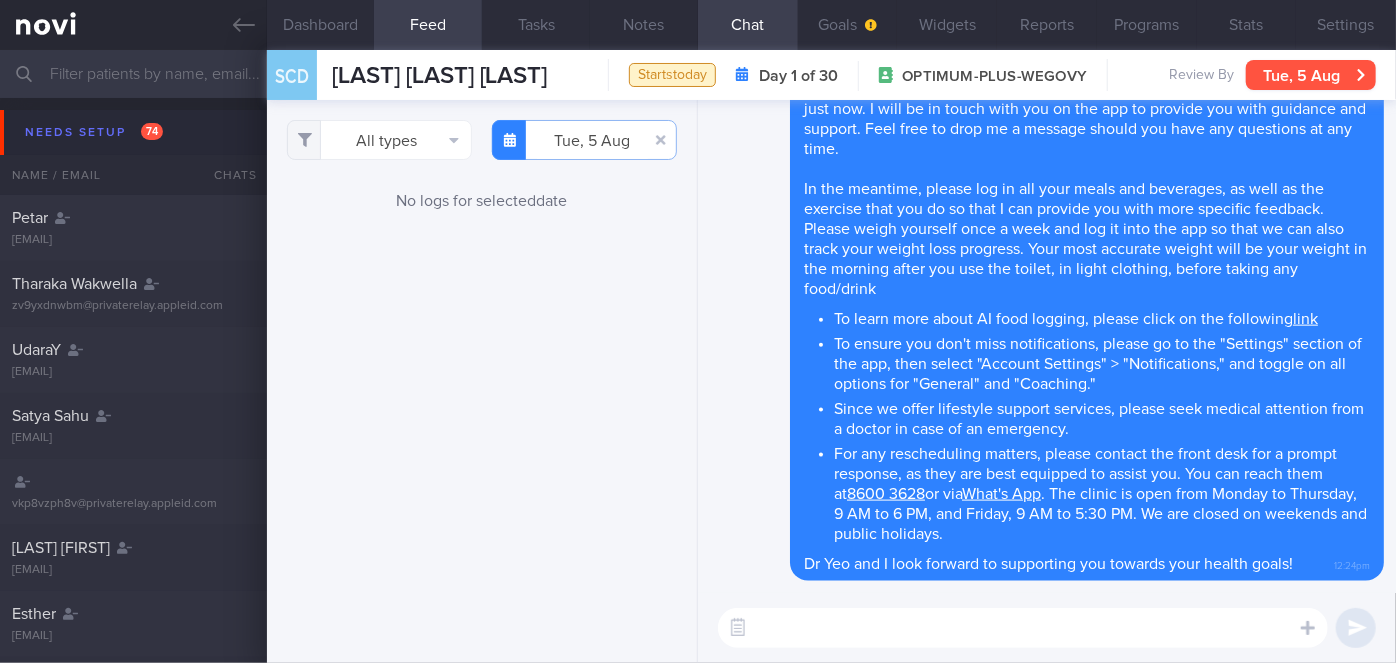 click on "Tue, 5 Aug" at bounding box center [1311, 75] 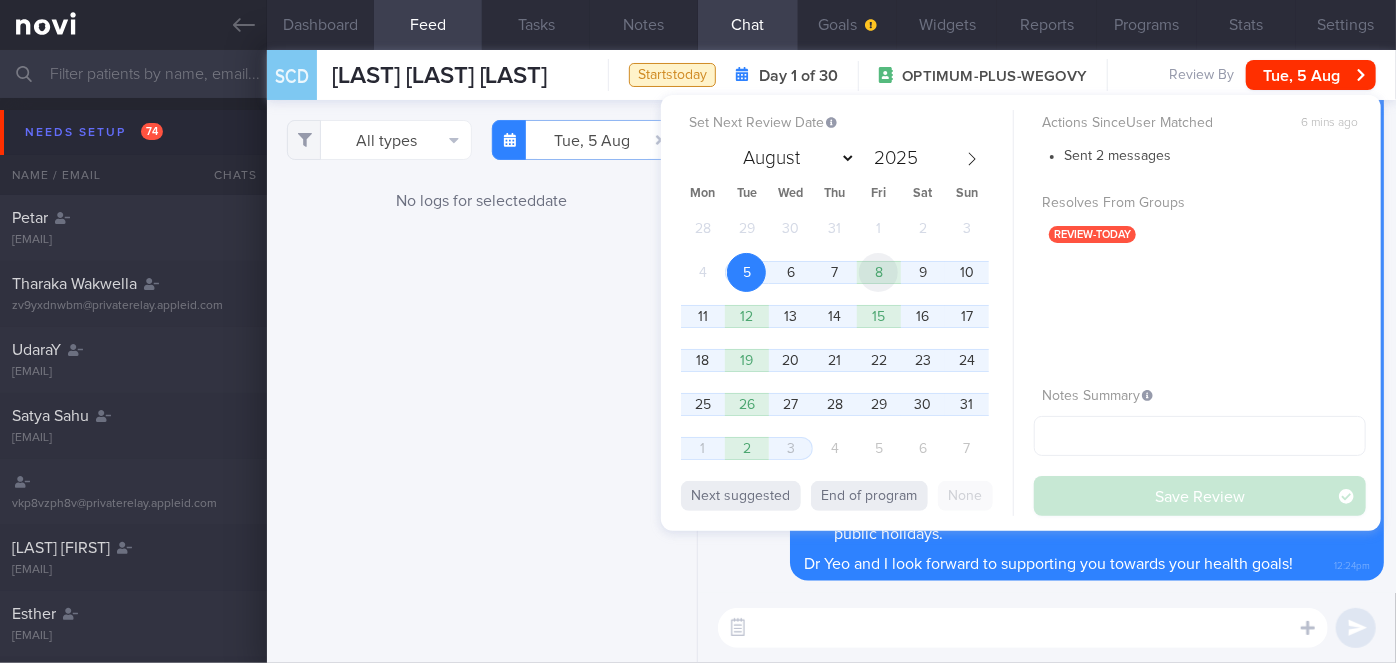 click on "8" at bounding box center [878, 272] 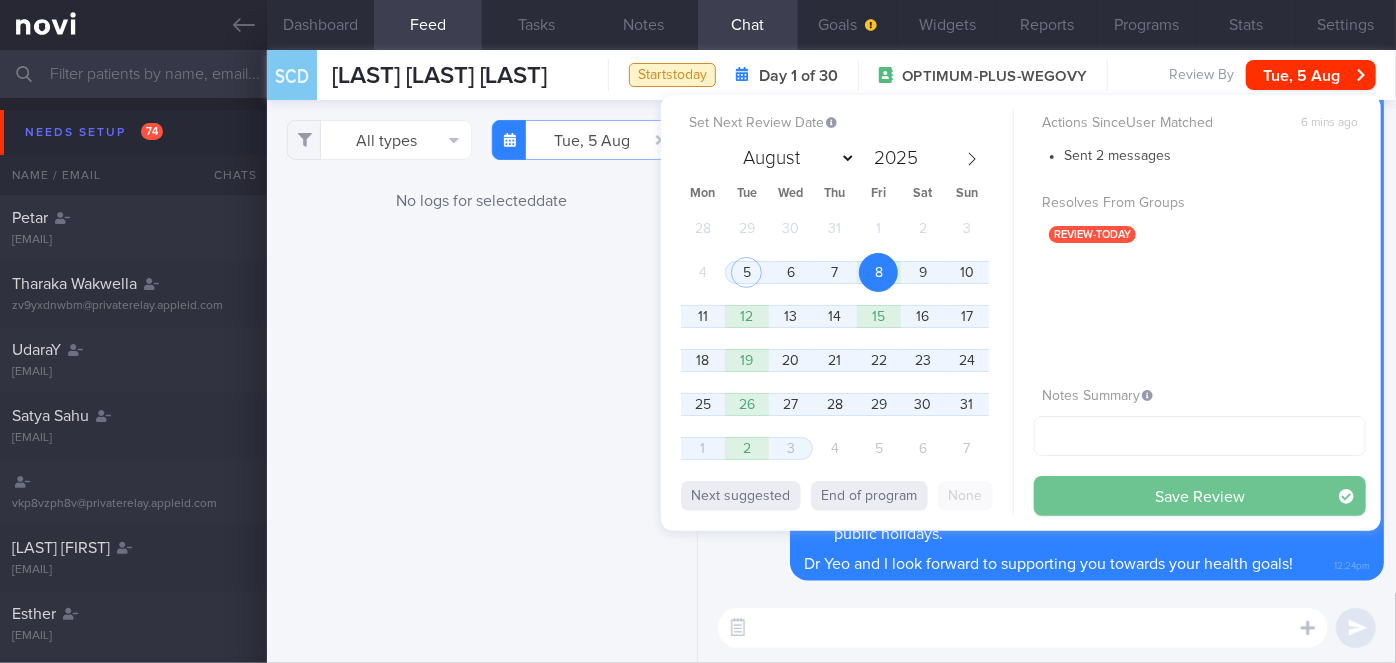 click on "Save Review" at bounding box center (1200, 496) 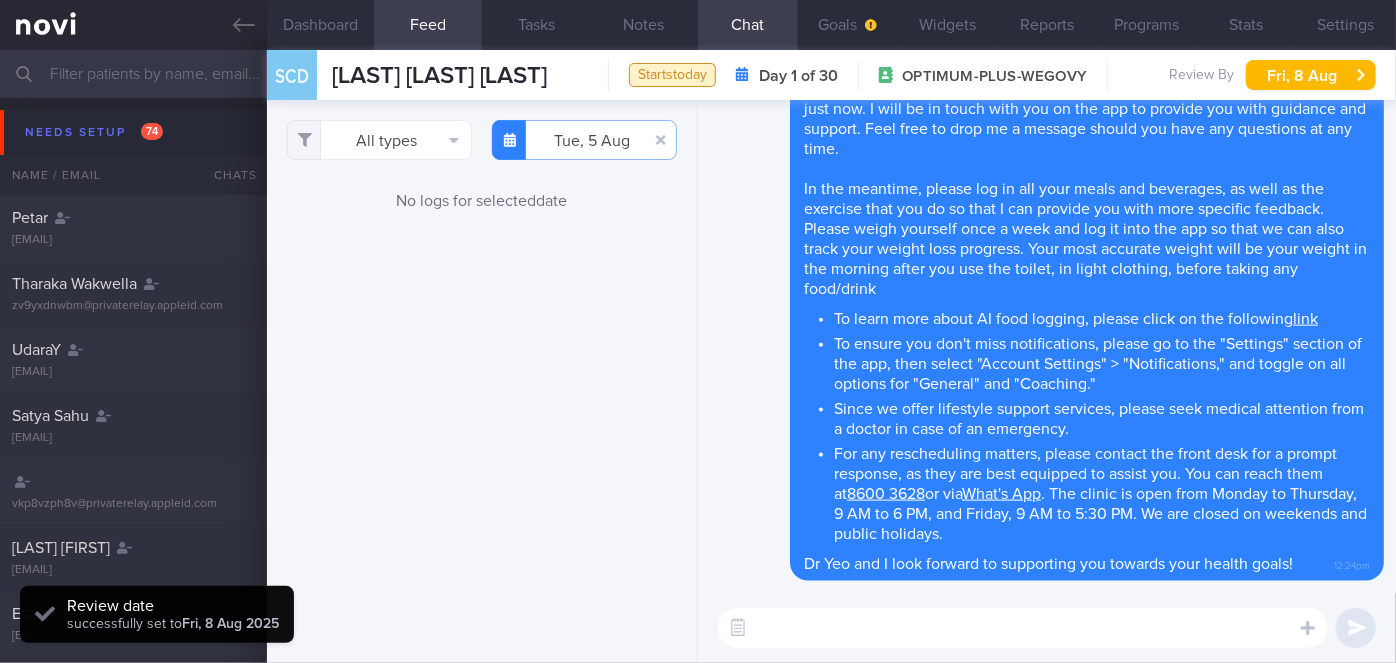 scroll, scrollTop: 999826, scrollLeft: 999650, axis: both 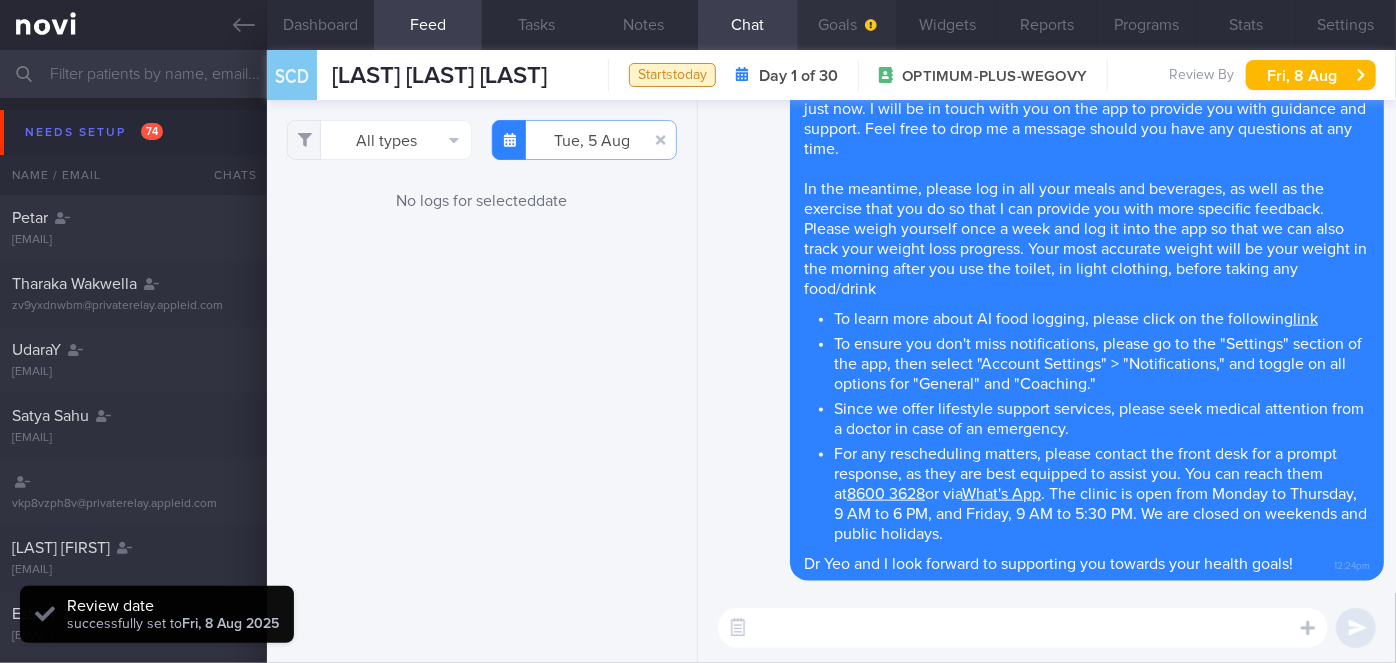 click on "Goals" at bounding box center [848, 25] 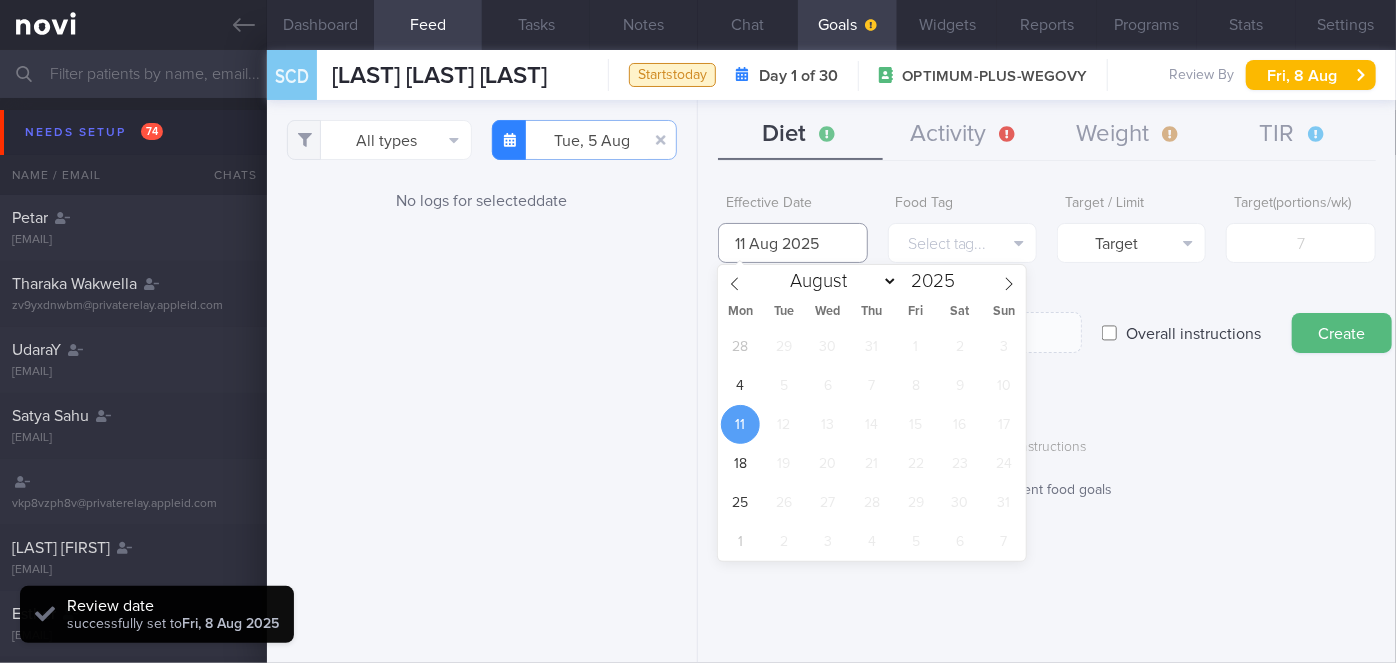click on "11 Aug 2025" at bounding box center (792, 243) 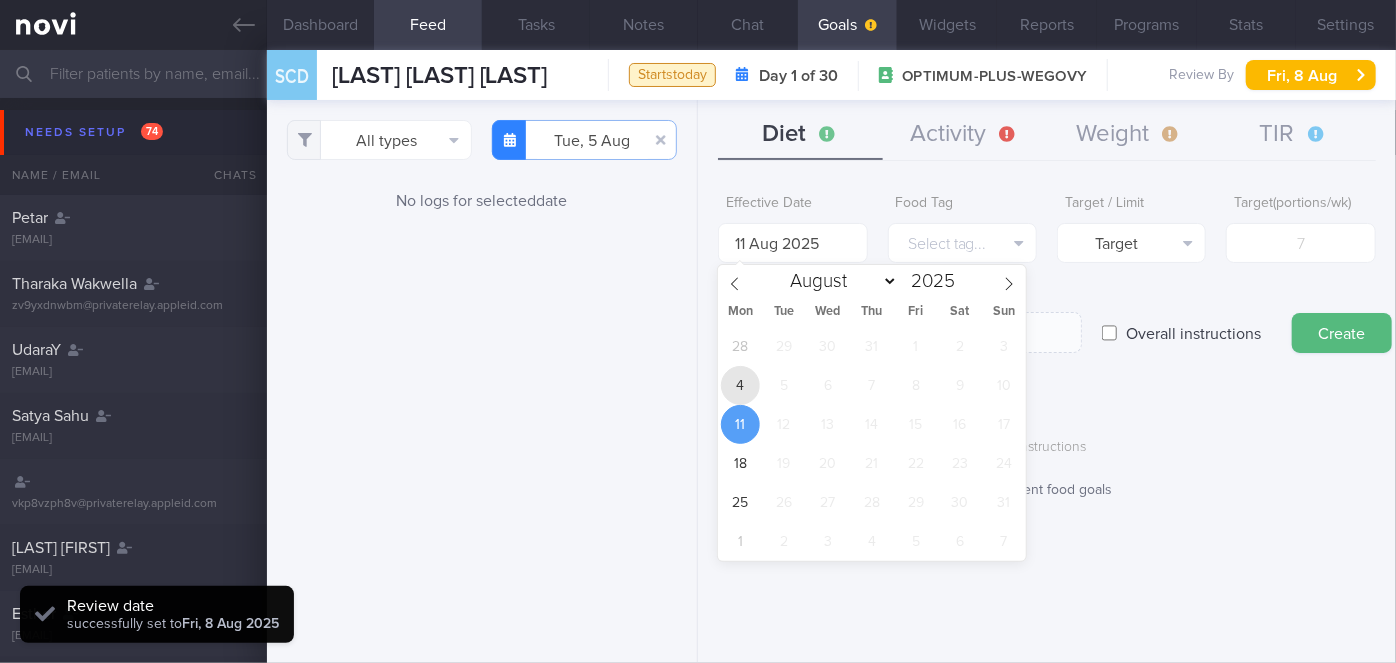 click on "4" at bounding box center [740, 385] 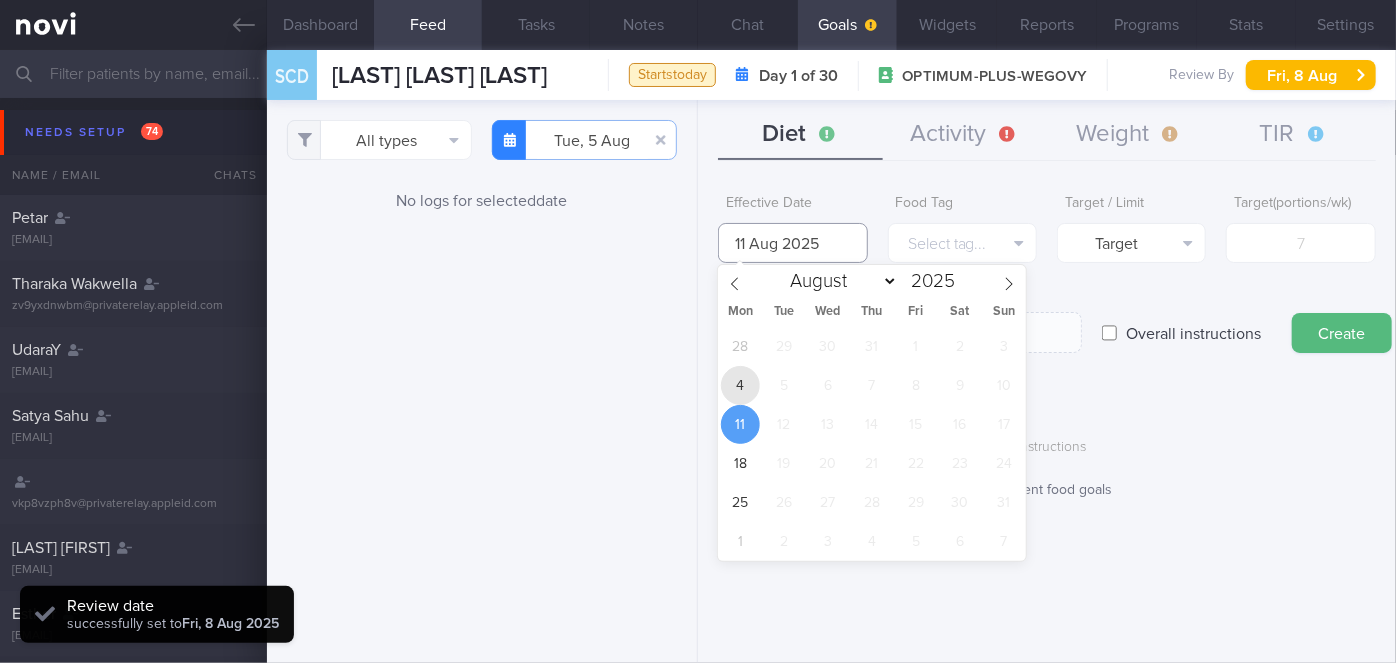 type on "4 Aug 2025" 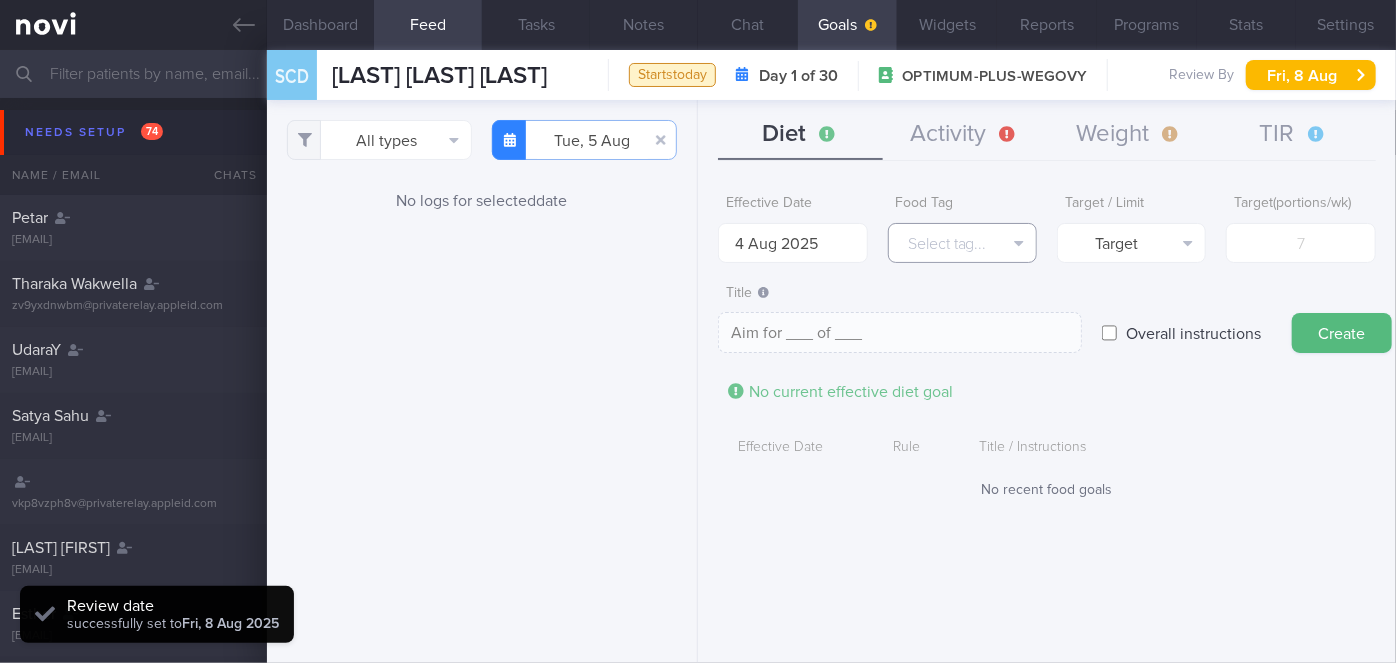 click on "Select tag..." at bounding box center (962, 243) 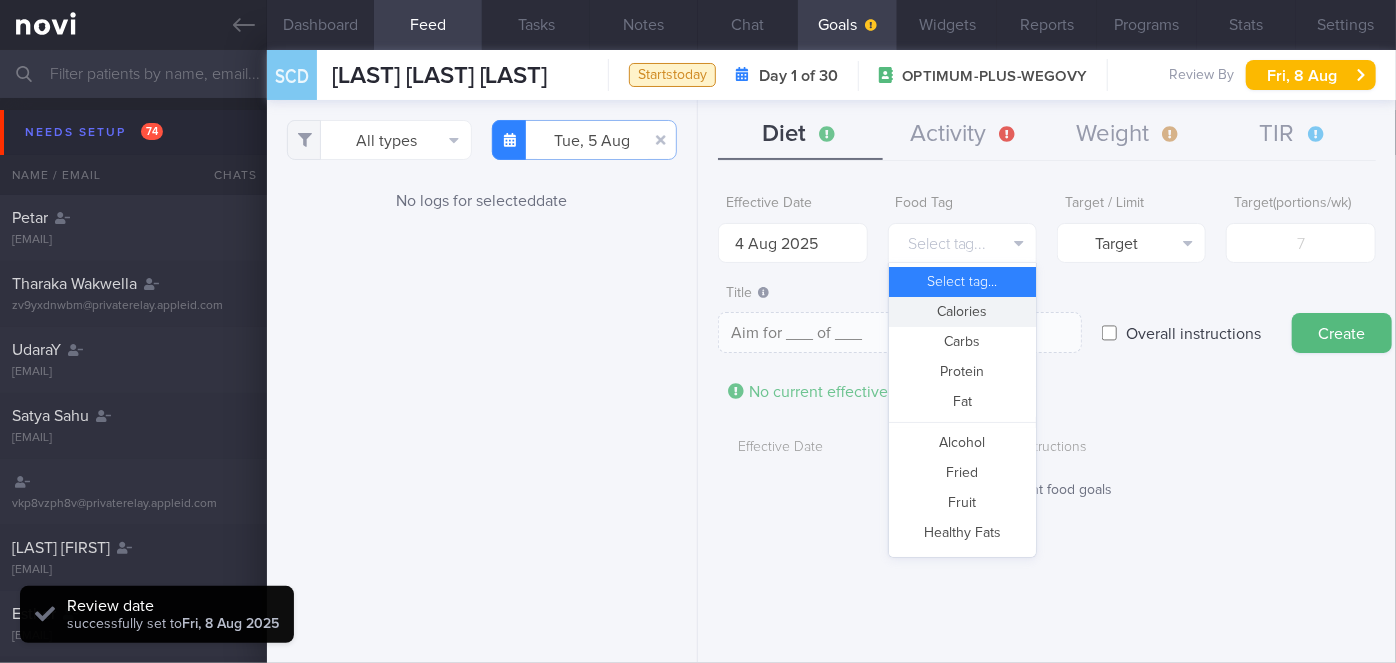 click on "Calories" at bounding box center (962, 312) 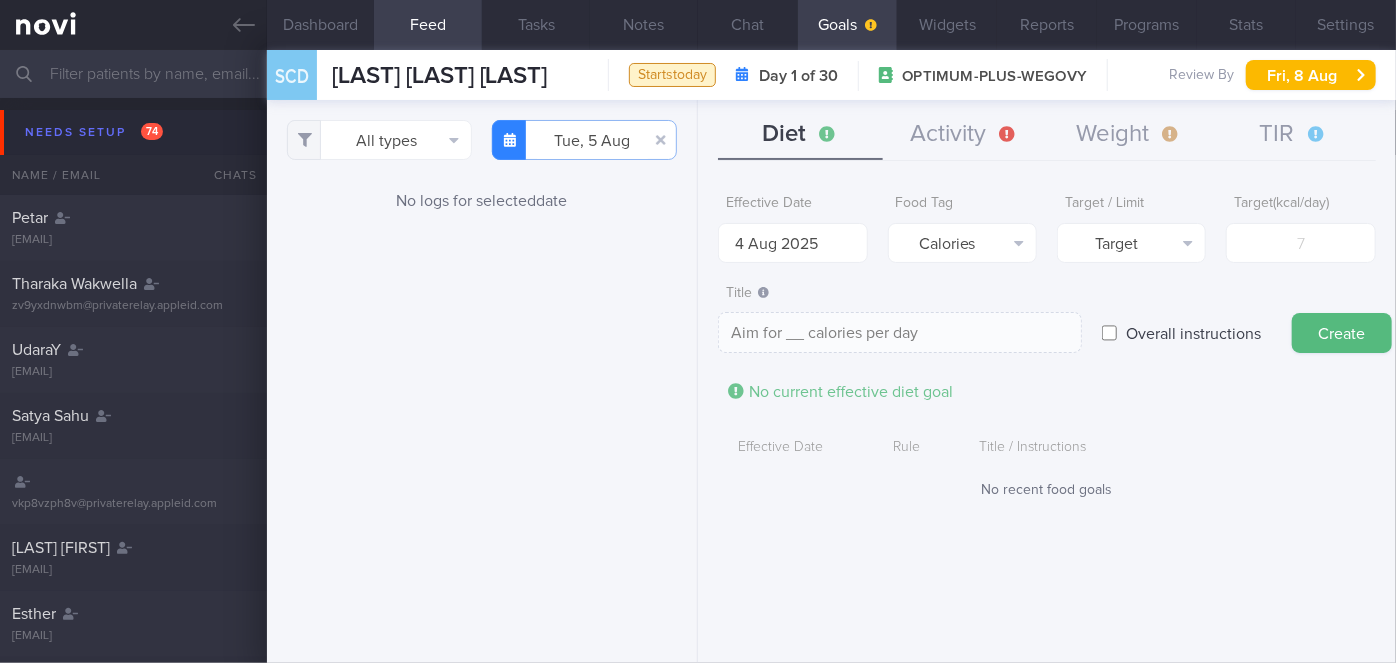 click on "Effective Date
4 Aug 2025
Food Tag
Calories
Select tag...
Calories
Carbs
Protein
Fat
Alcohol
Fried
Fruit
Healthy Fats
High Calcium
High Cholesterol
High Fat
High Fibre
High GI
High Iodine
High Iron
High Phosphate
High Potassium
High Purine
High Salt" at bounding box center (1047, 352) 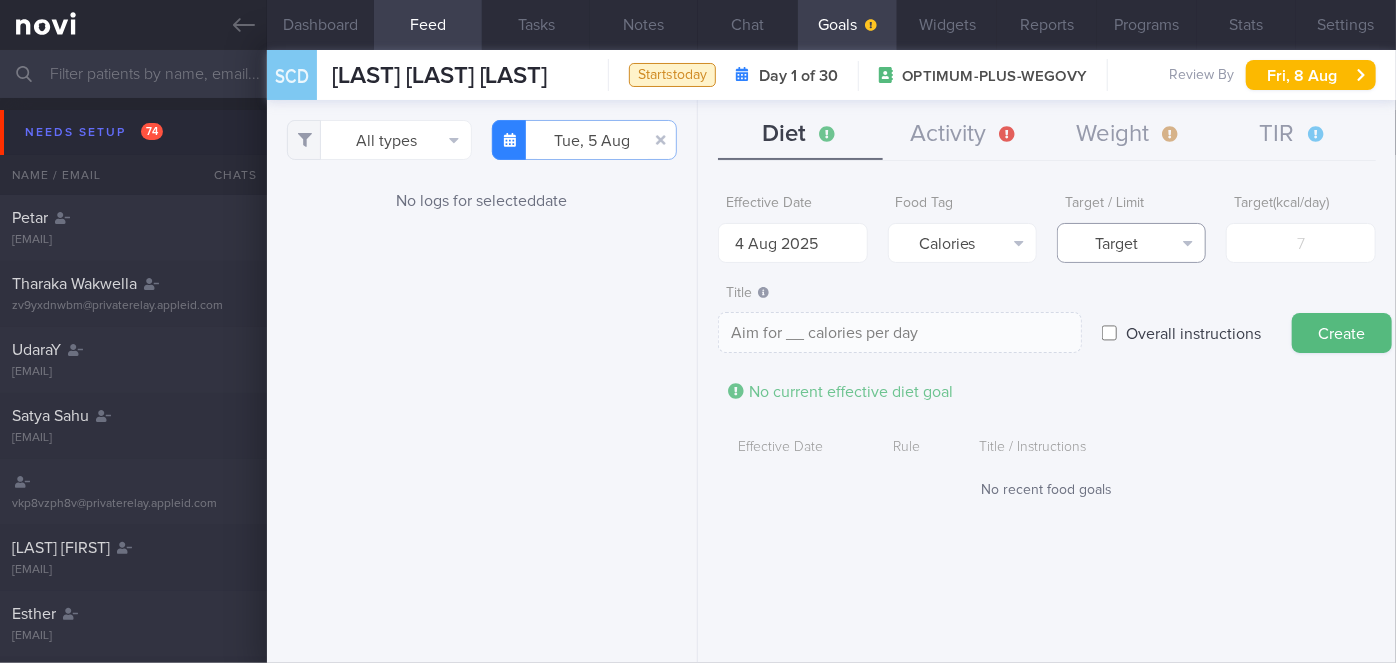 click on "Target" at bounding box center (1131, 243) 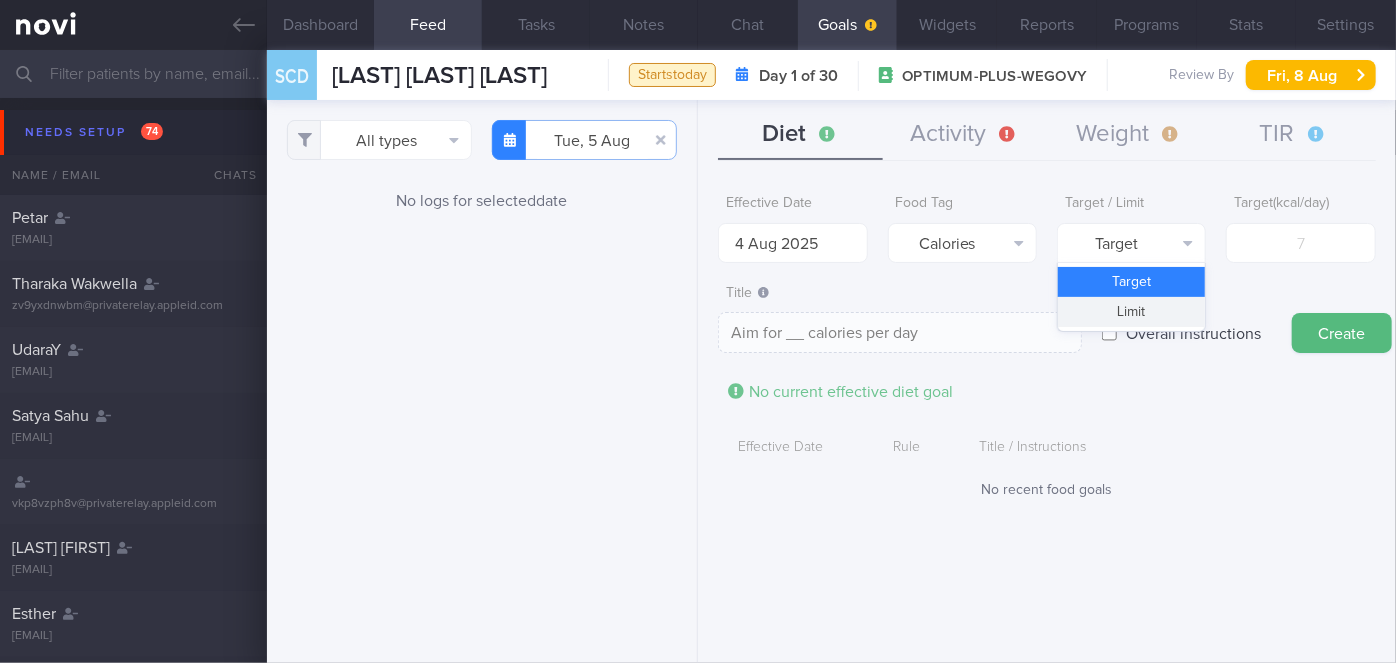 click on "Limit" at bounding box center [1131, 312] 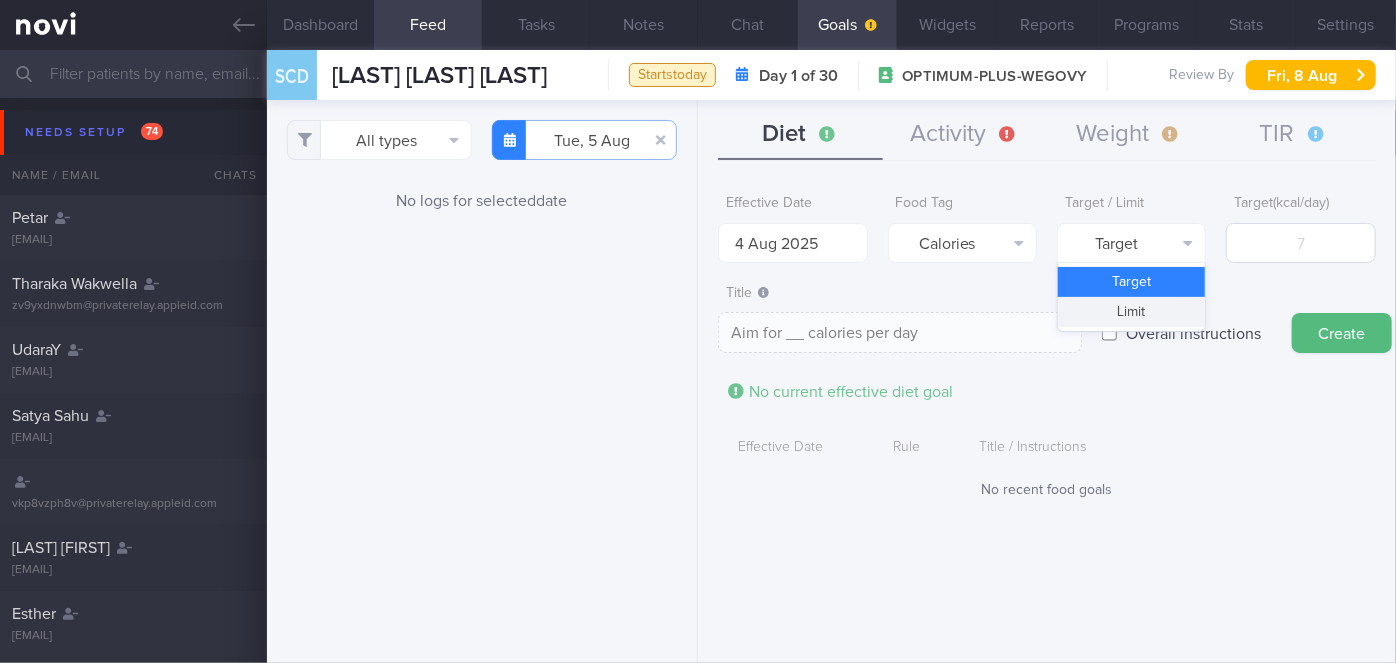 type on "Keep to __ calories per day" 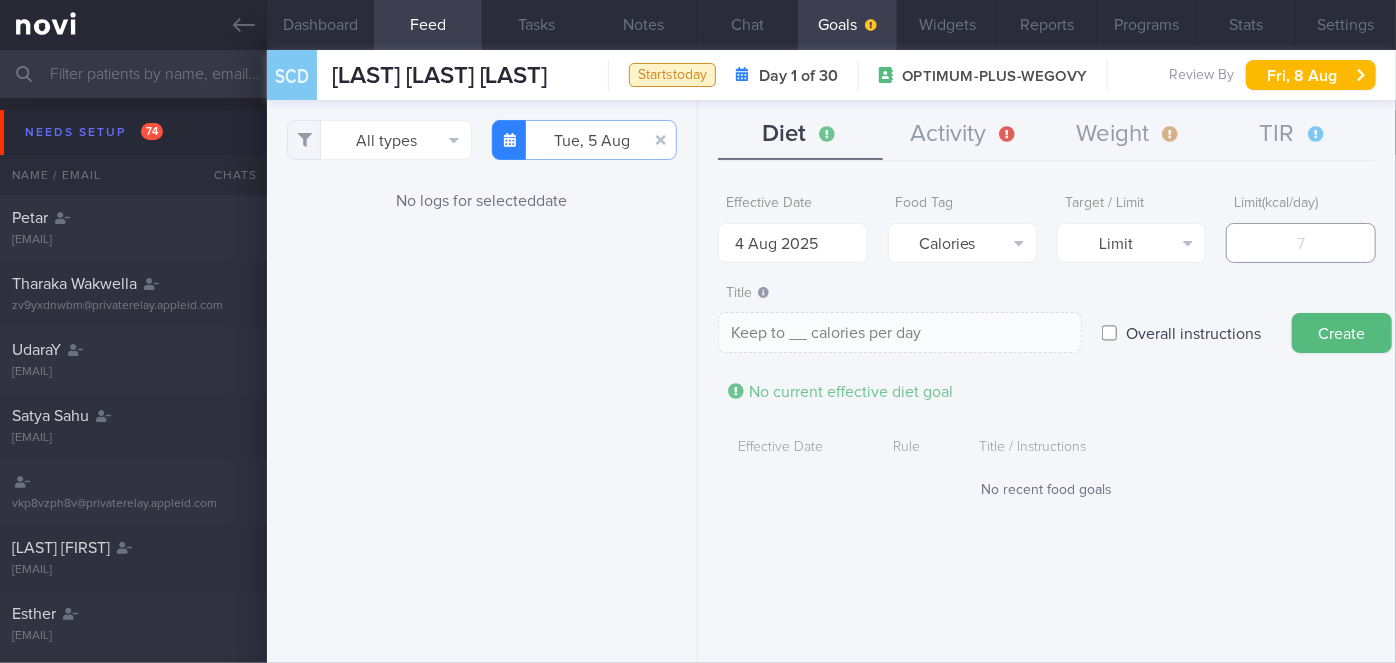 click at bounding box center (1300, 243) 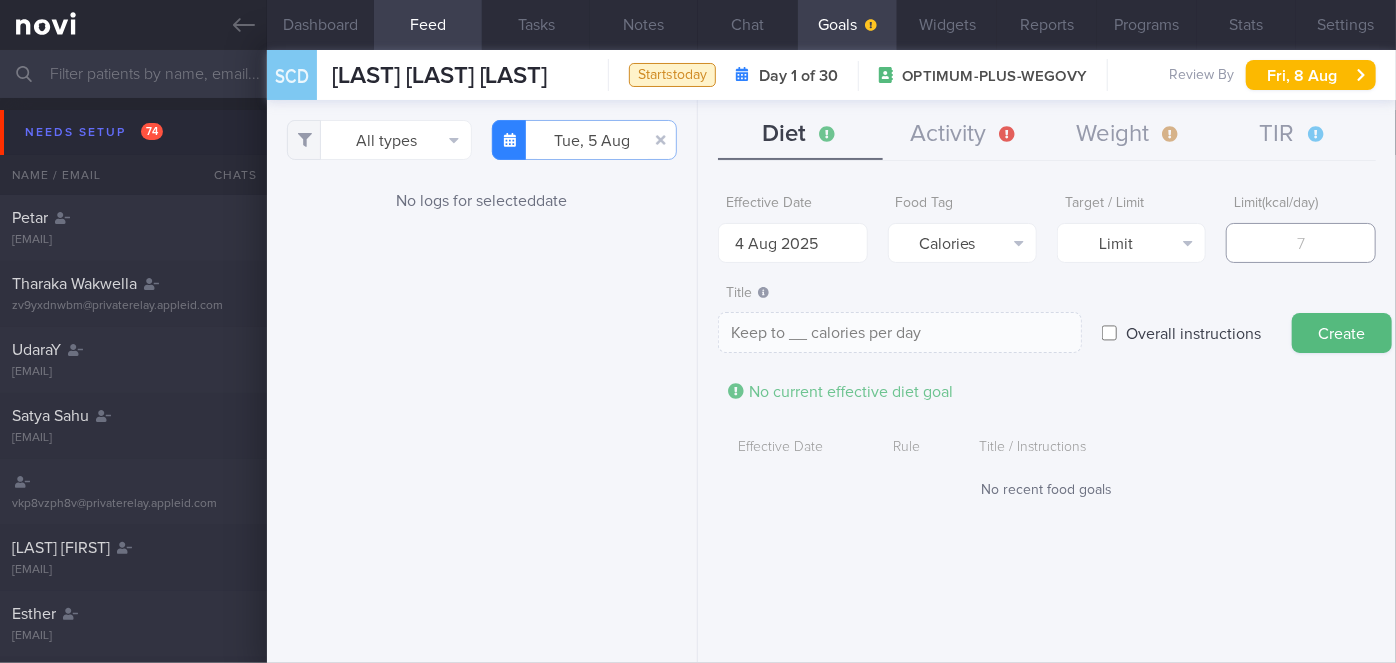 type on "1" 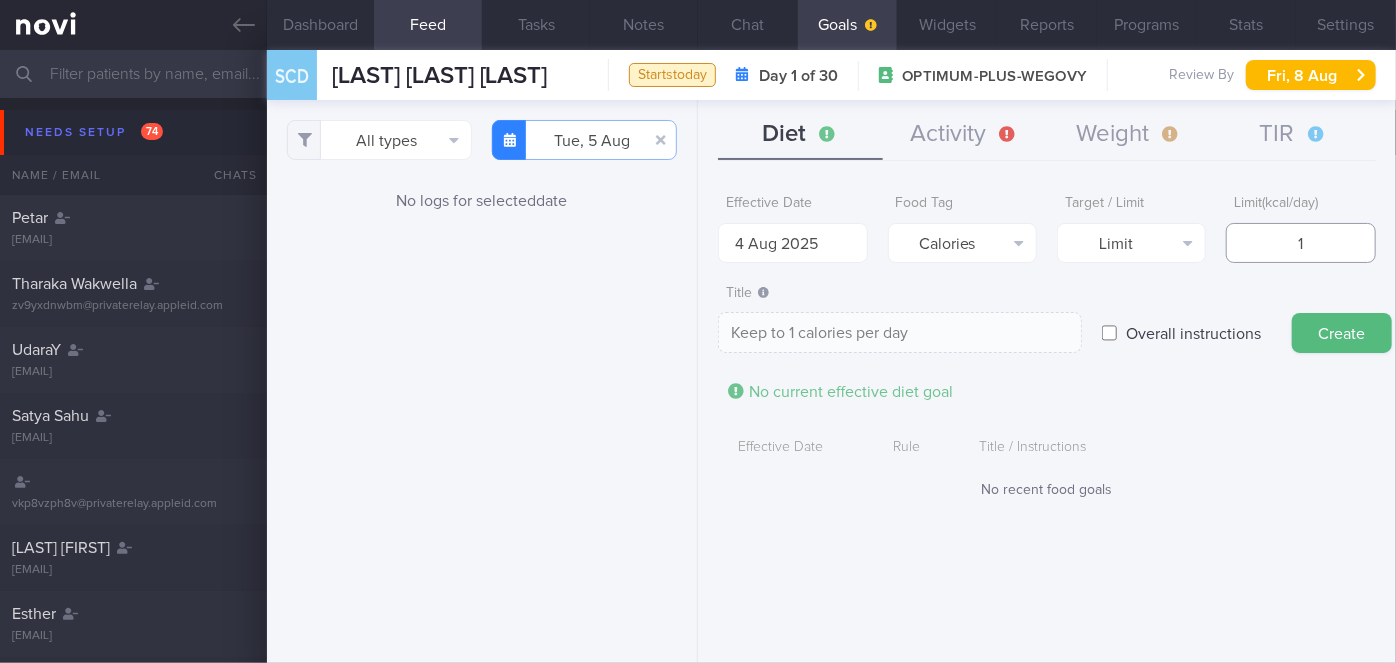 type on "17" 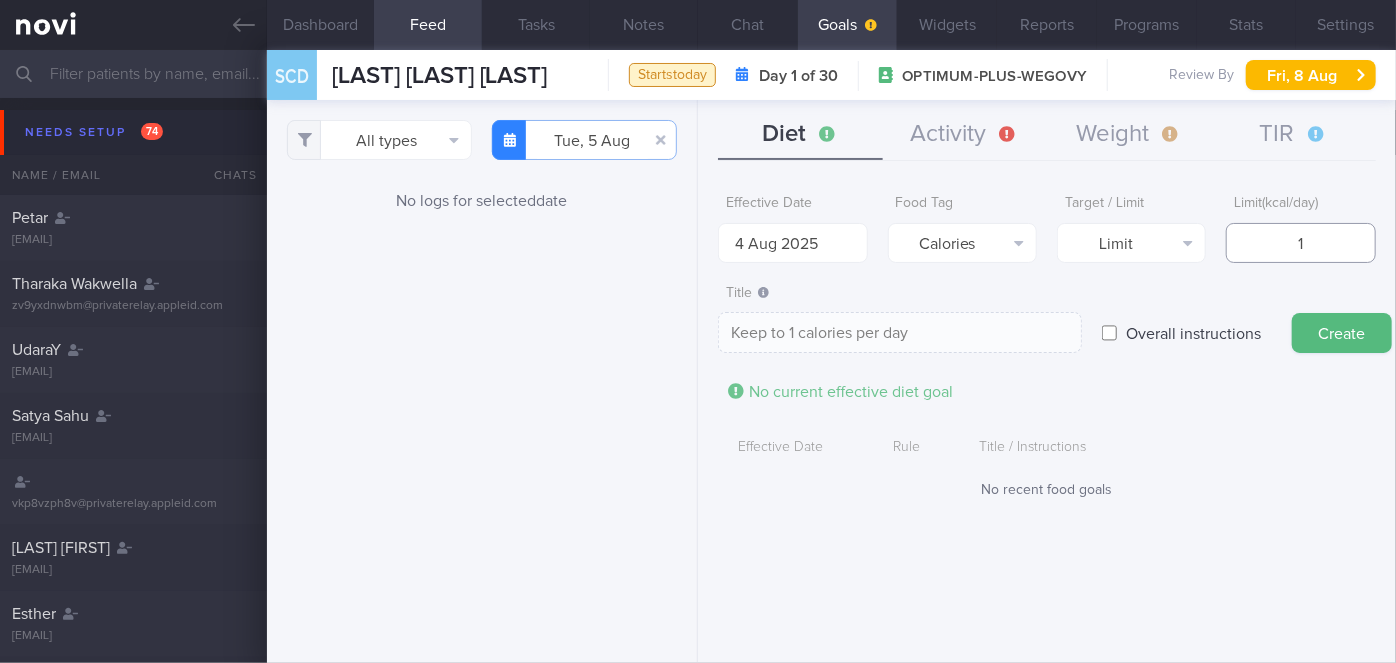 type on "Keep to 17 calories per day" 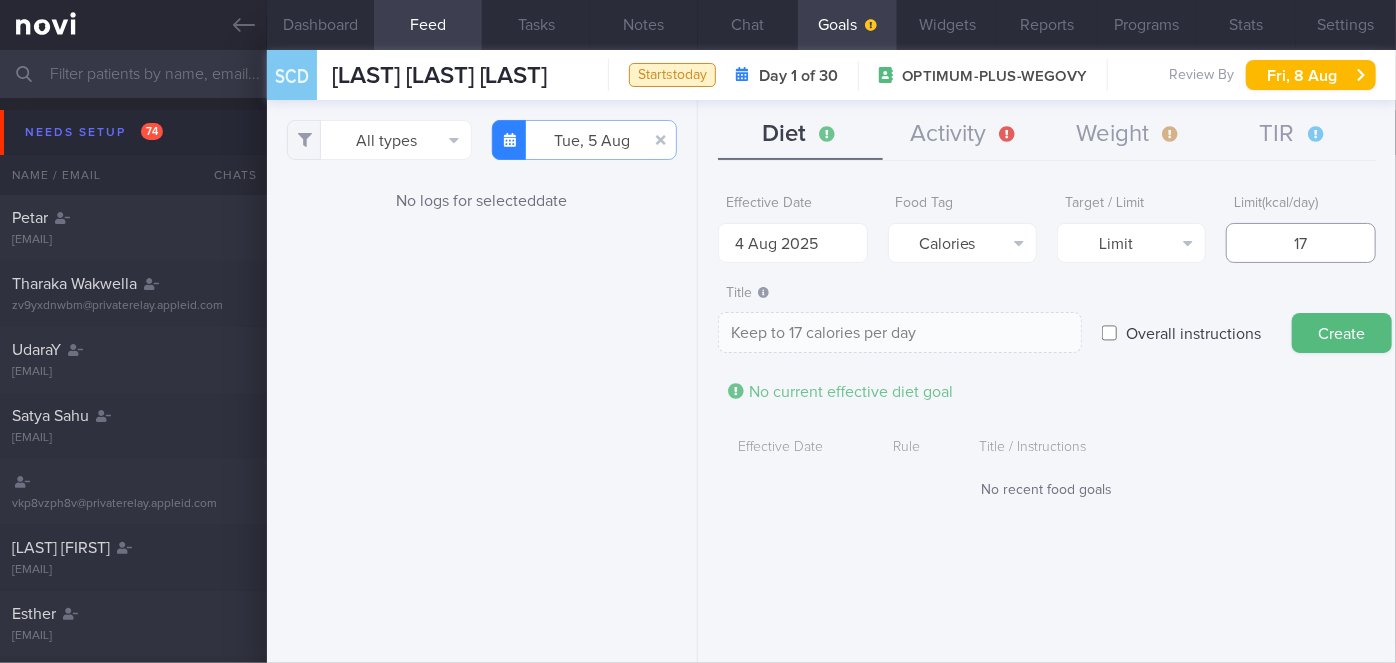 type on "170" 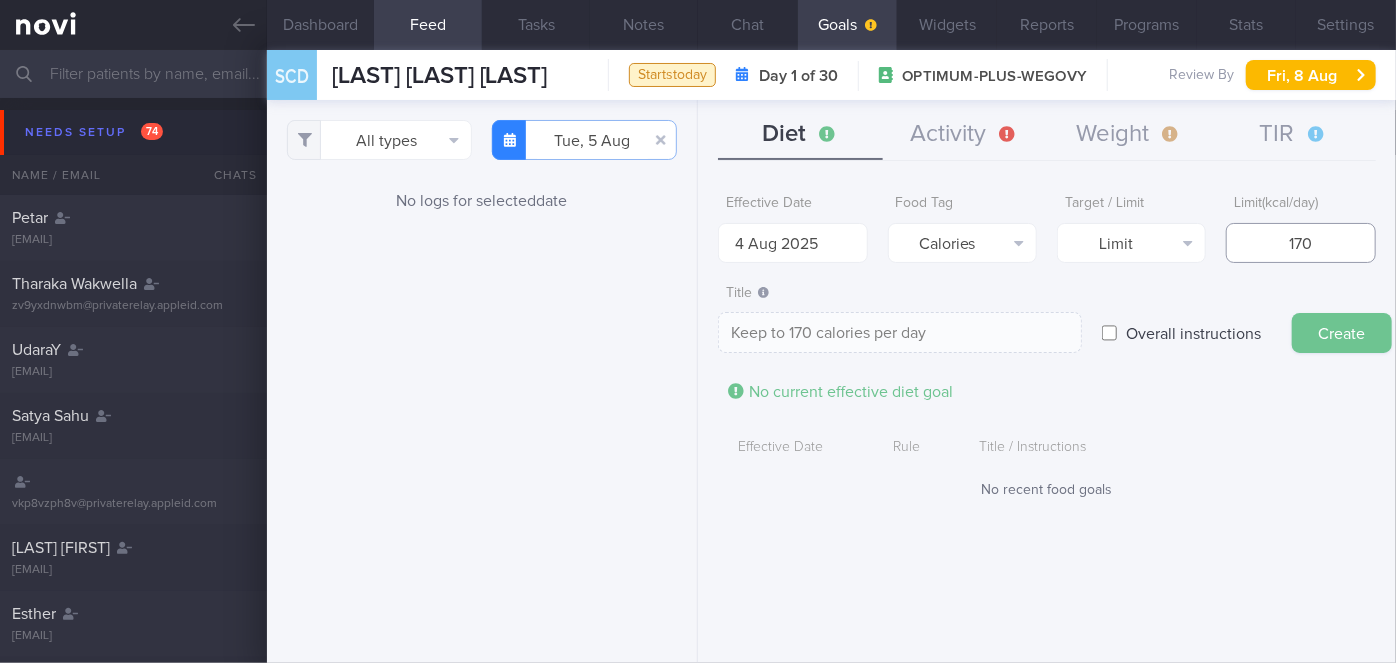 type on "1700" 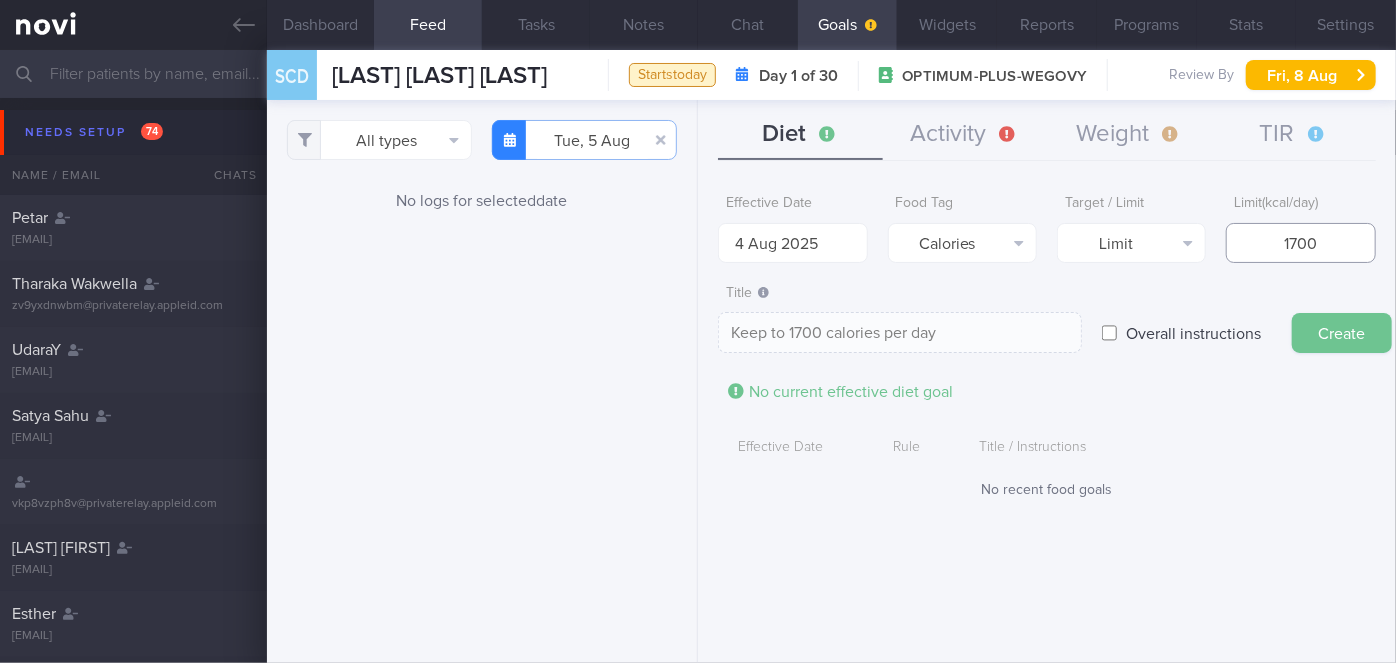 type on "1700" 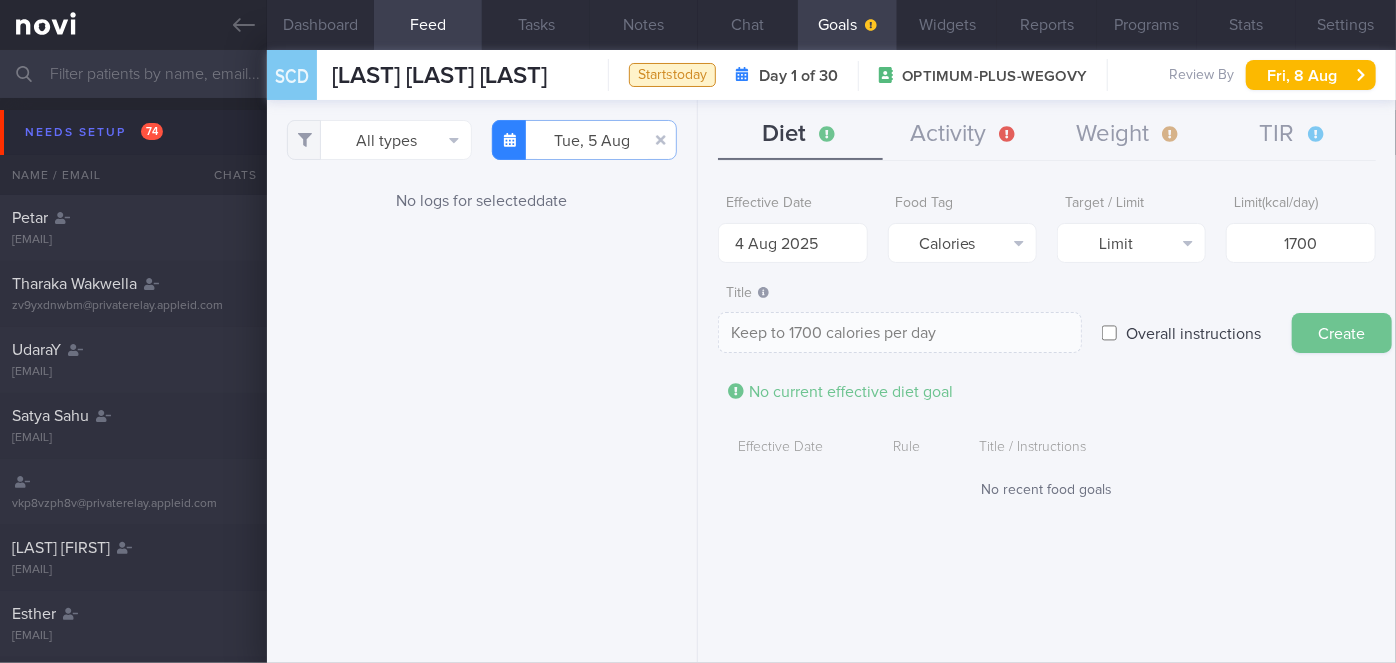 click on "Create" at bounding box center [1342, 333] 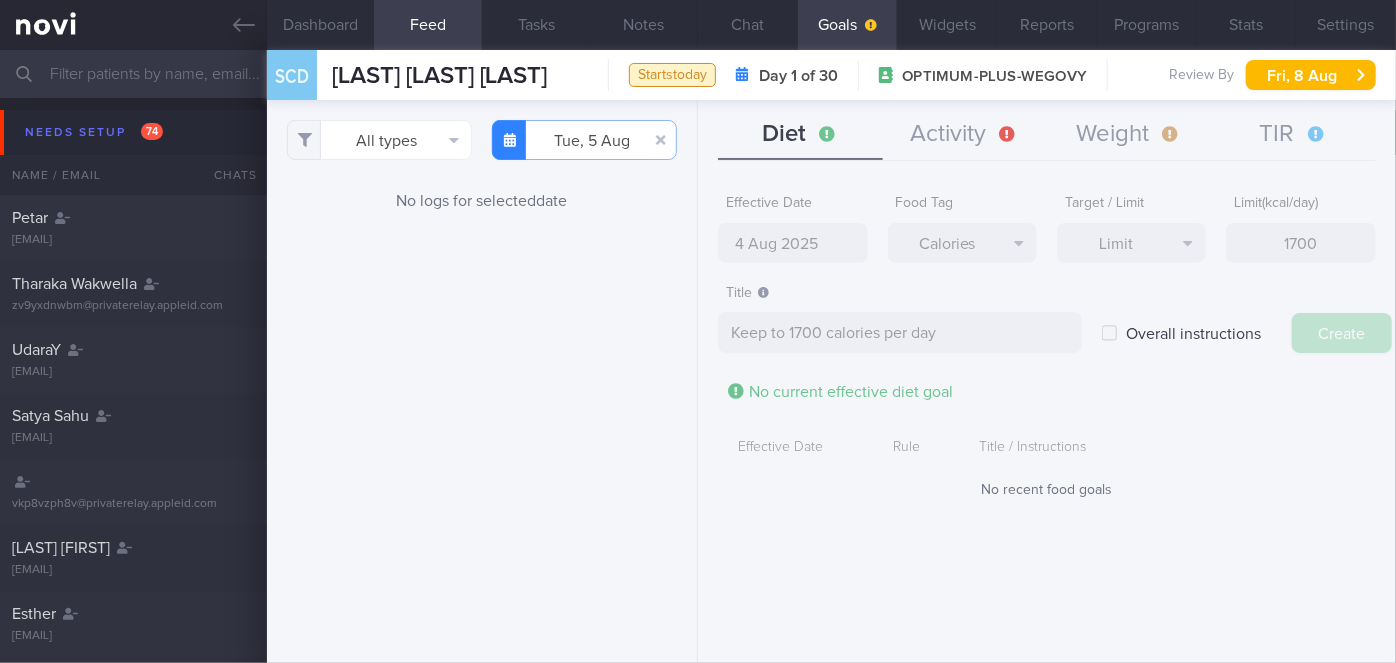 type on "11 Aug 2025" 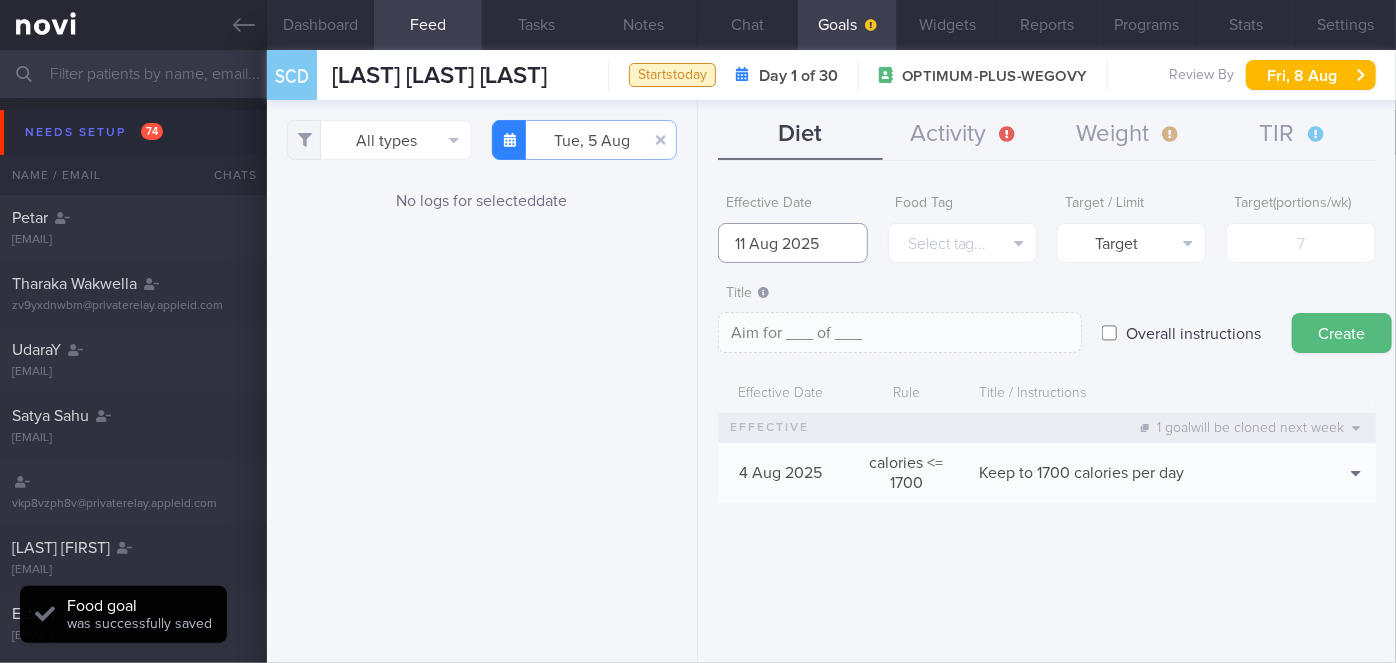 click on "11 Aug 2025" at bounding box center (792, 243) 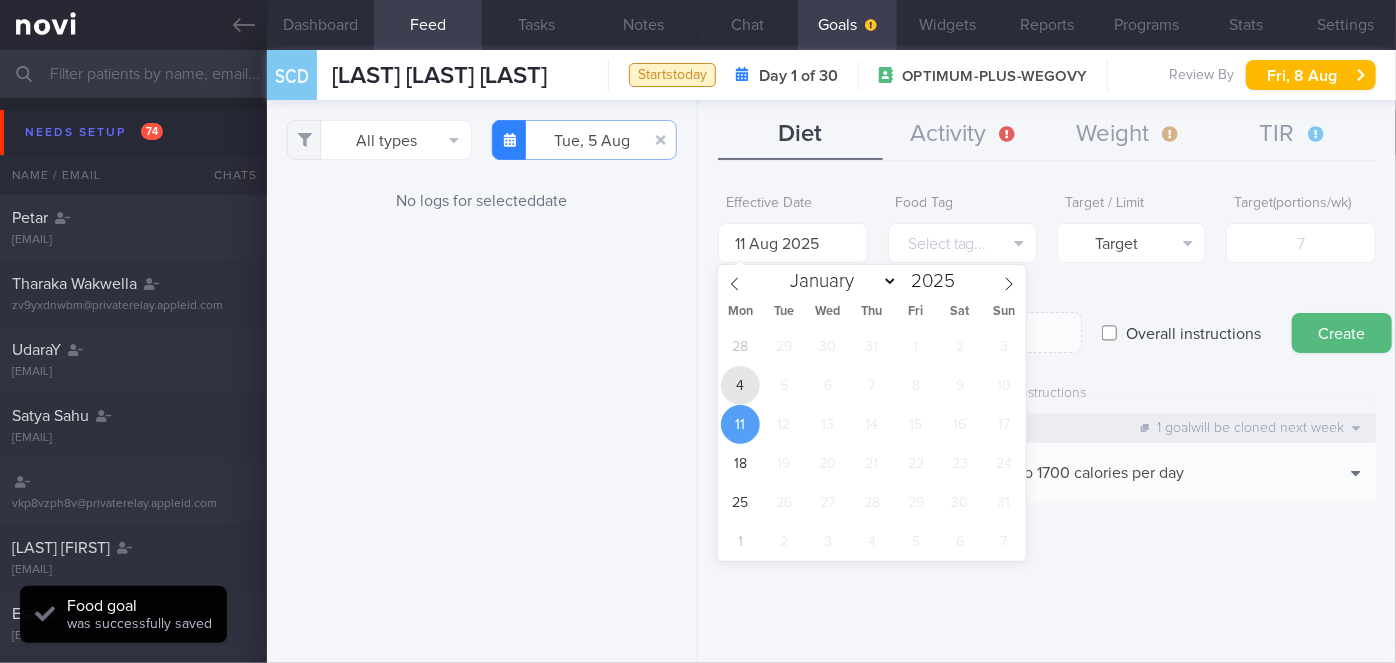 click on "4" at bounding box center (740, 385) 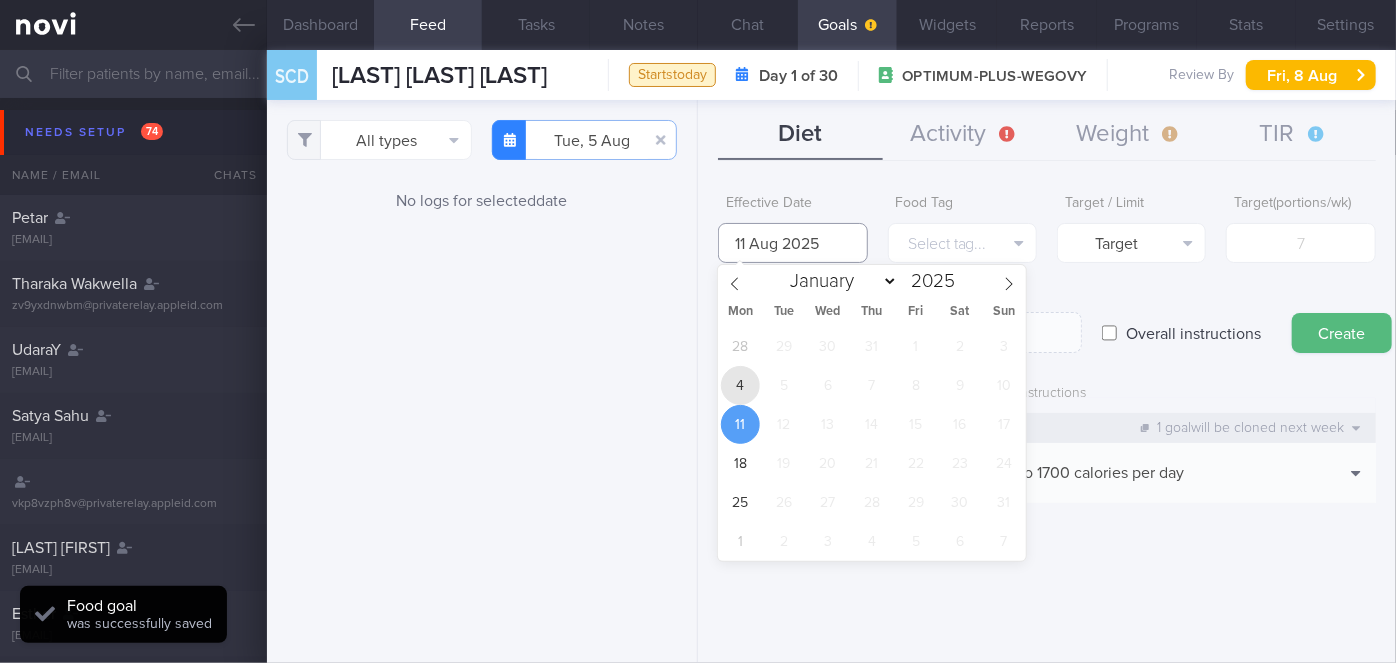 type on "4 Aug 2025" 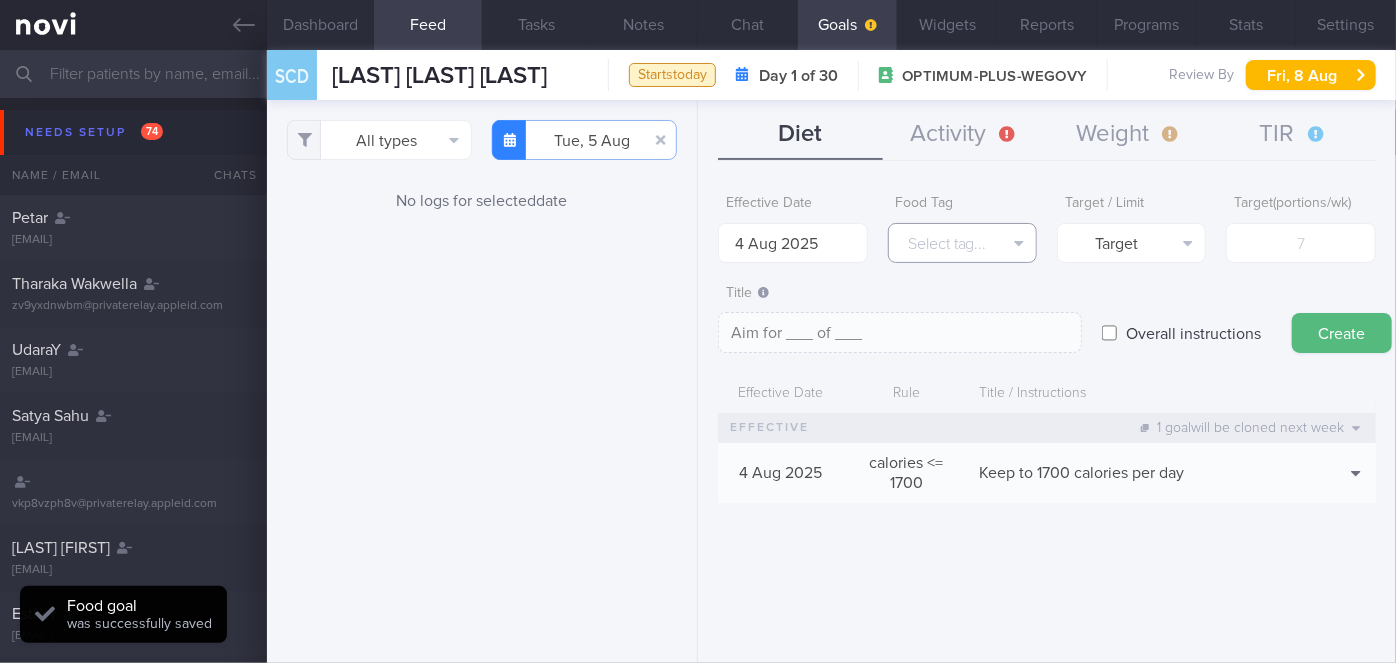 click on "Select tag..." at bounding box center (962, 243) 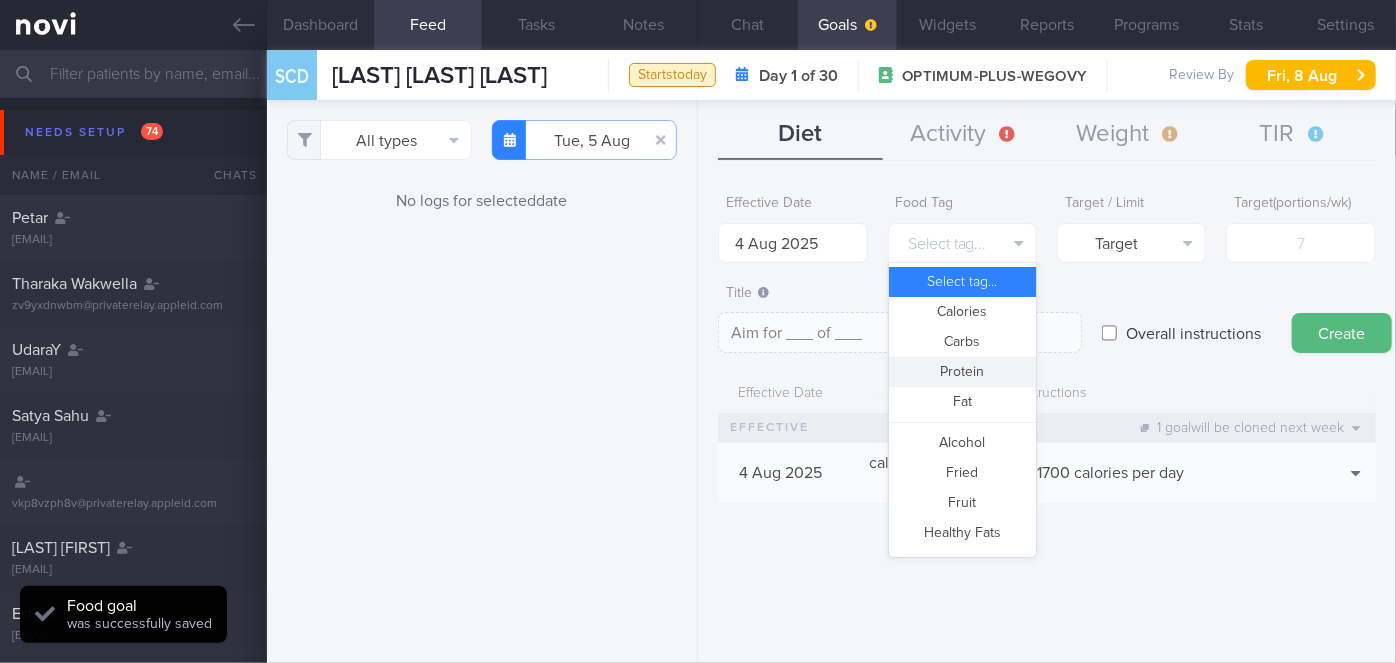 click on "Protein" at bounding box center [962, 372] 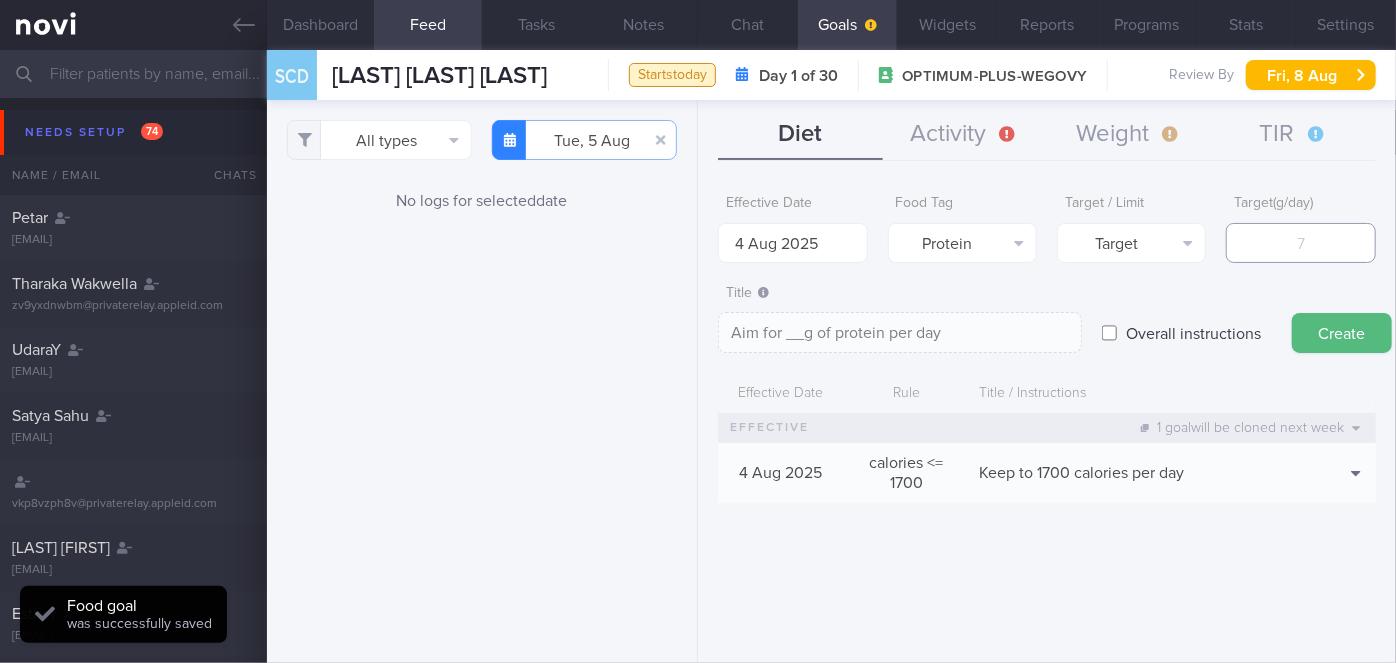 click at bounding box center [1300, 243] 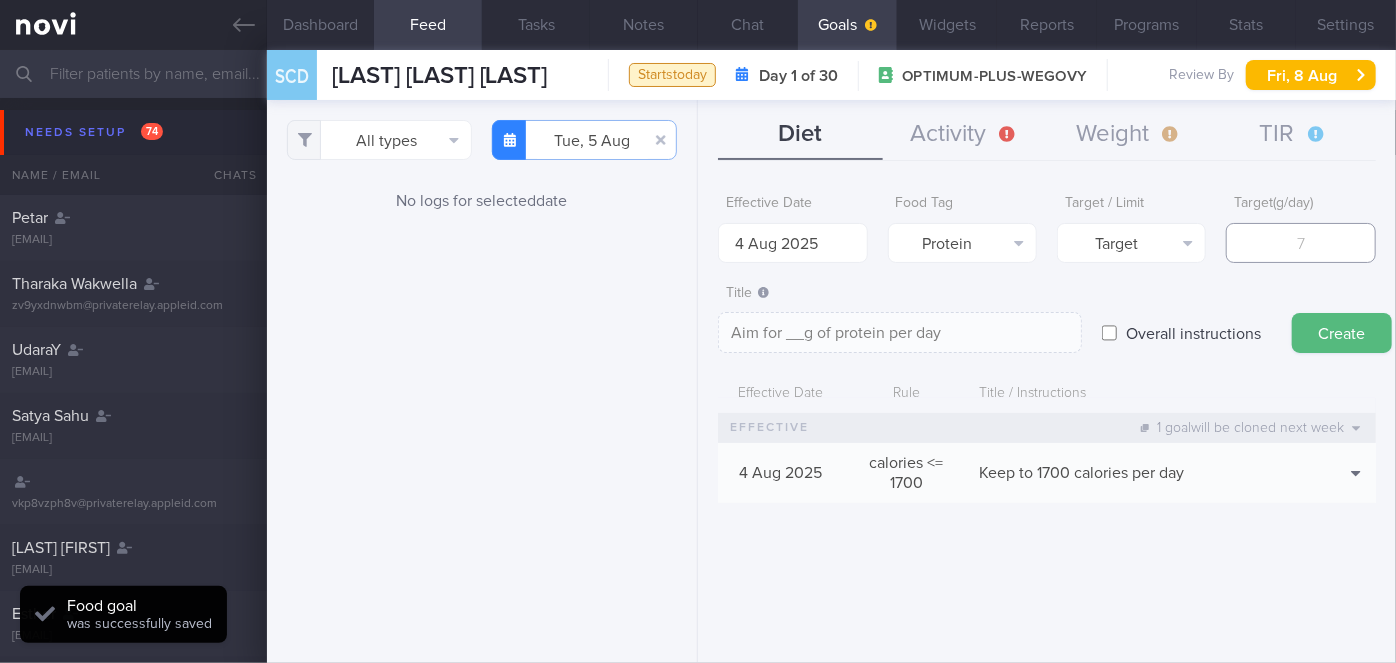 type on "1" 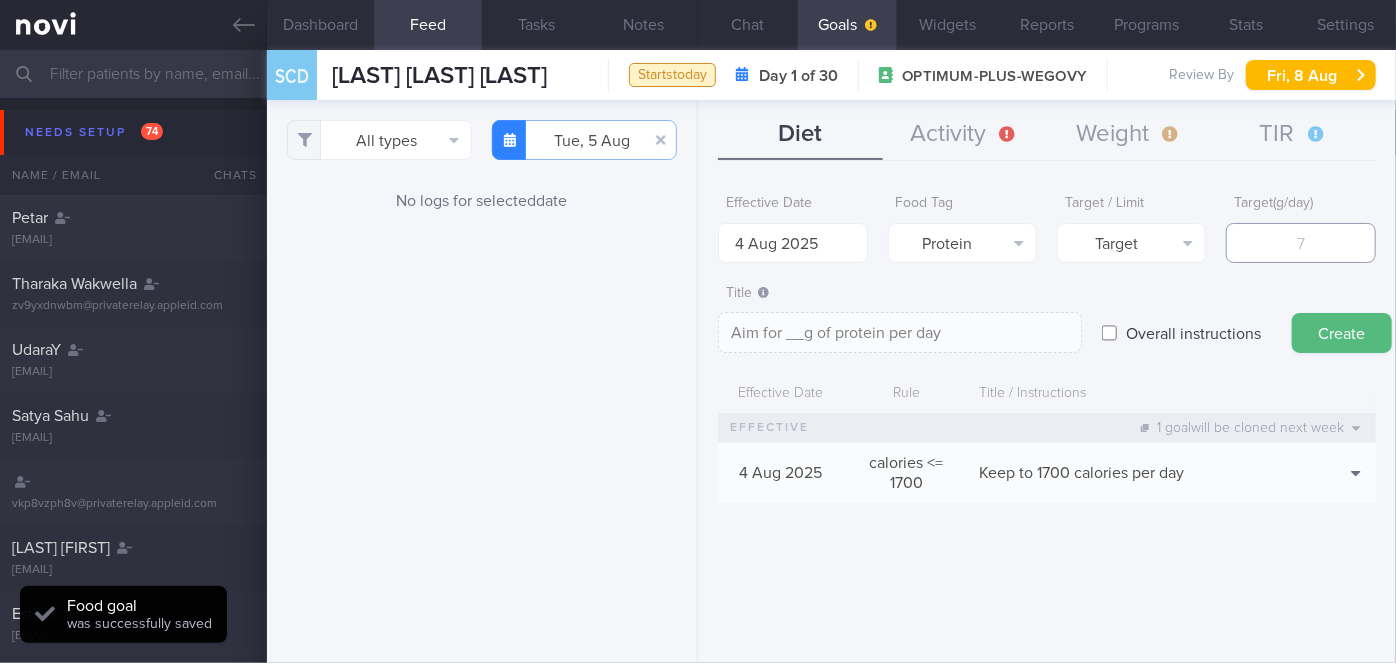 type on "Aim for 1g of protein per day" 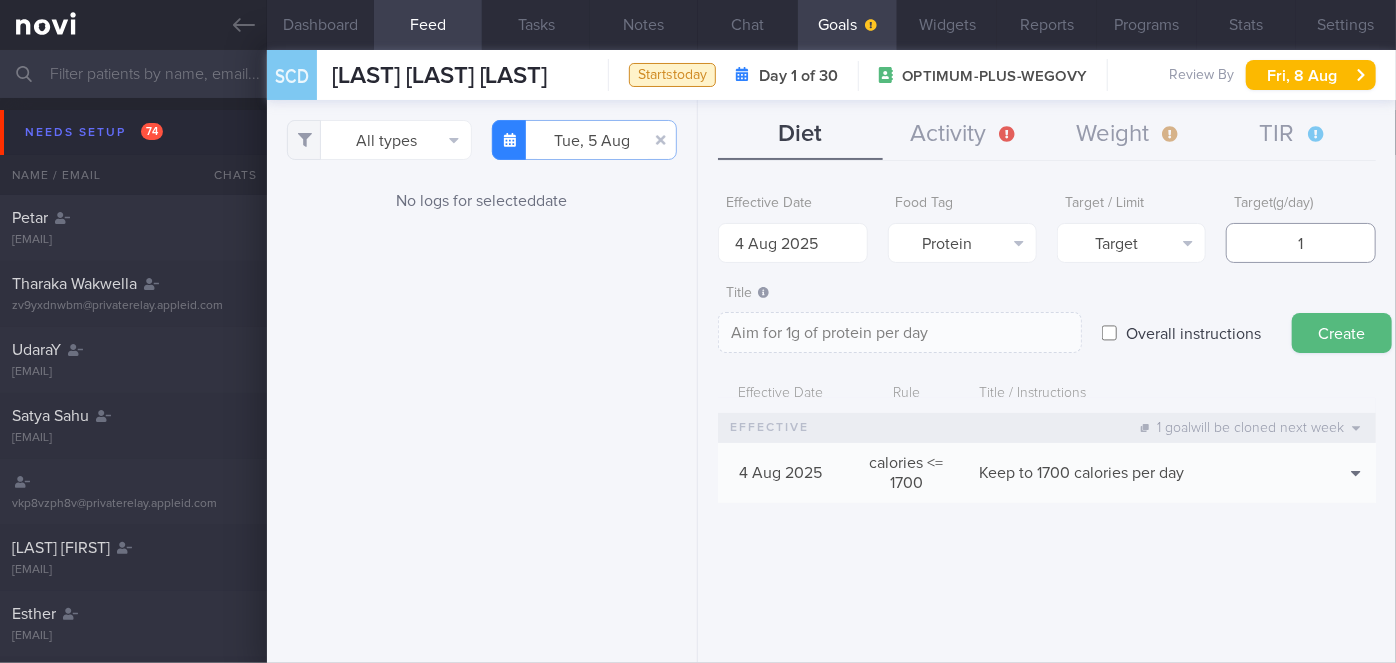 type on "10" 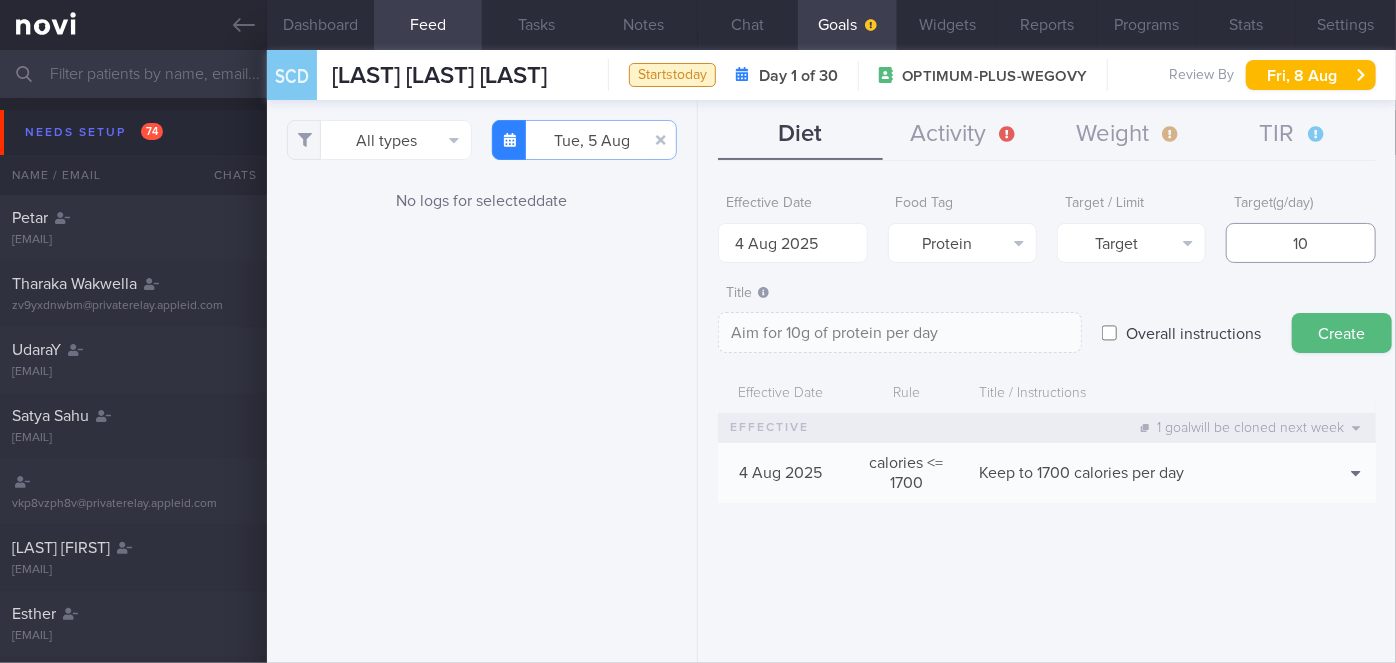 type on "109" 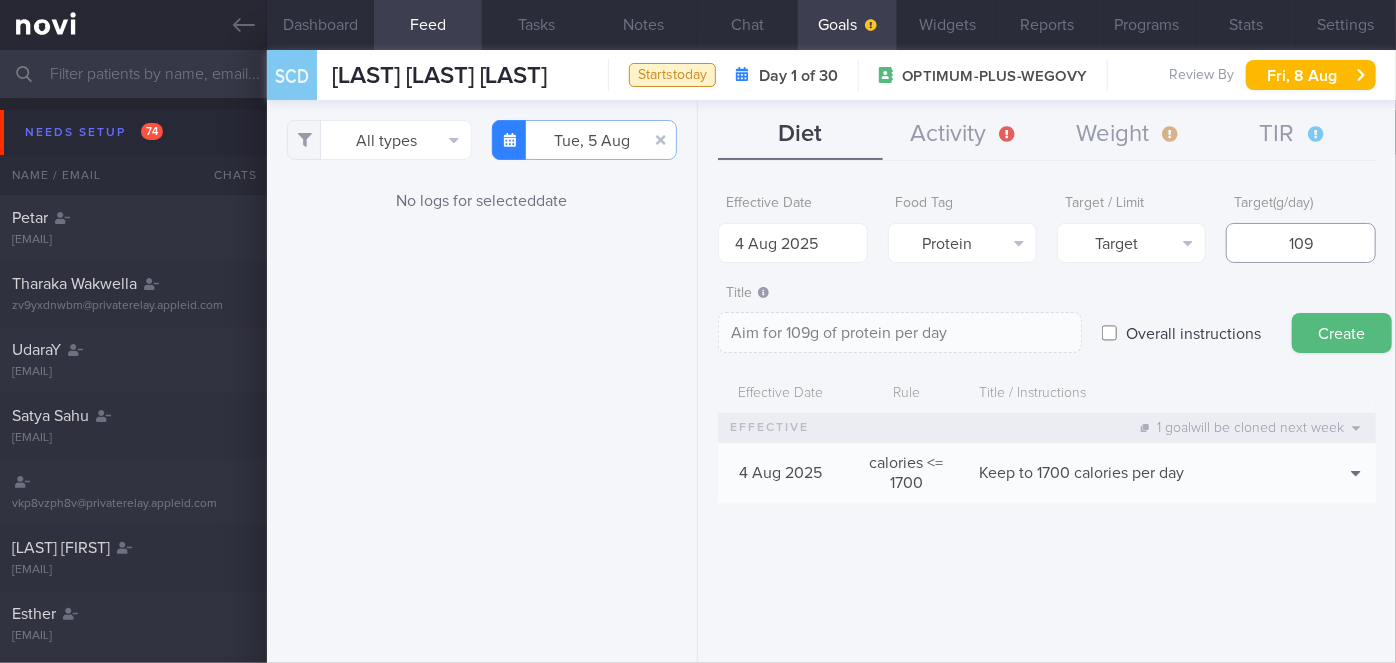 type on "109" 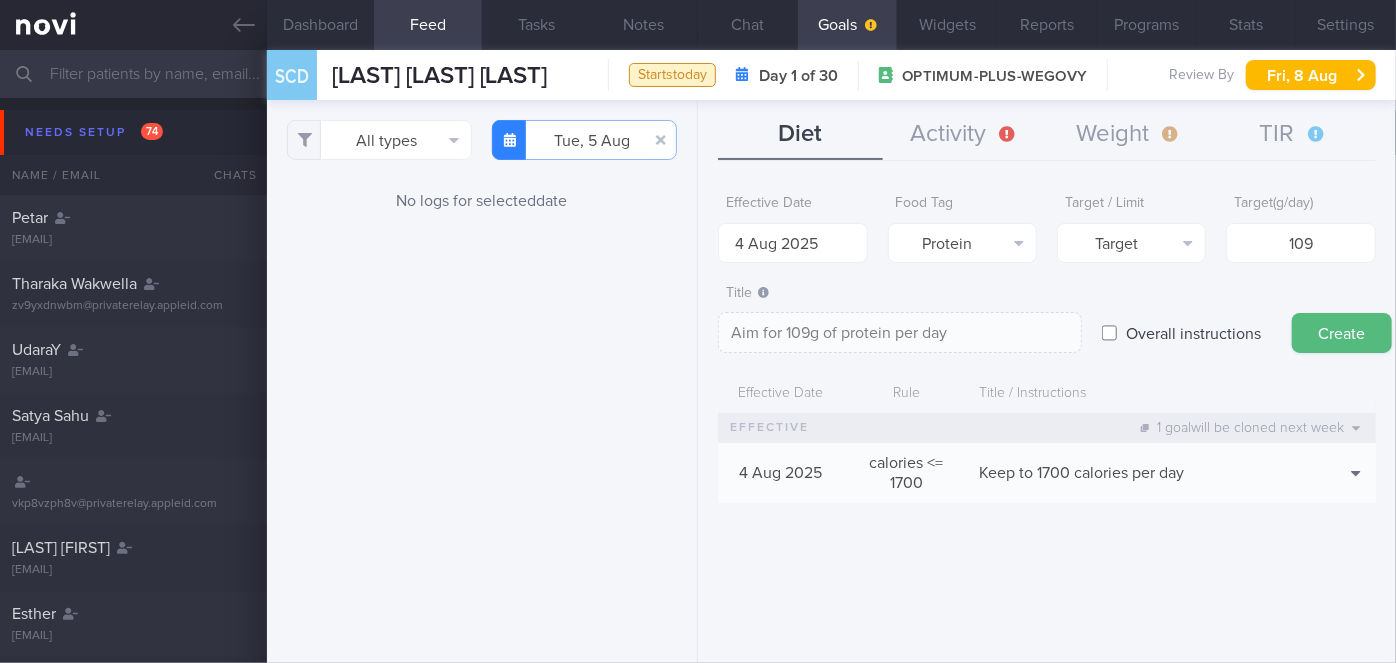 click on "Create" at bounding box center (1342, 333) 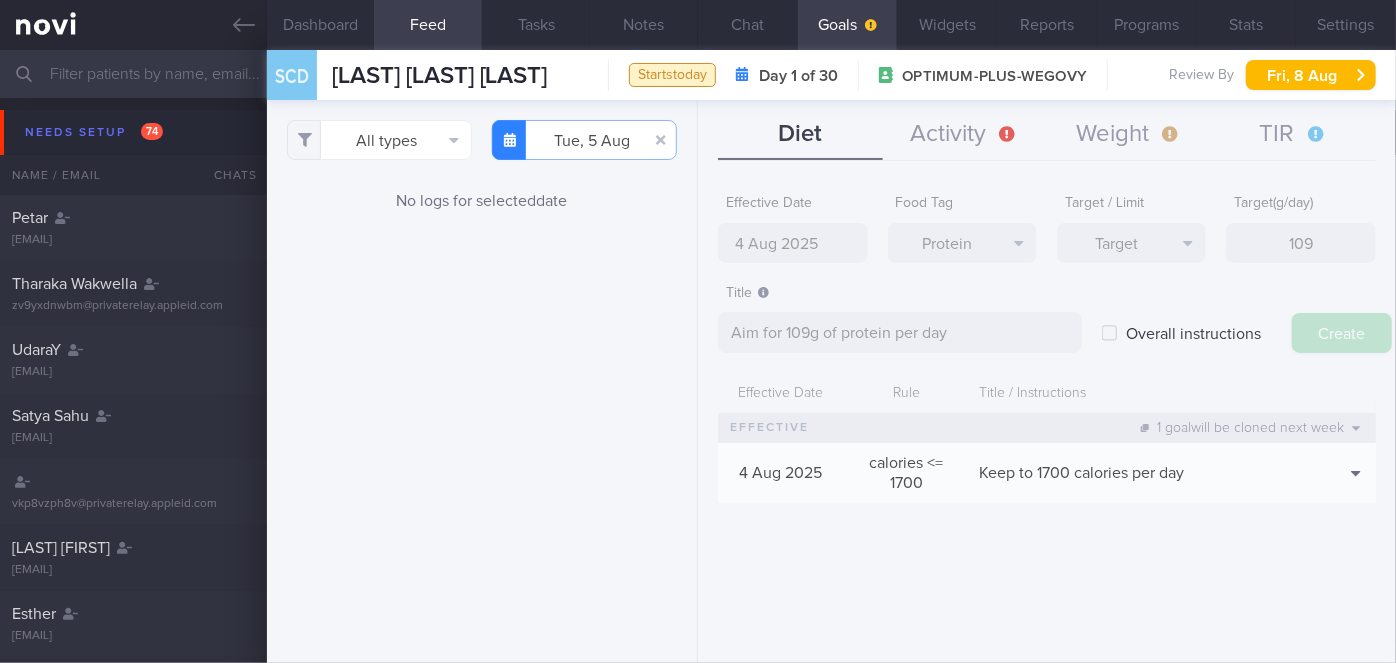 type on "11 Aug 2025" 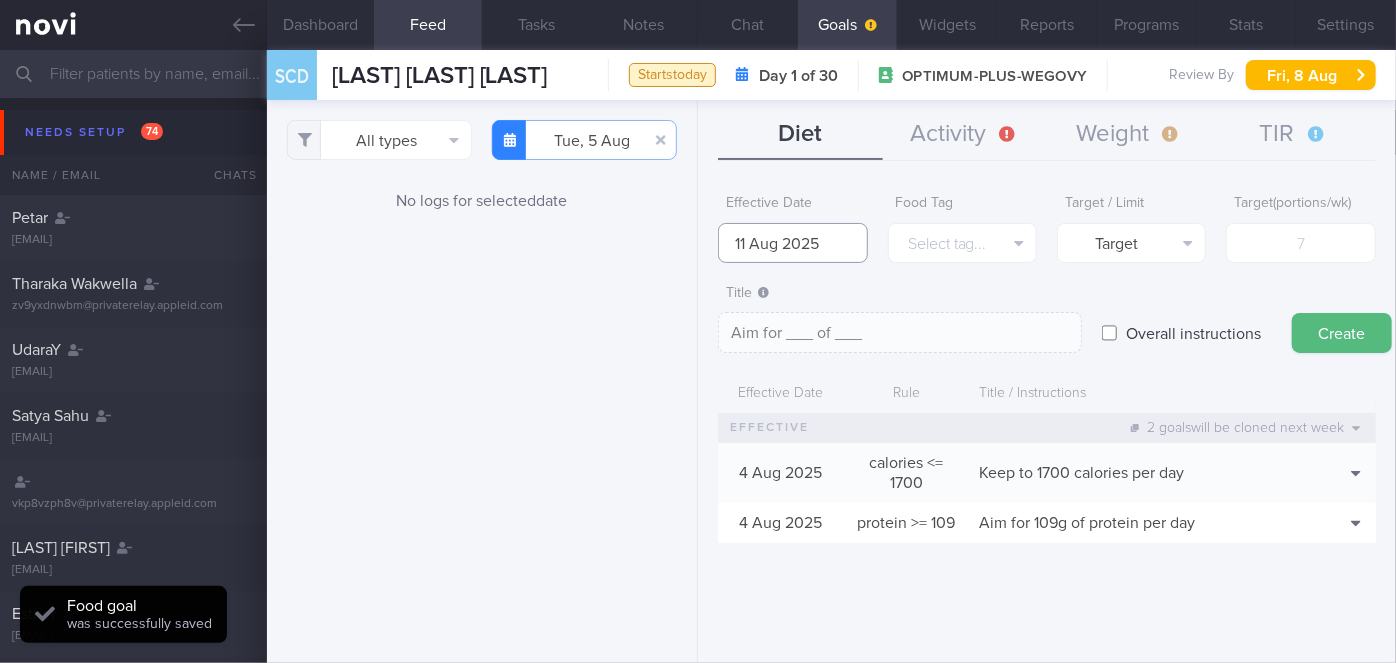 click on "11 Aug 2025" at bounding box center [792, 243] 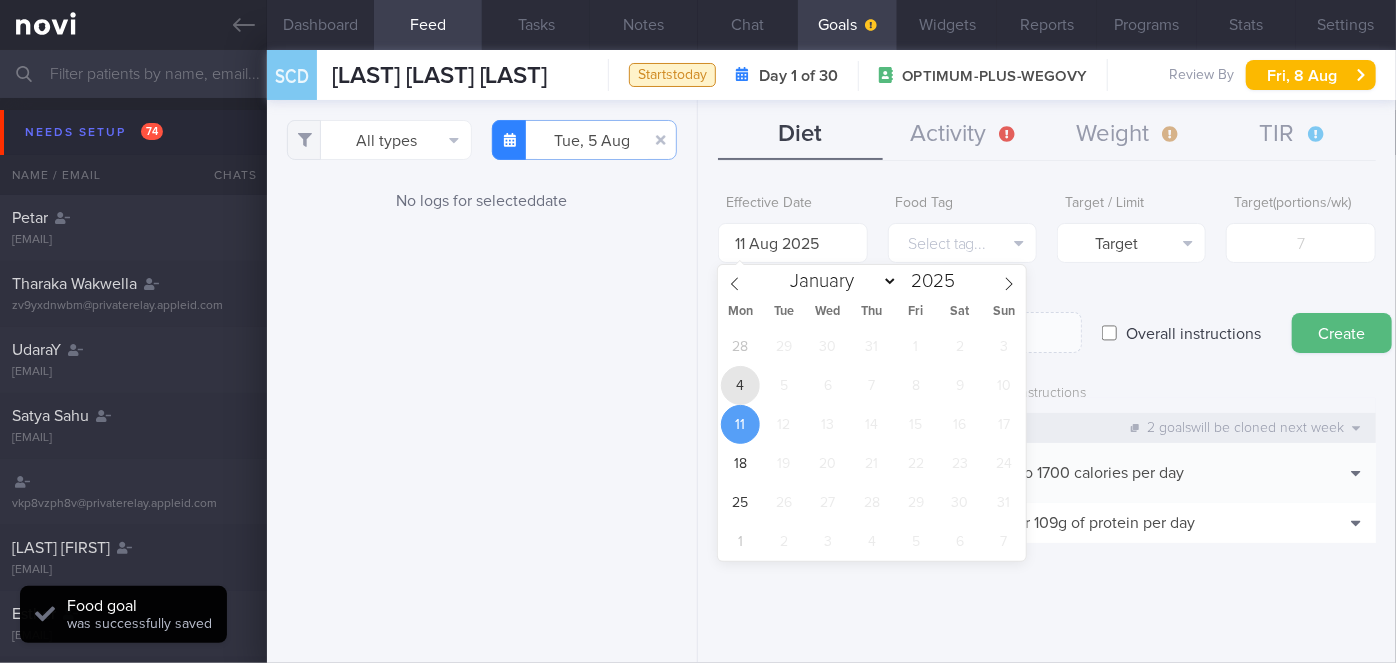 click on "4" at bounding box center (740, 385) 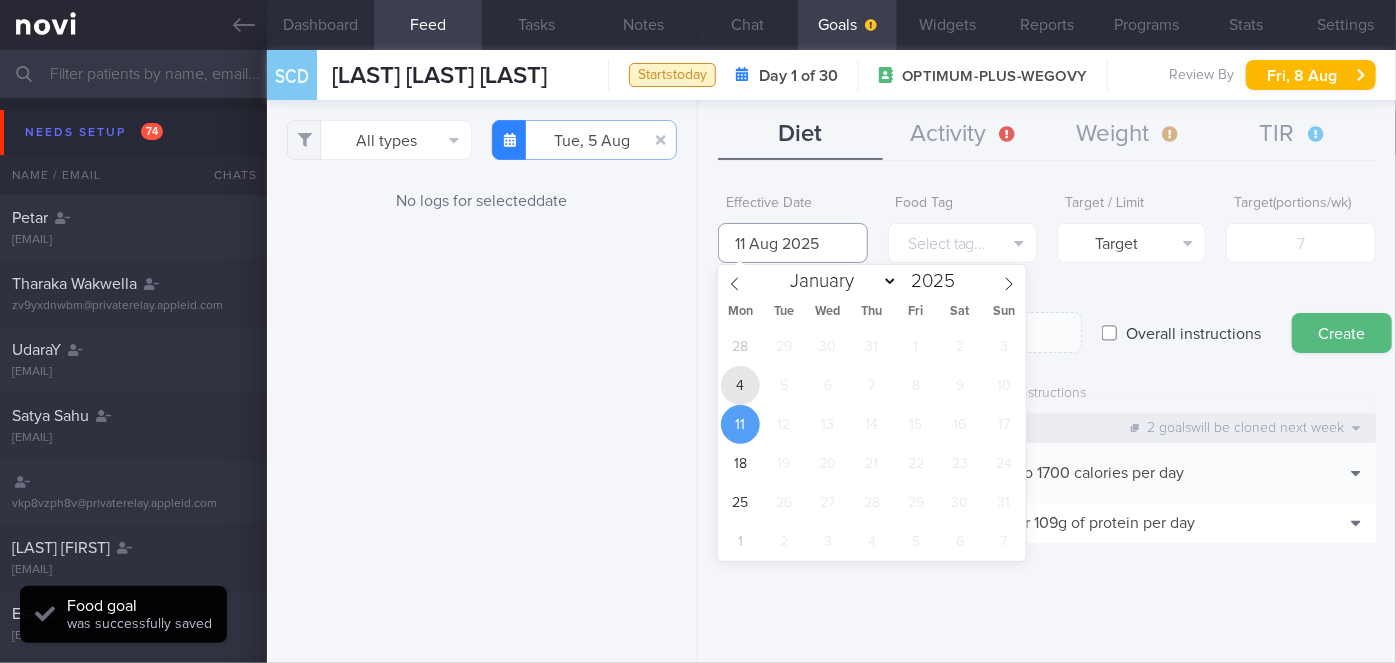 type on "4 Aug 2025" 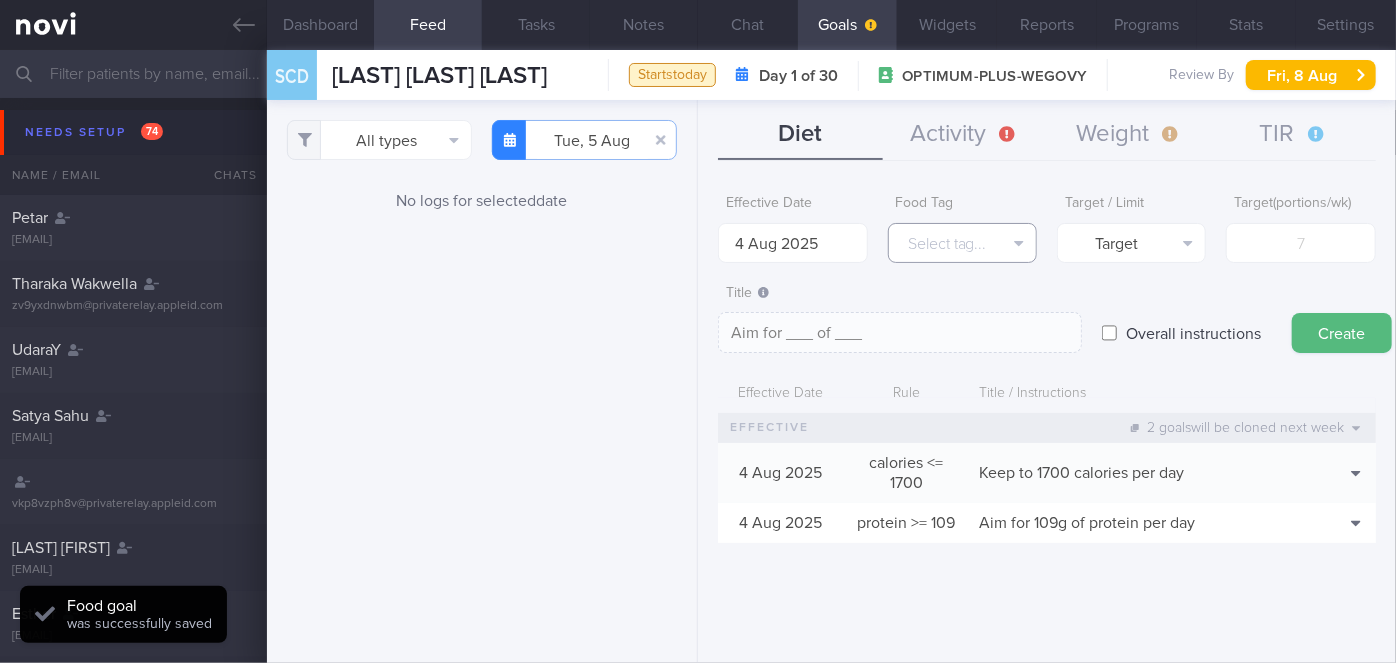 click on "Select tag..." at bounding box center [962, 243] 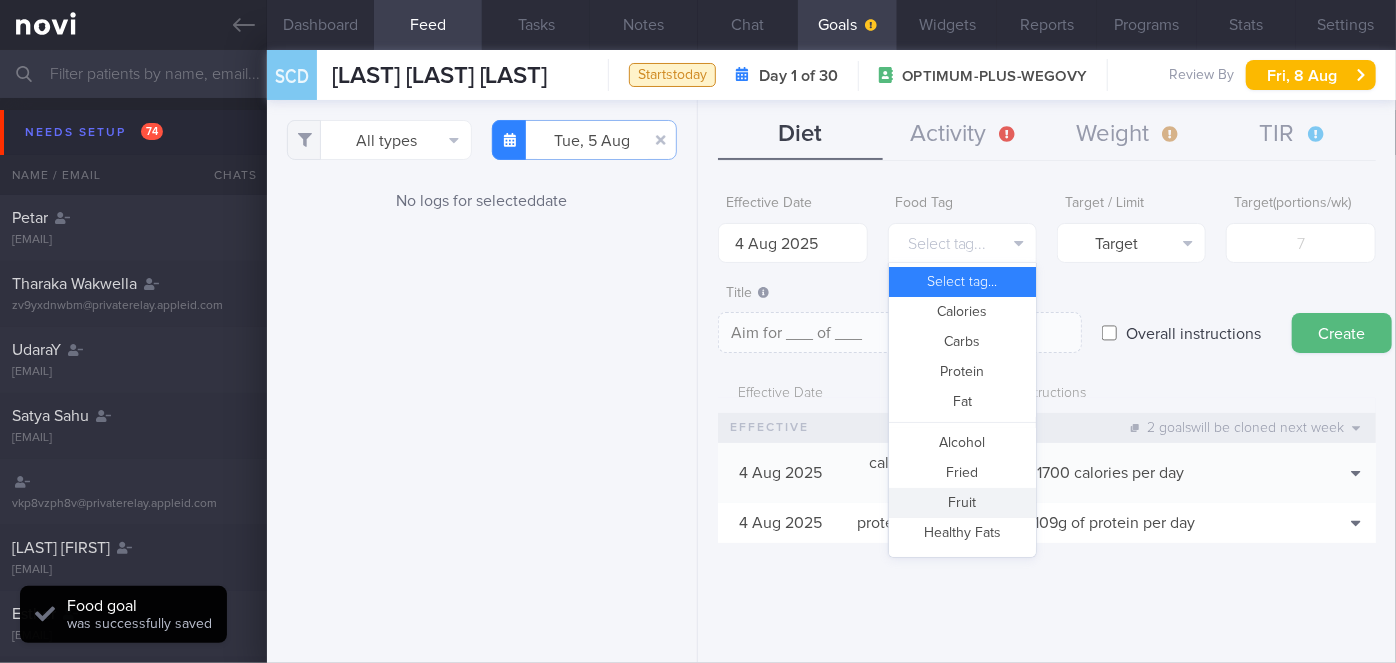 click on "Fruit" at bounding box center (962, 503) 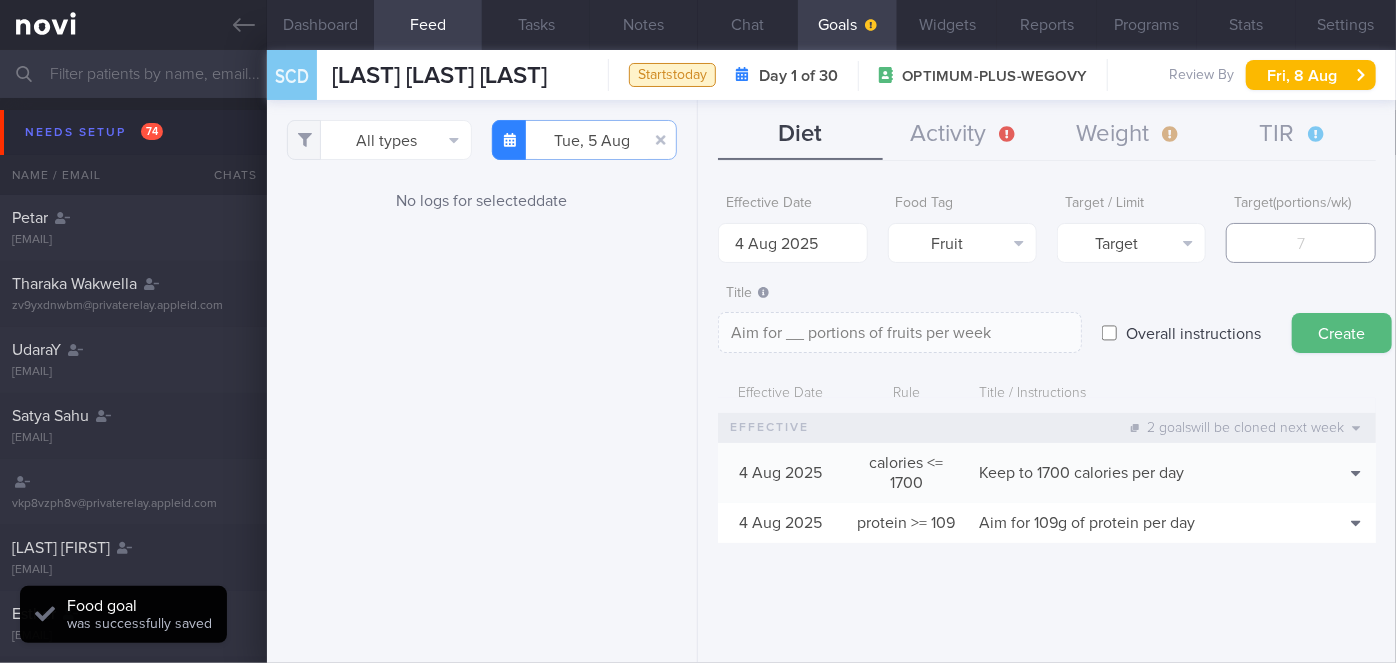 click at bounding box center [1300, 243] 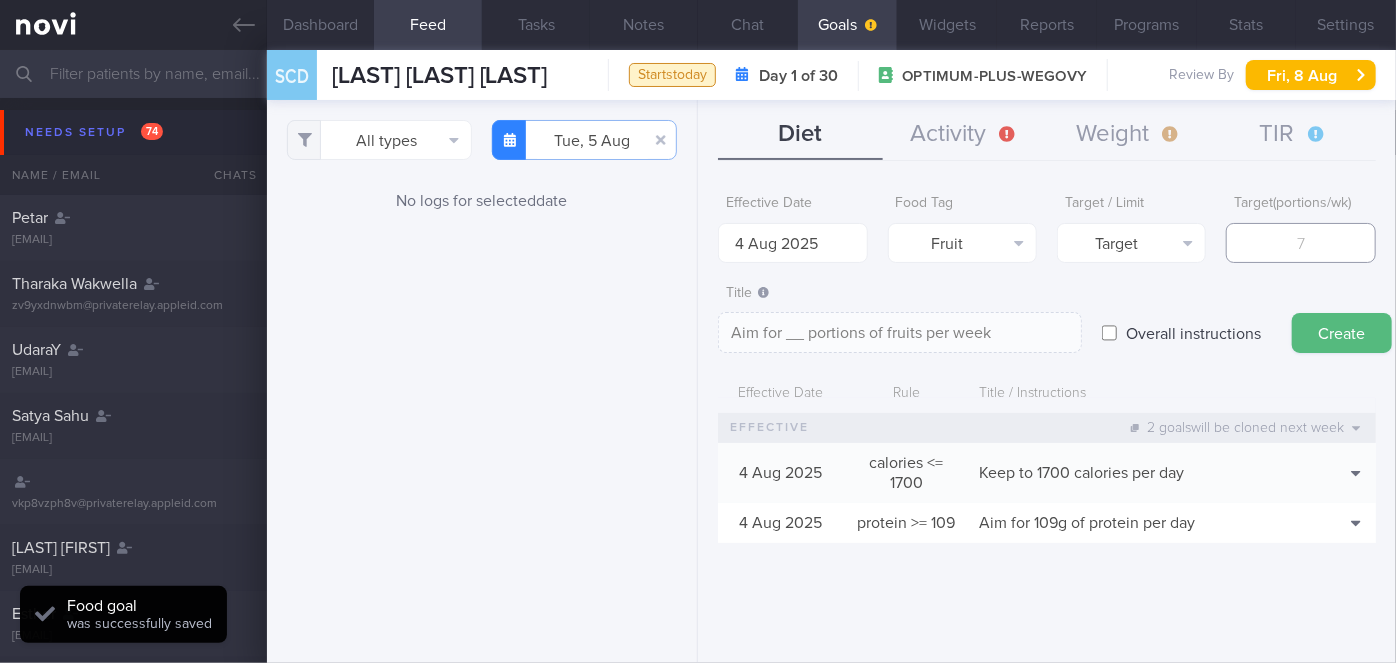 type on "1" 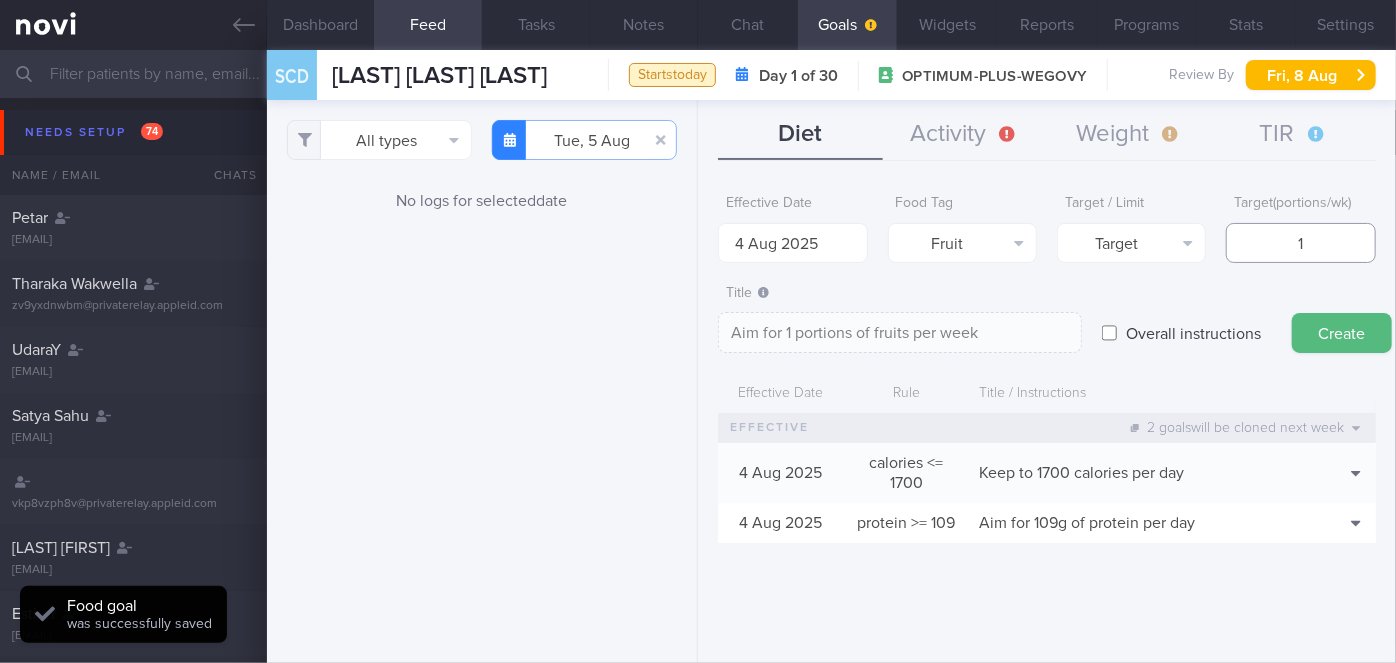 type on "14" 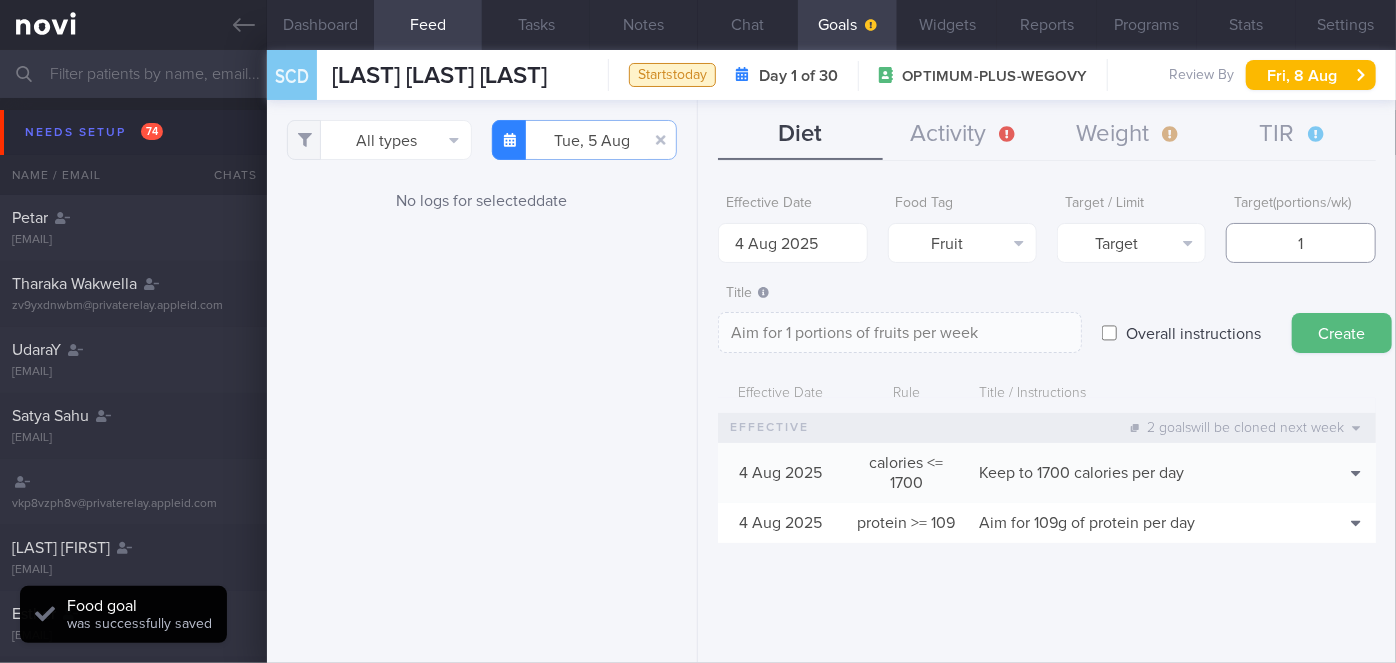 type on "Aim for 14 portions of fruits per week" 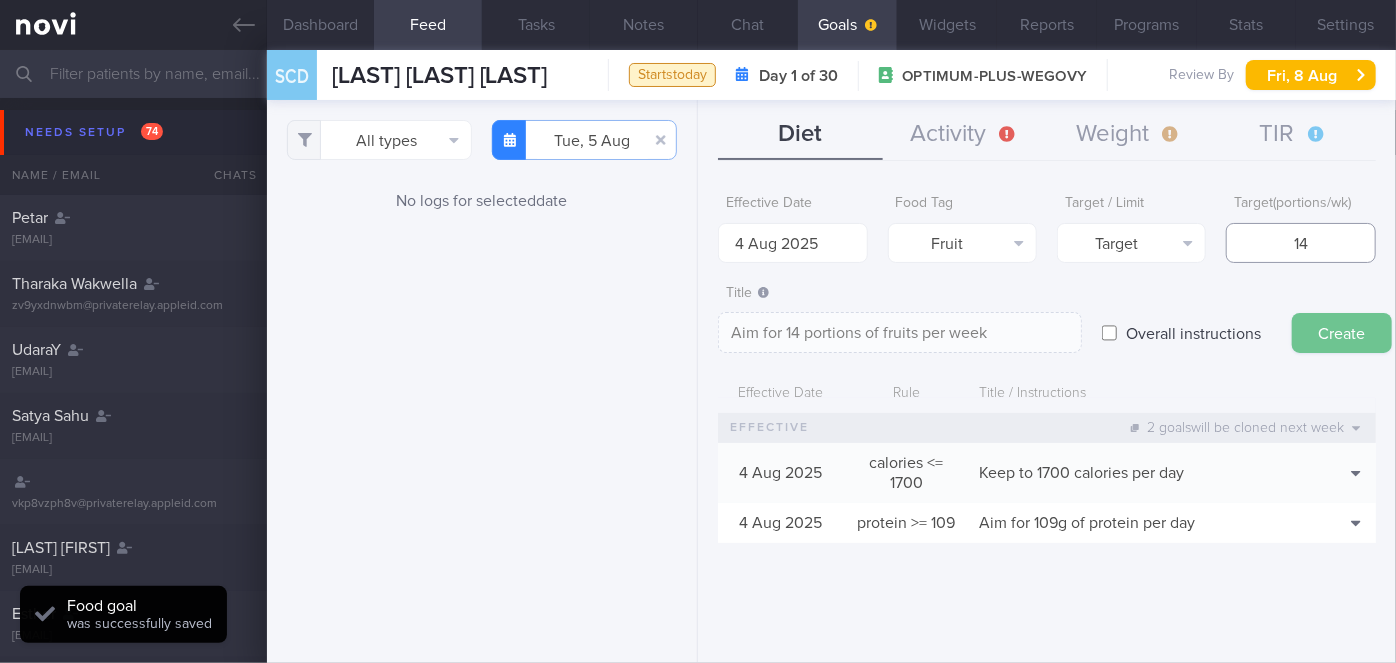 type on "14" 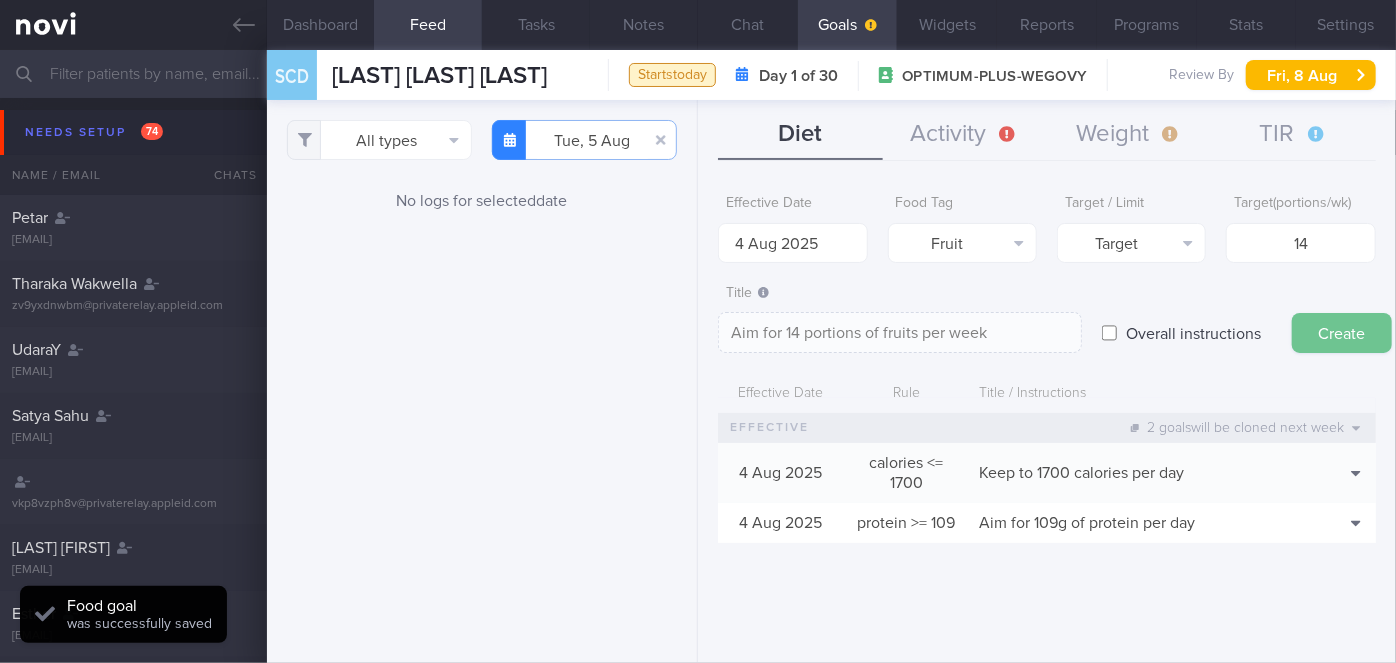 click on "Create" at bounding box center (1342, 333) 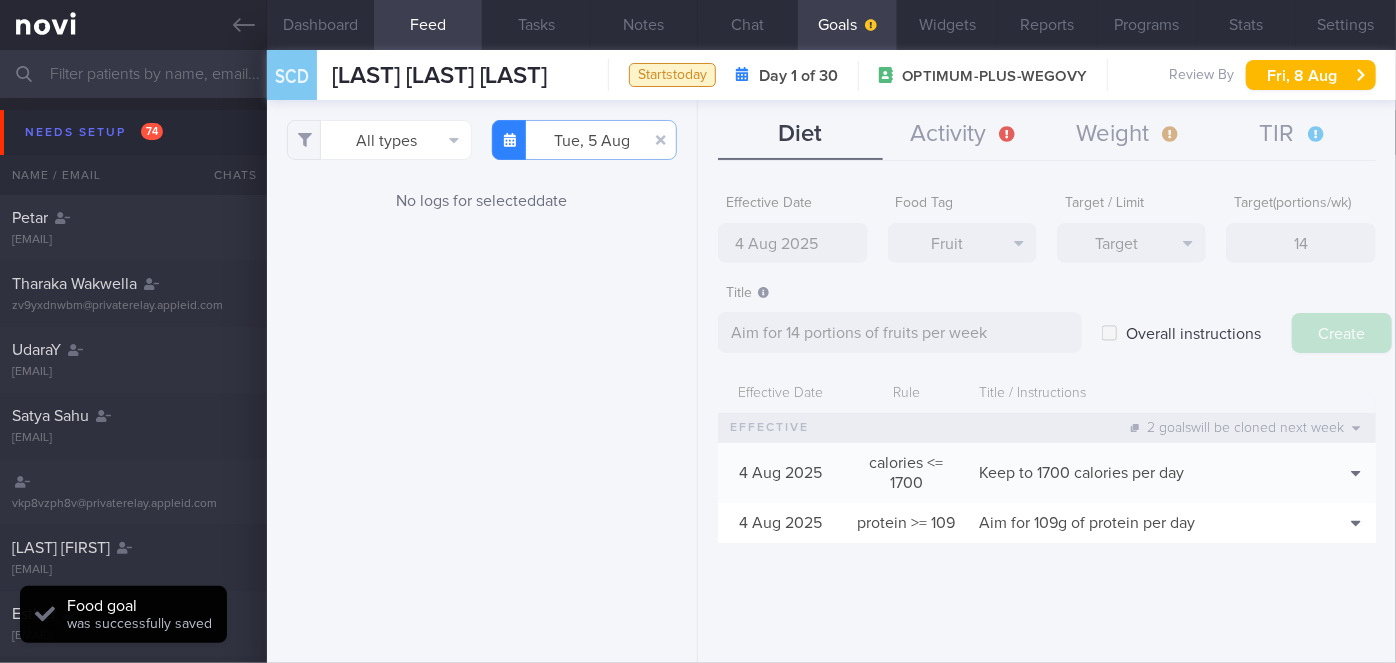 type on "11 Aug 2025" 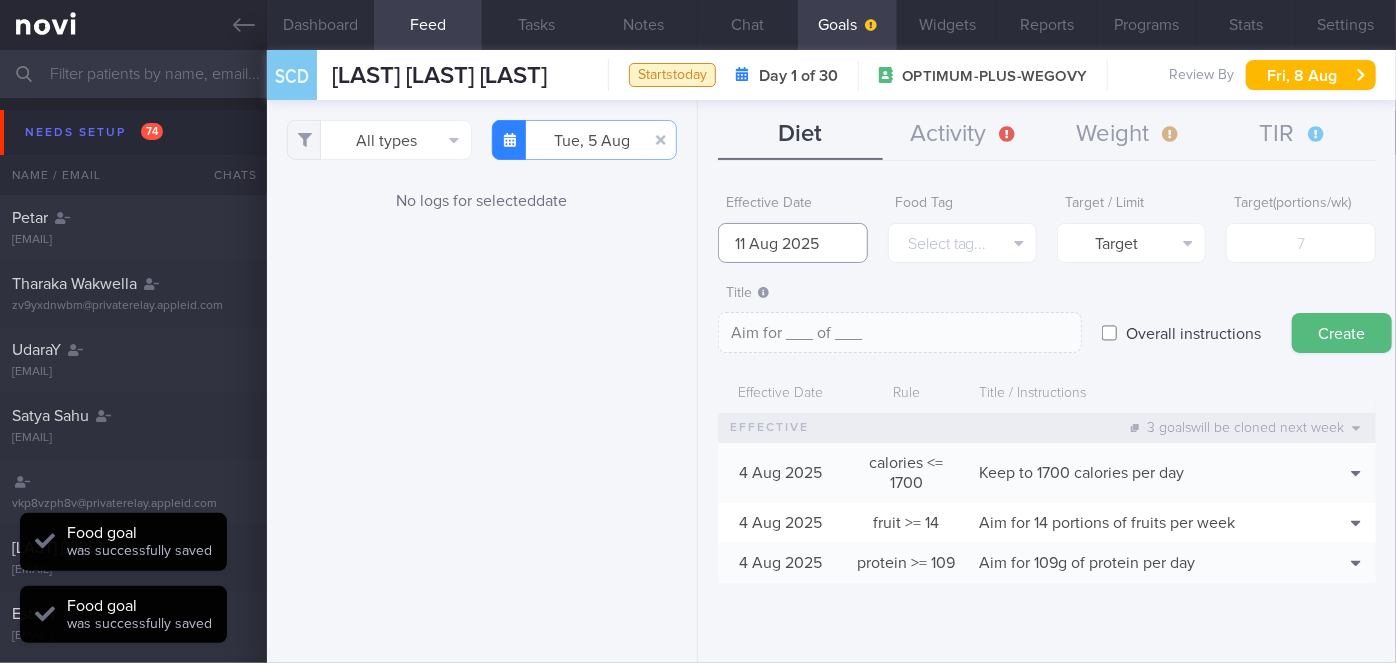 click on "11 Aug 2025" at bounding box center [792, 243] 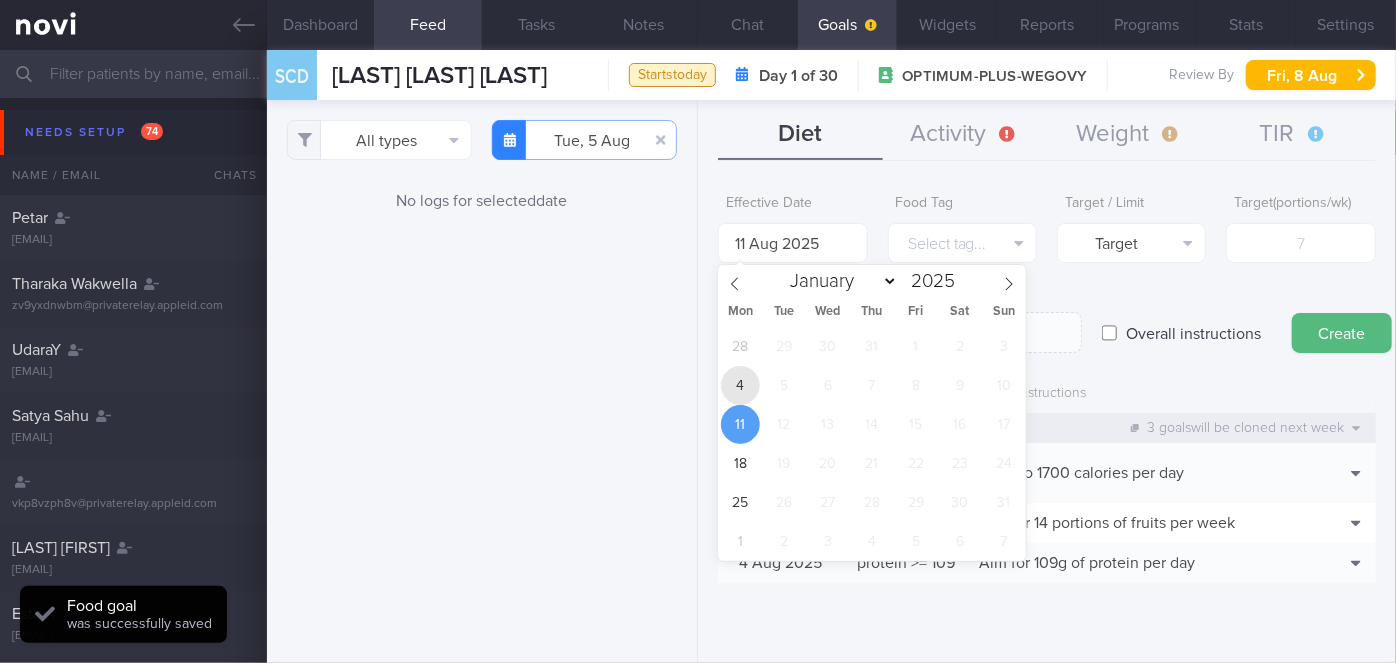 click on "4" at bounding box center (740, 385) 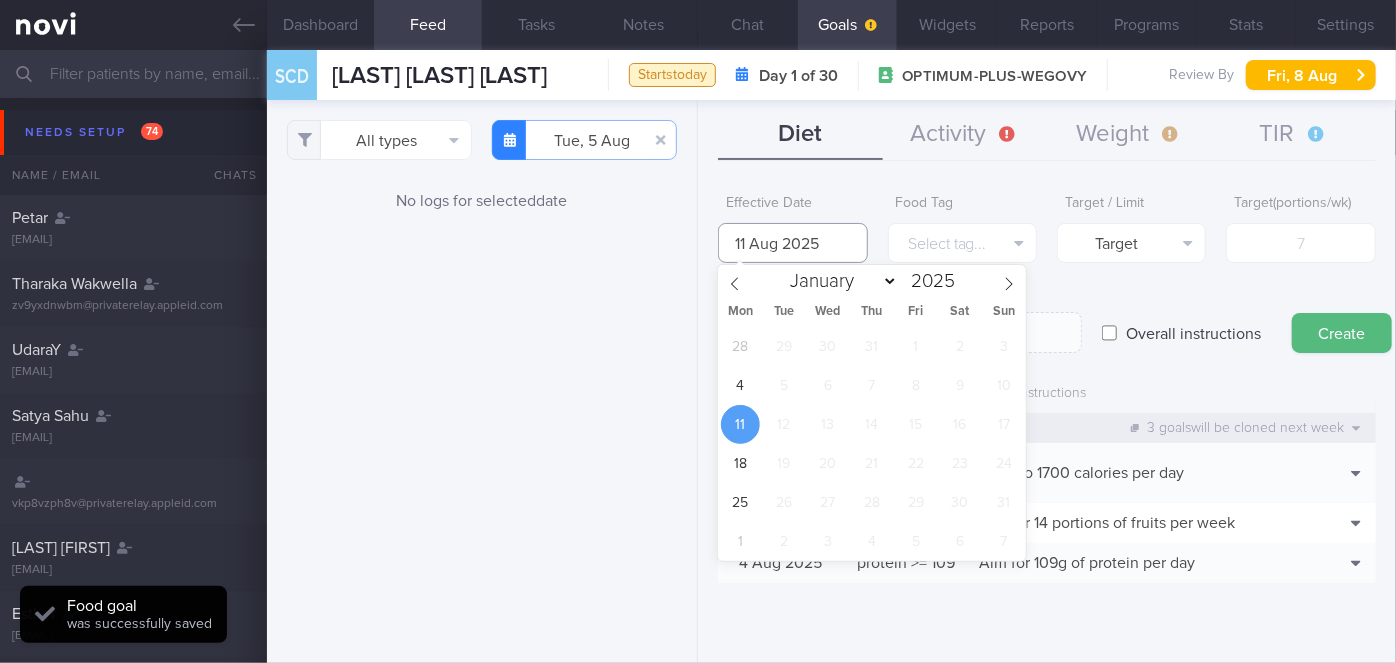 type on "4 Aug 2025" 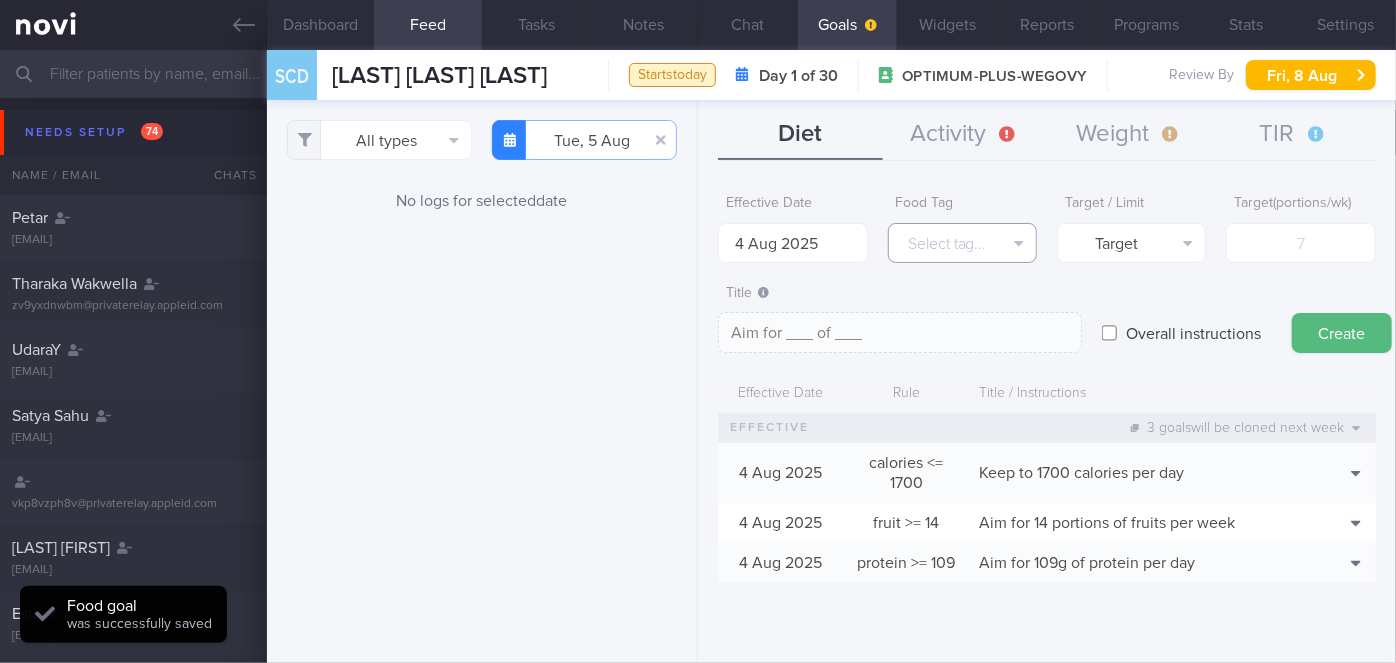 click on "Select tag..." at bounding box center [962, 243] 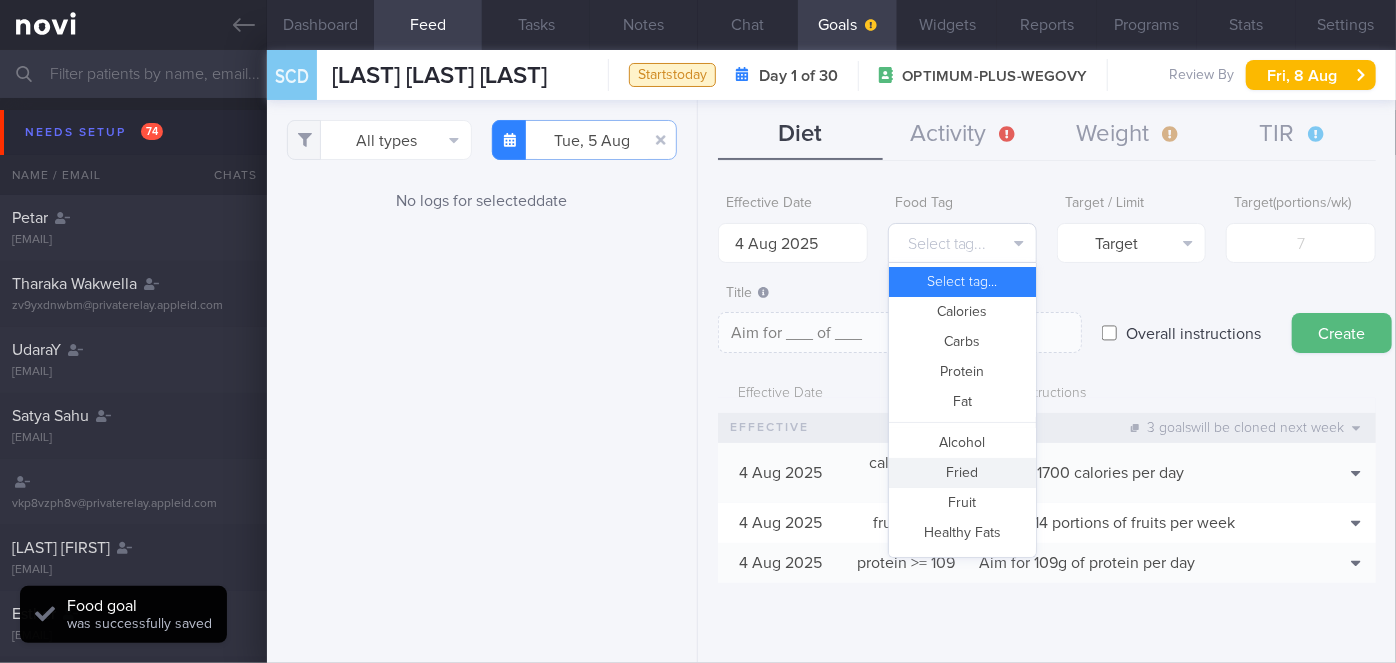 scroll, scrollTop: 594, scrollLeft: 0, axis: vertical 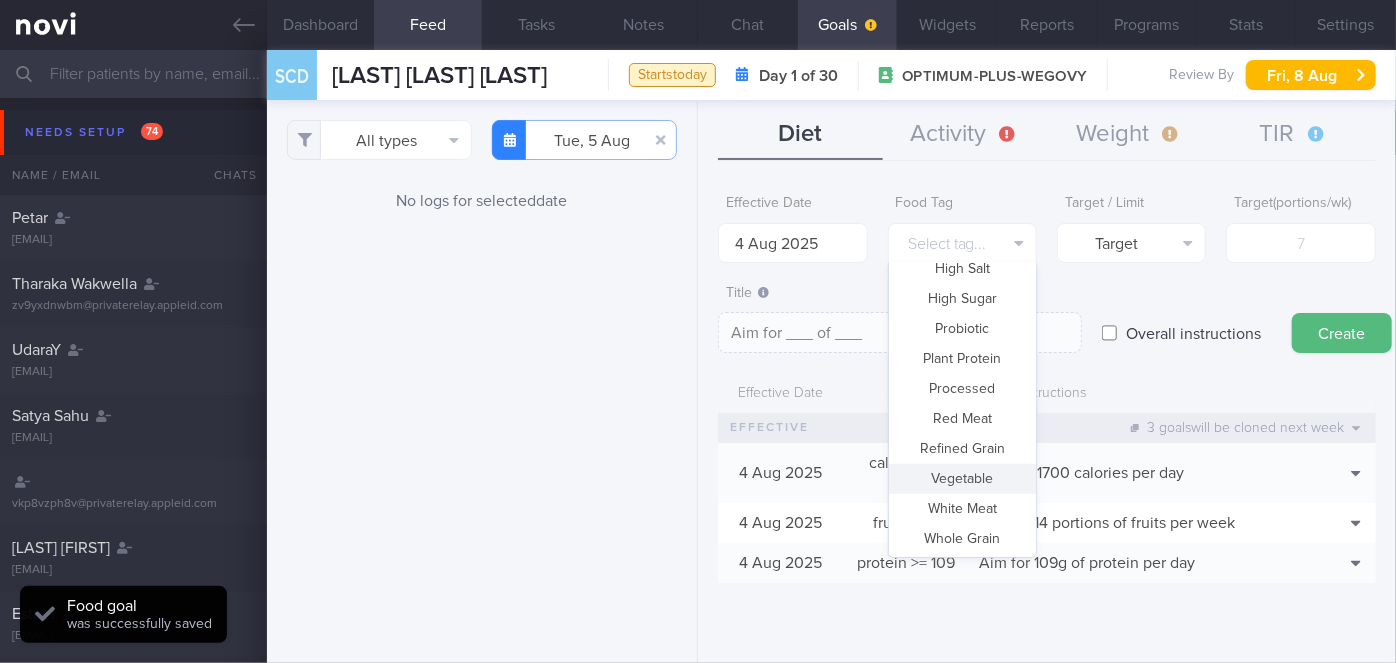 click on "Vegetable" at bounding box center [962, 479] 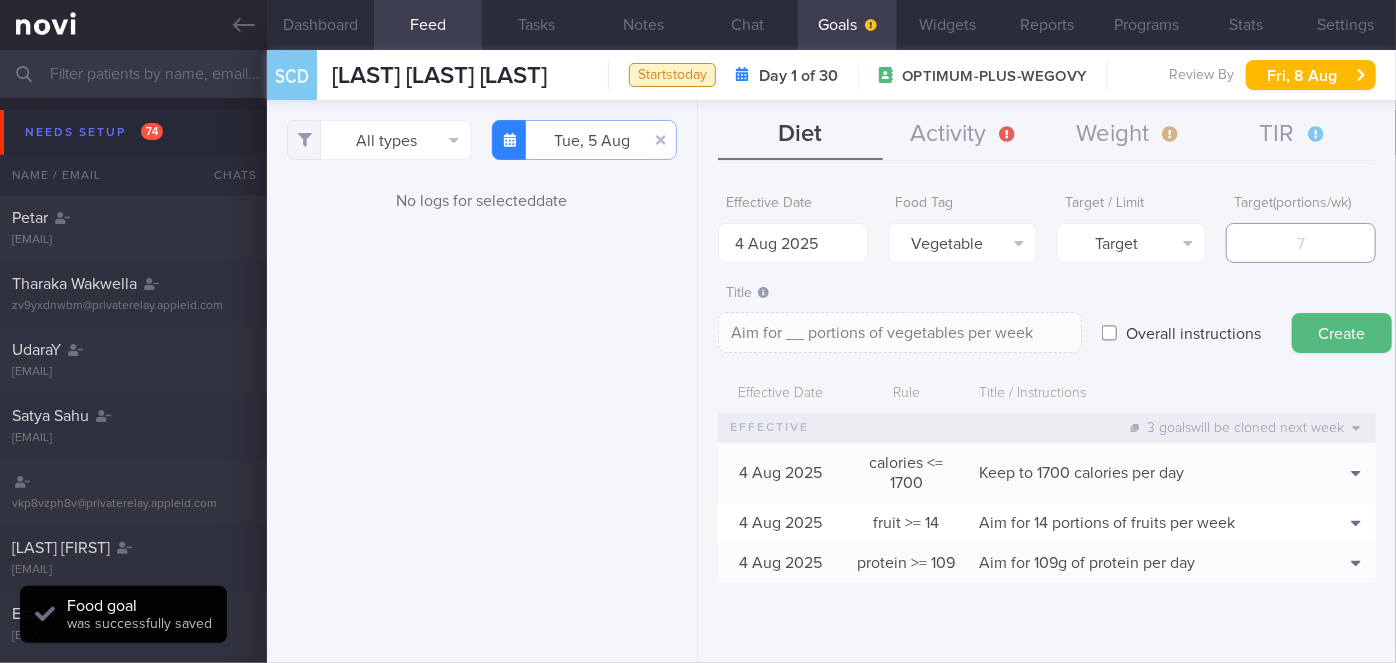 click at bounding box center (1300, 243) 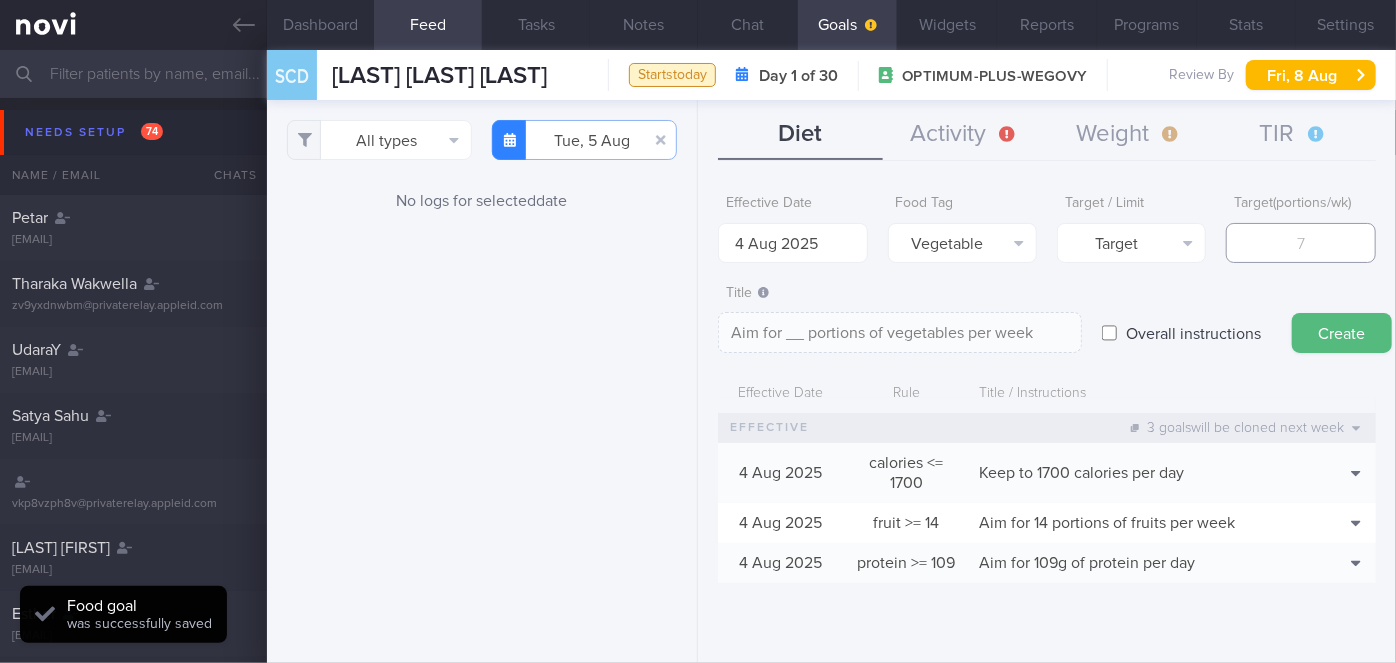 type on "1" 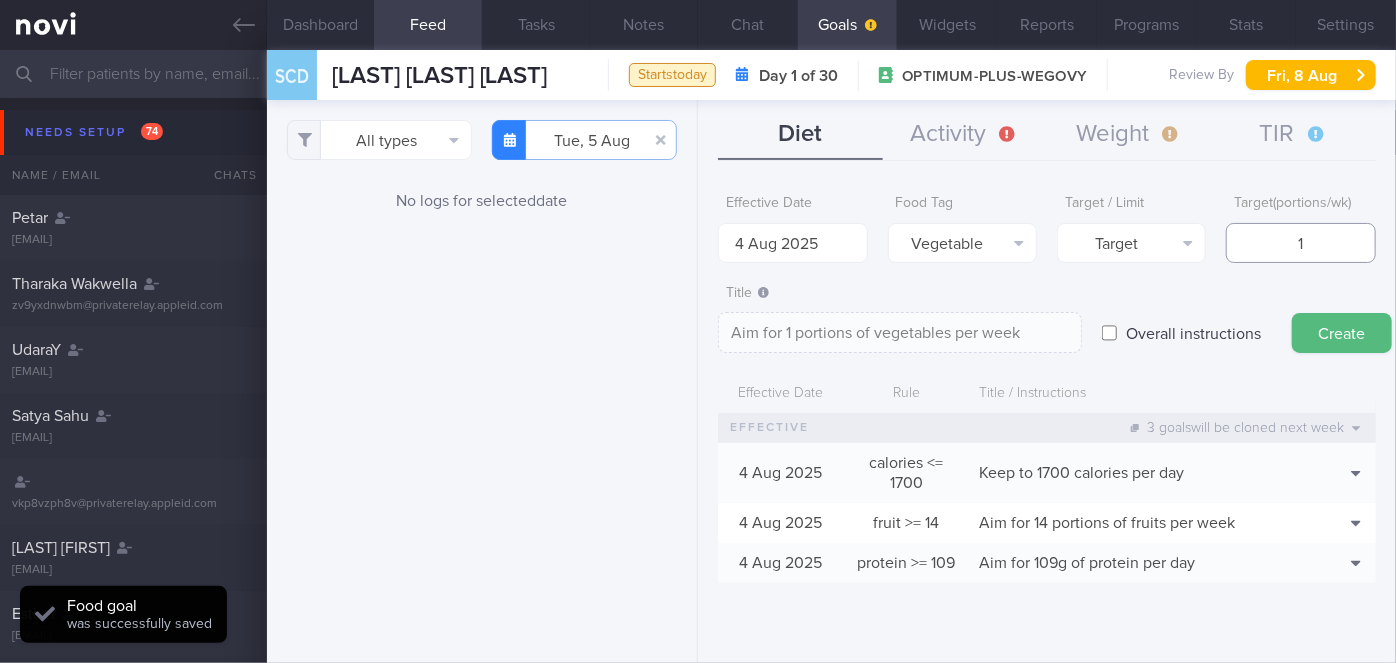 type on "14" 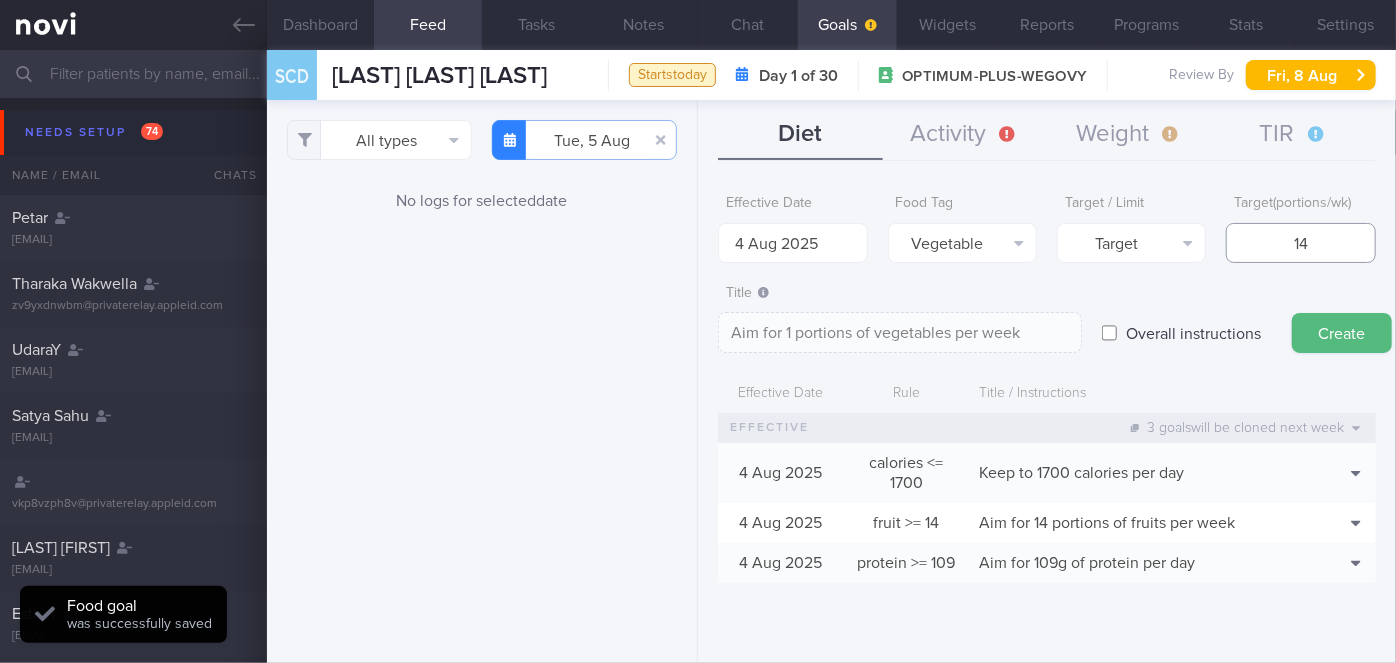 type on "Aim for 14 portions of vegetables per week" 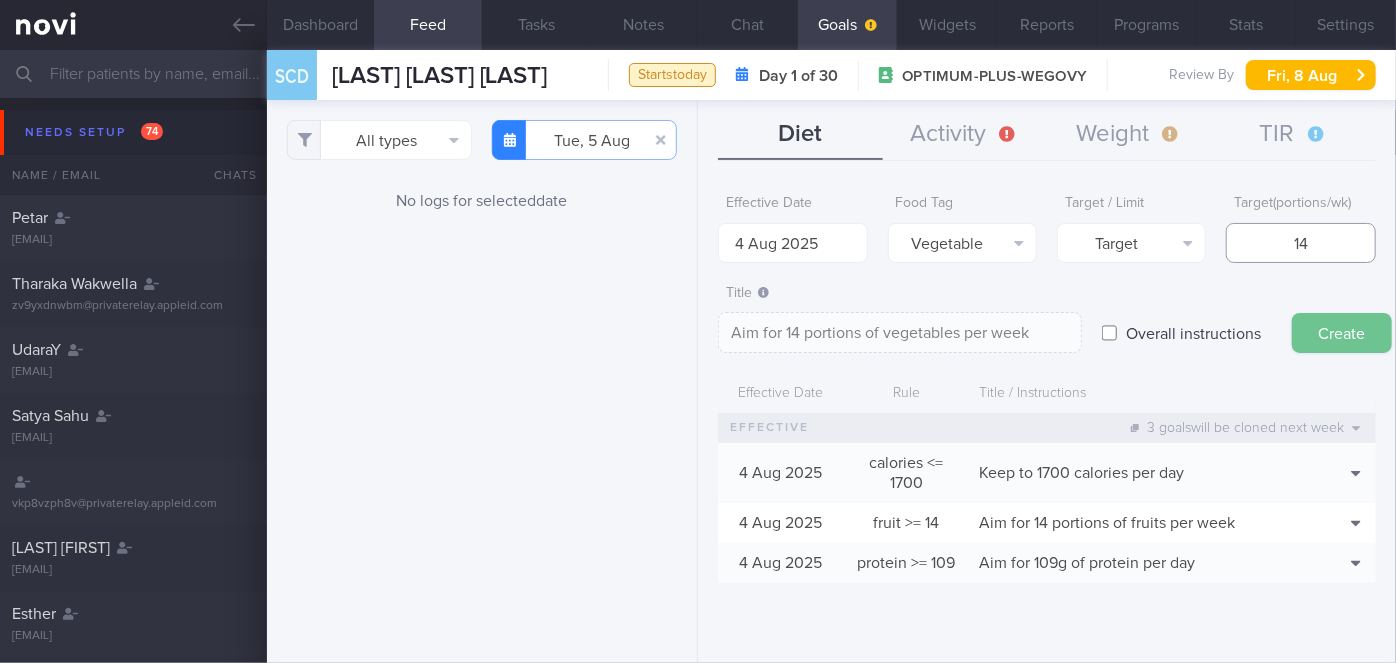 type on "14" 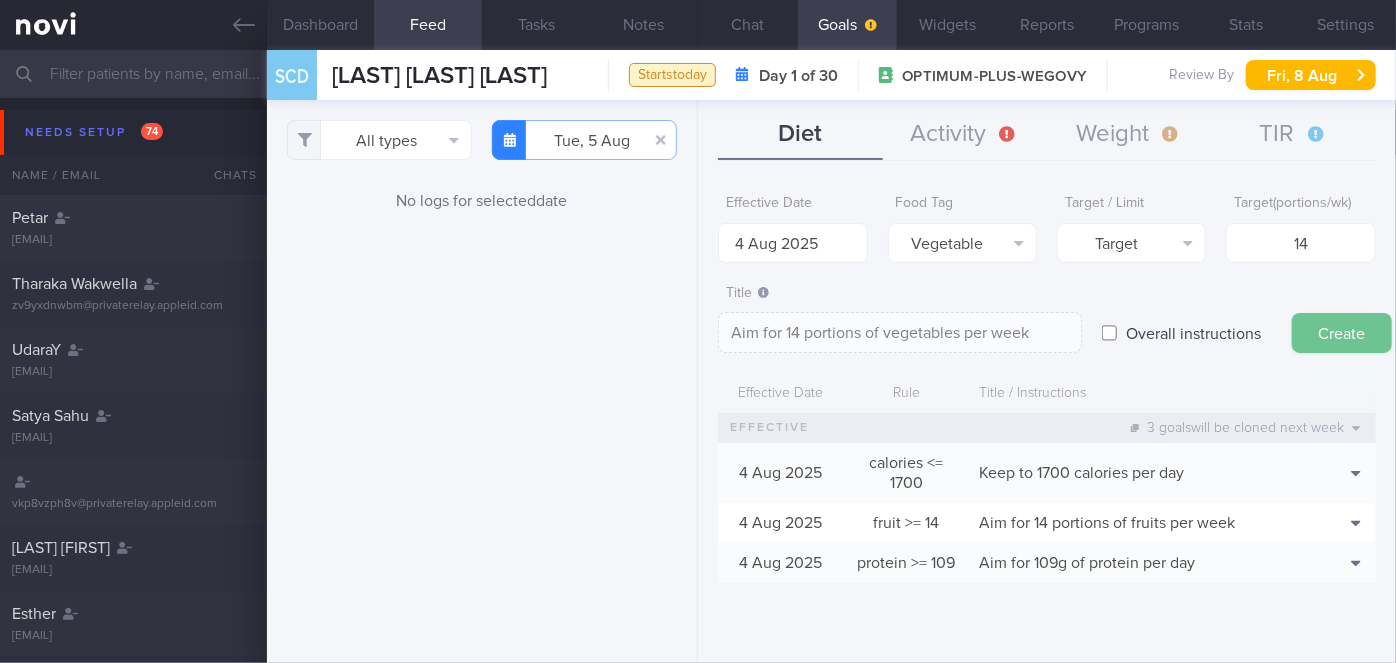 click on "Create" at bounding box center (1342, 333) 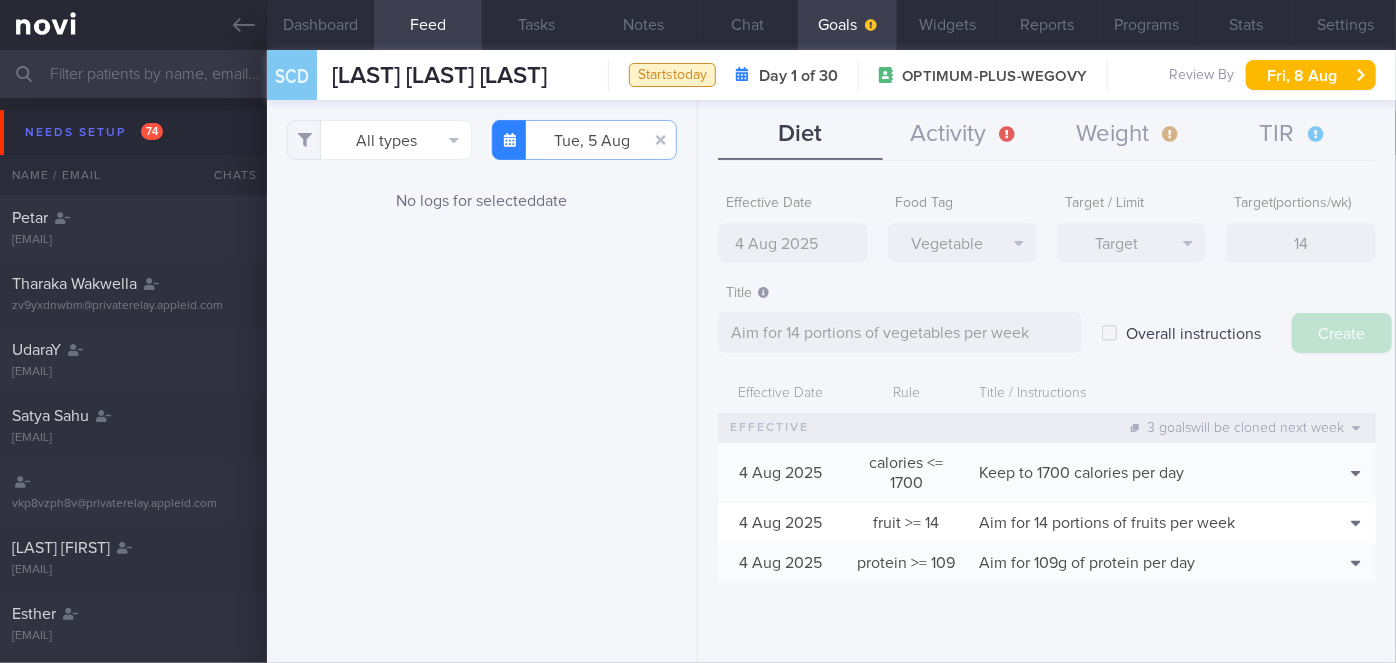 type on "11 Aug 2025" 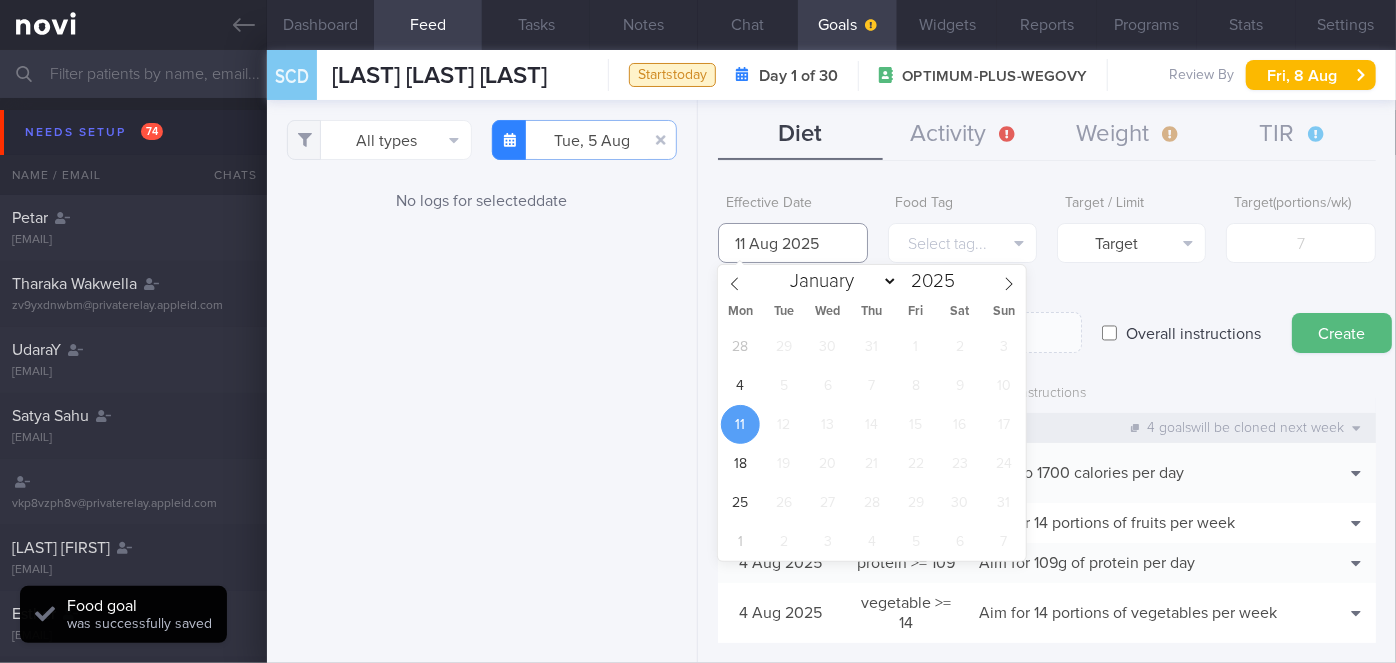 click on "11 Aug 2025" at bounding box center (792, 243) 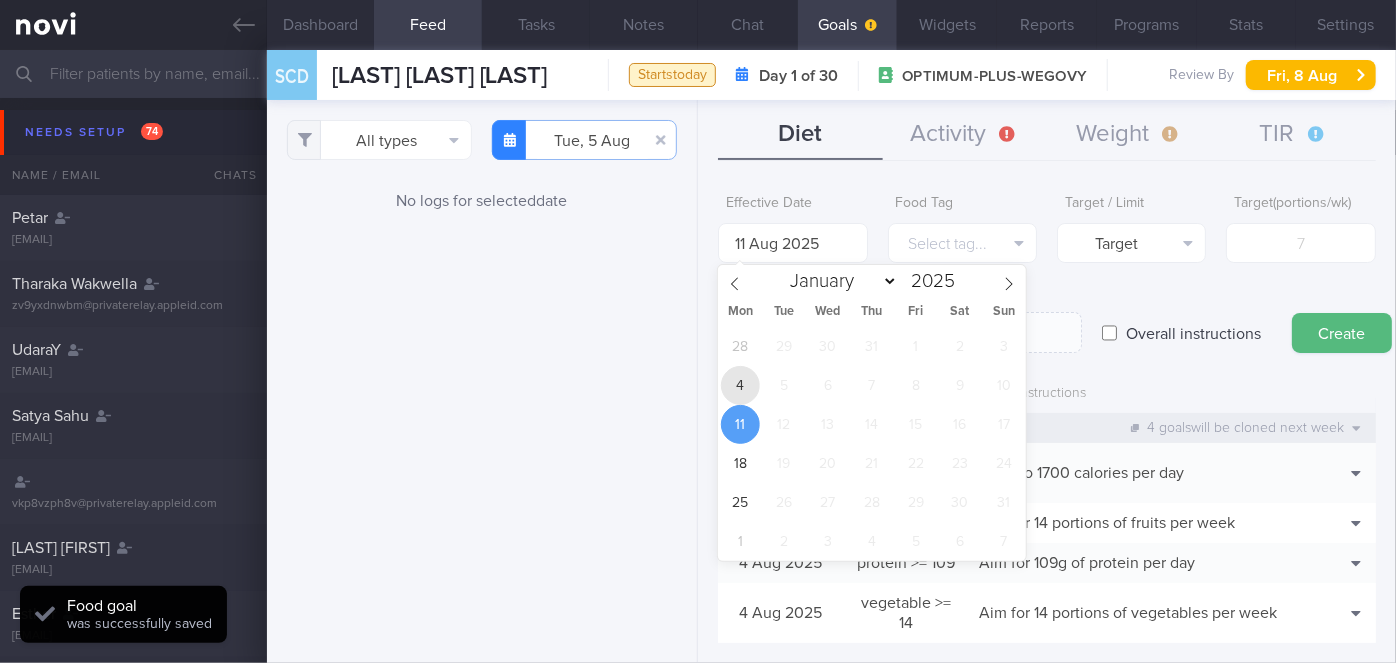 click on "4" at bounding box center [740, 385] 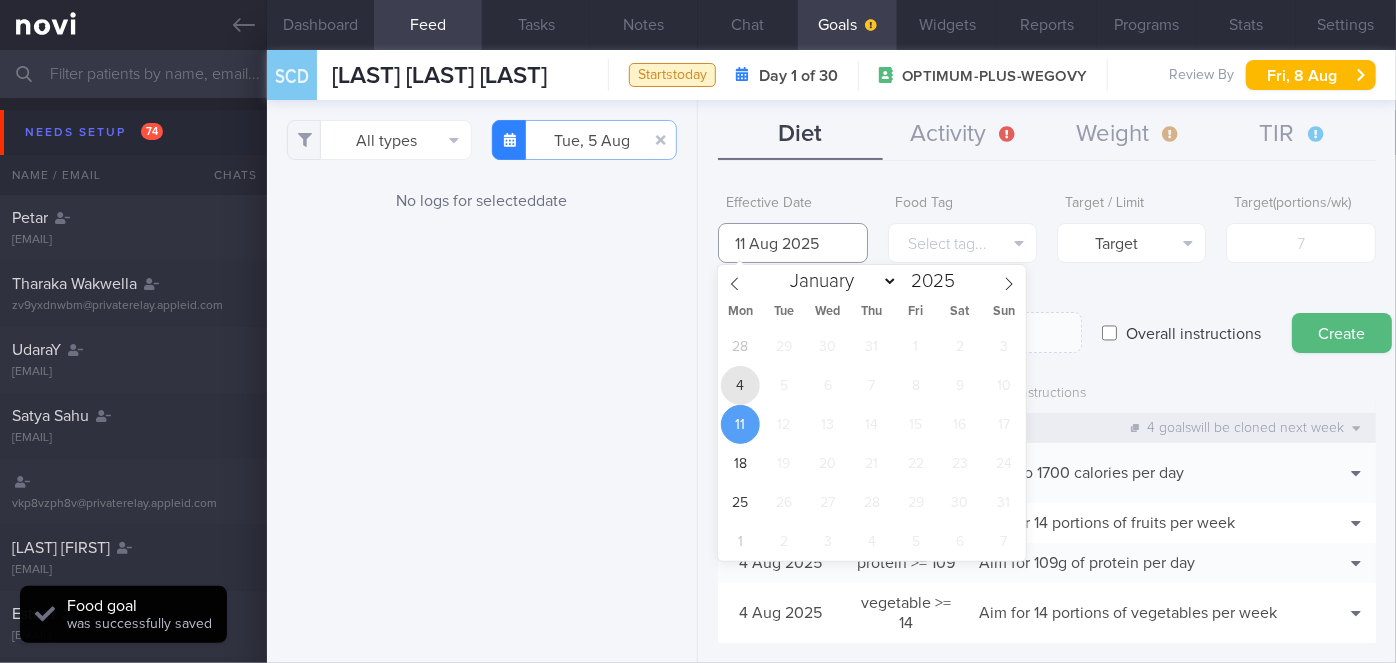 type on "4 Aug 2025" 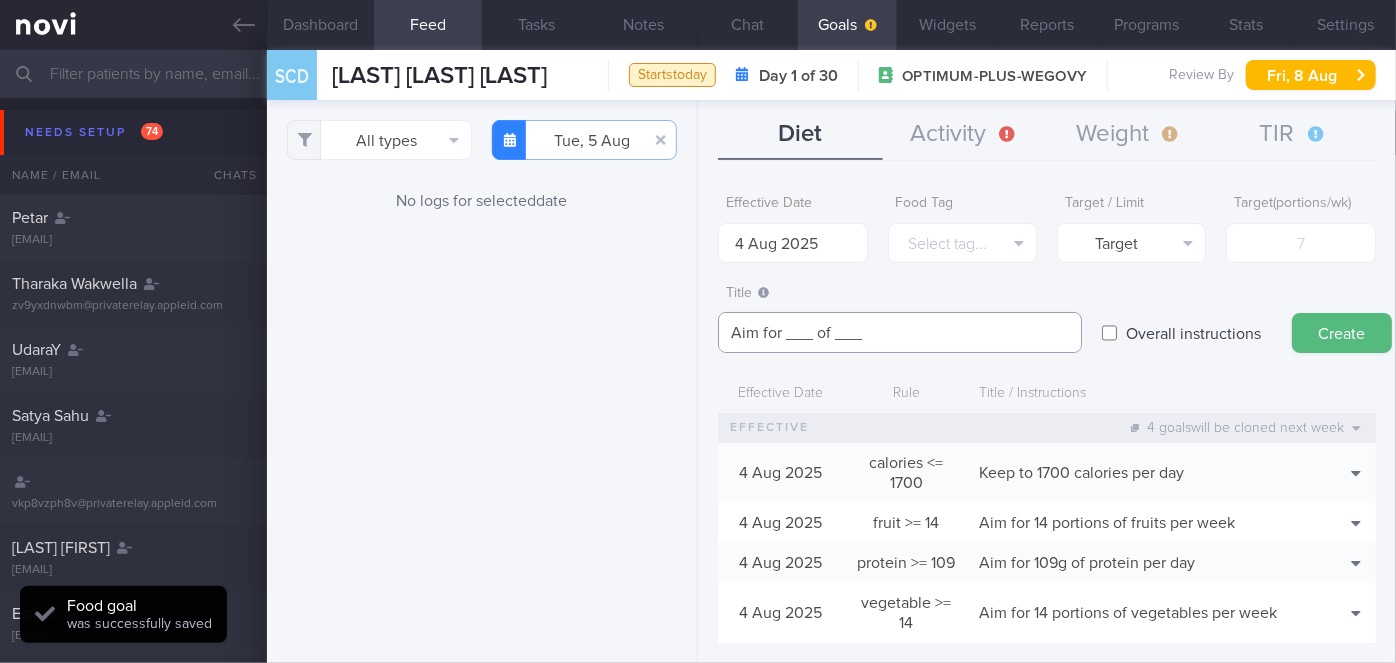 click on "Aim for ___ of ___" at bounding box center [900, 332] 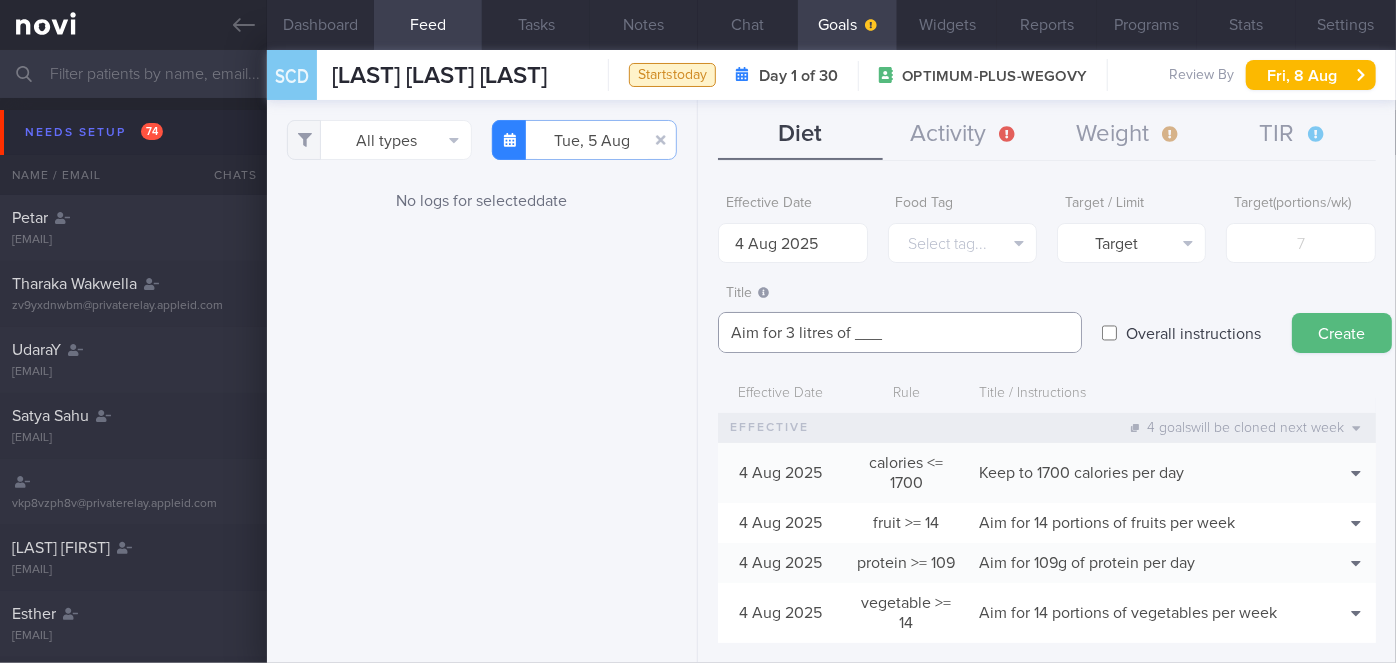 click on "Aim for 3 litres of ___" at bounding box center [900, 332] 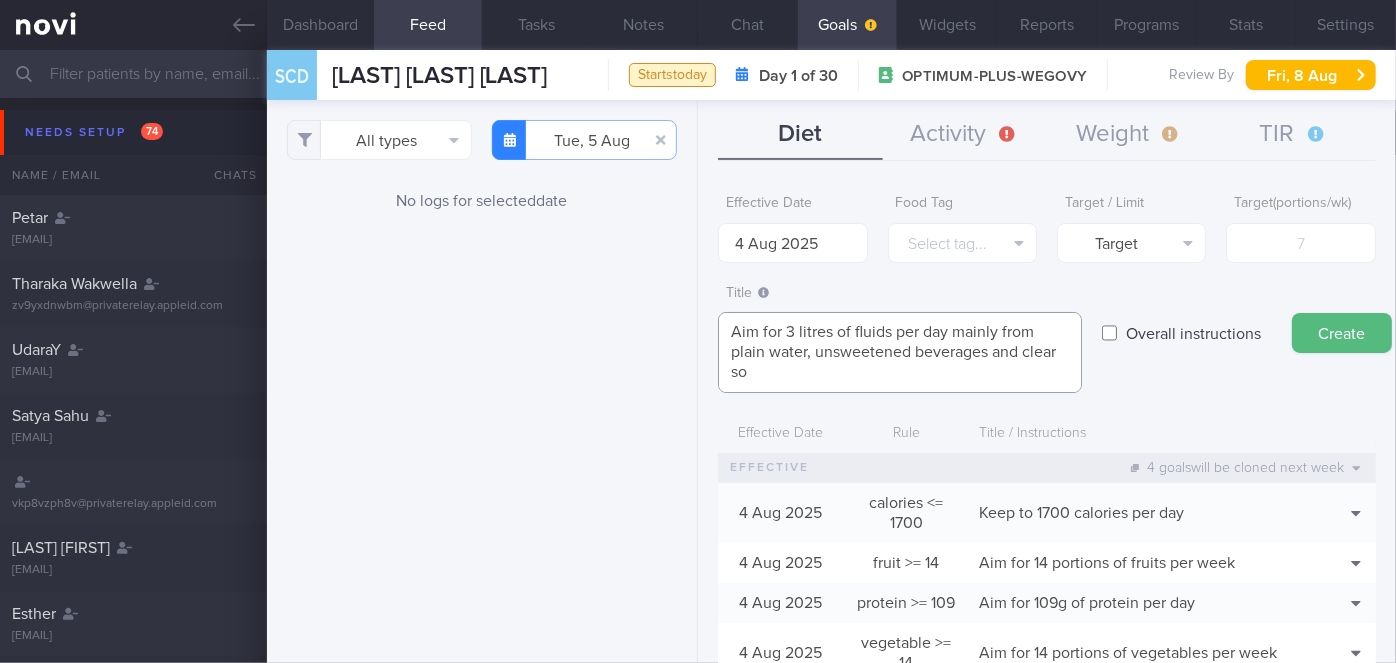 scroll, scrollTop: 0, scrollLeft: 0, axis: both 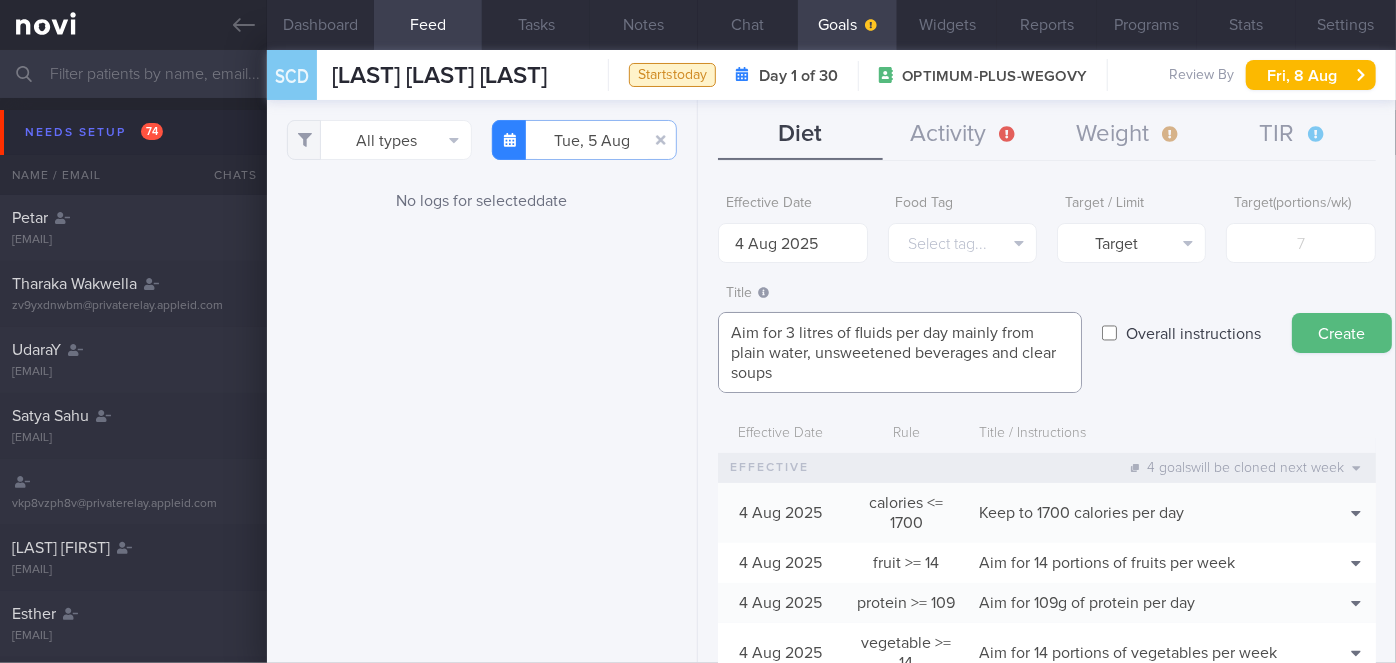 type on "Aim for 3 litres of fluids per day mainly from plain water, unsweetened beverages and clear soups" 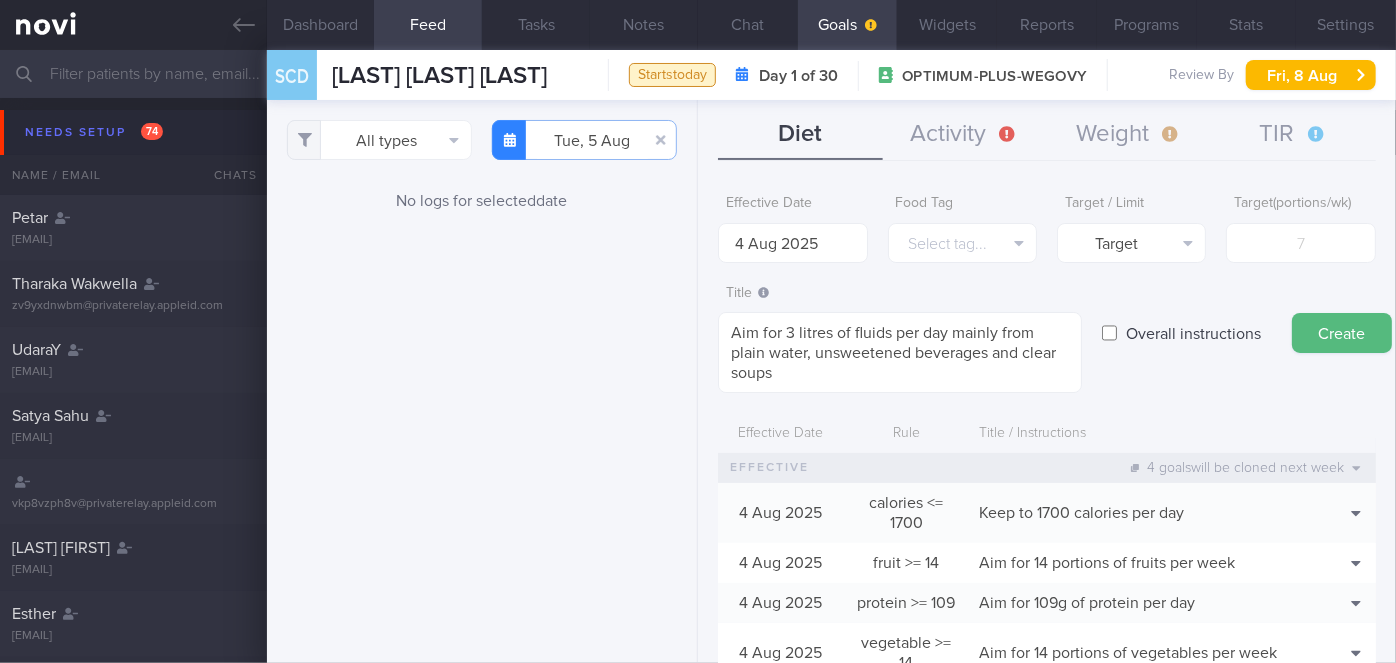 click on "Overall instructions" at bounding box center (1193, 333) 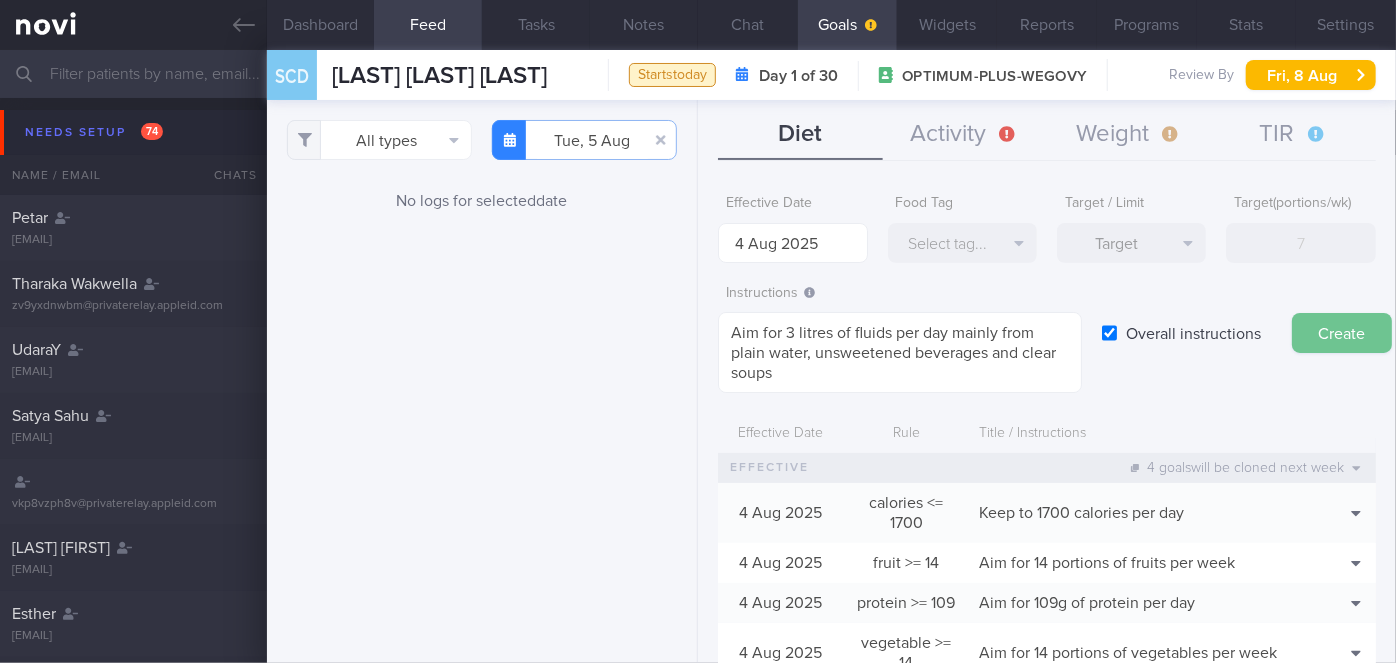 click on "Create" at bounding box center (1342, 333) 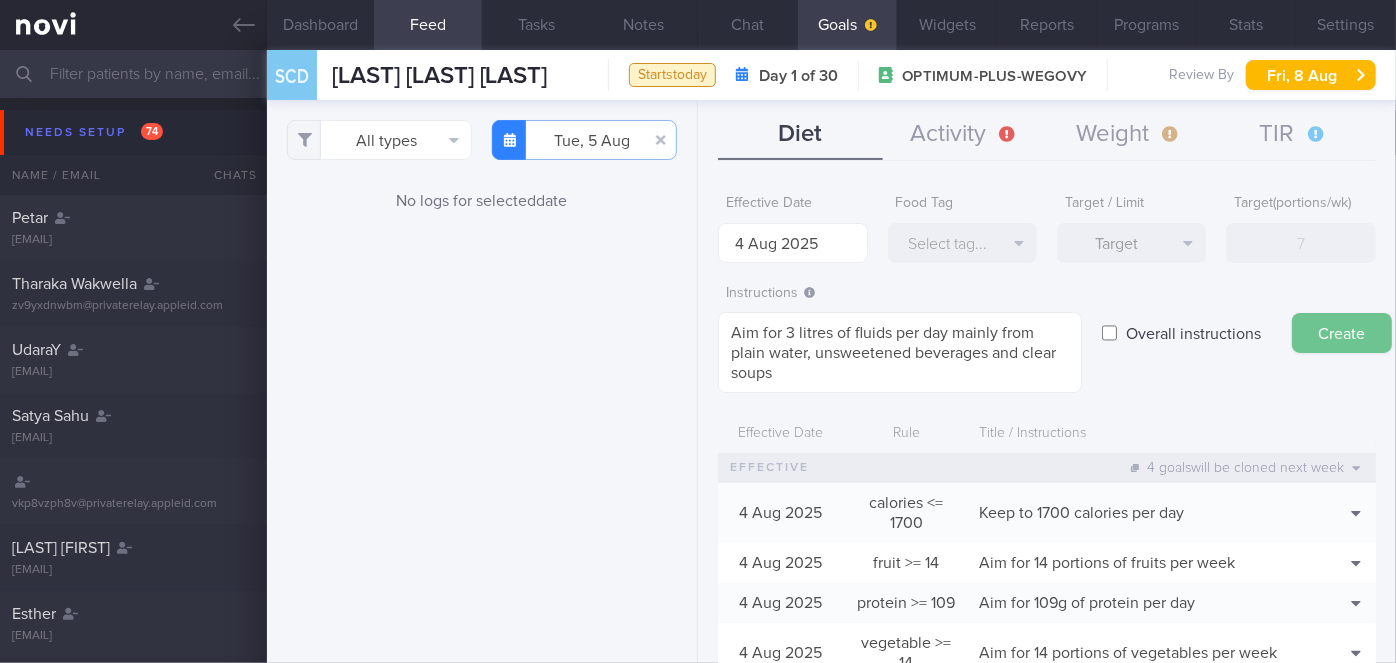 type on "11 Aug 2025" 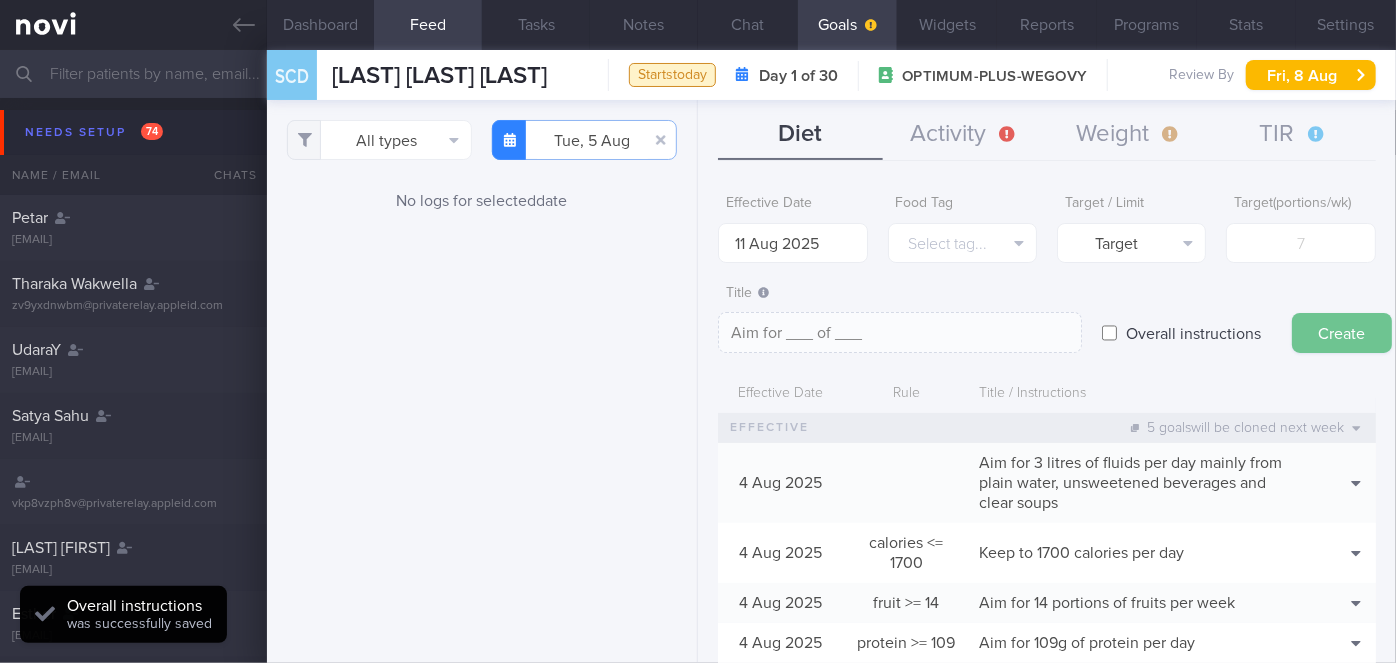 scroll, scrollTop: 0, scrollLeft: 0, axis: both 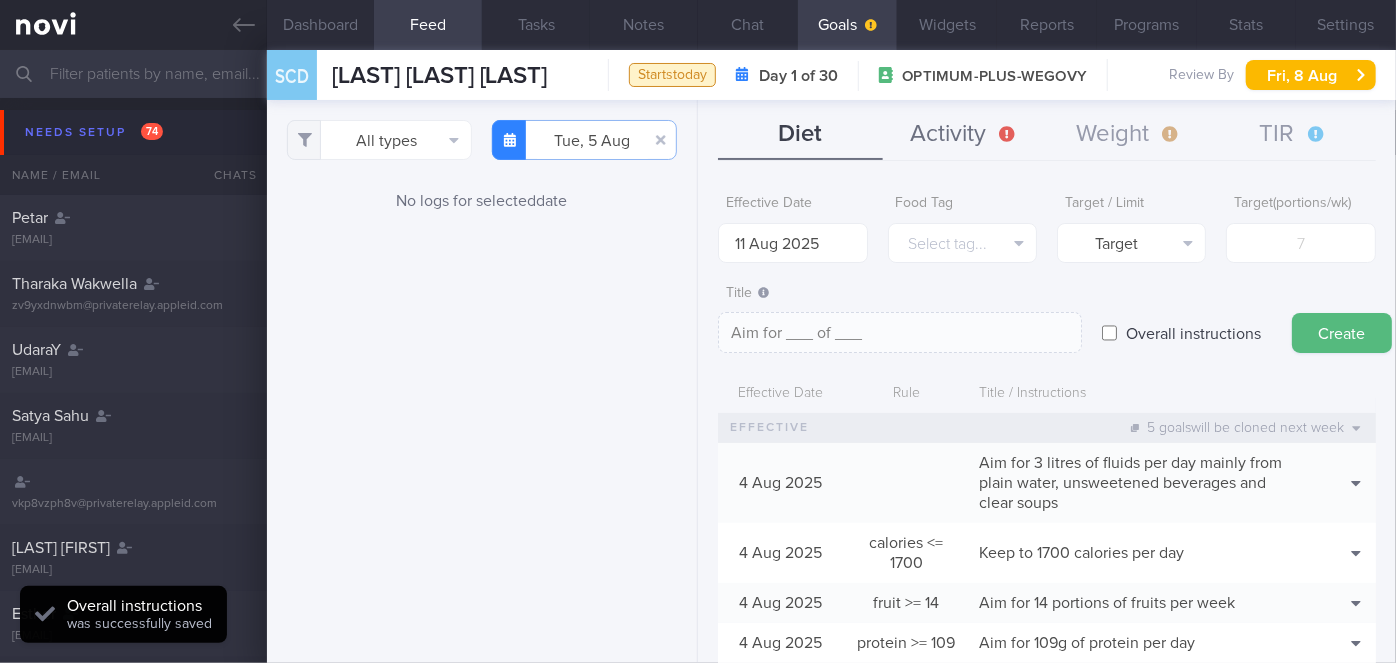 click on "Activity" at bounding box center [965, 135] 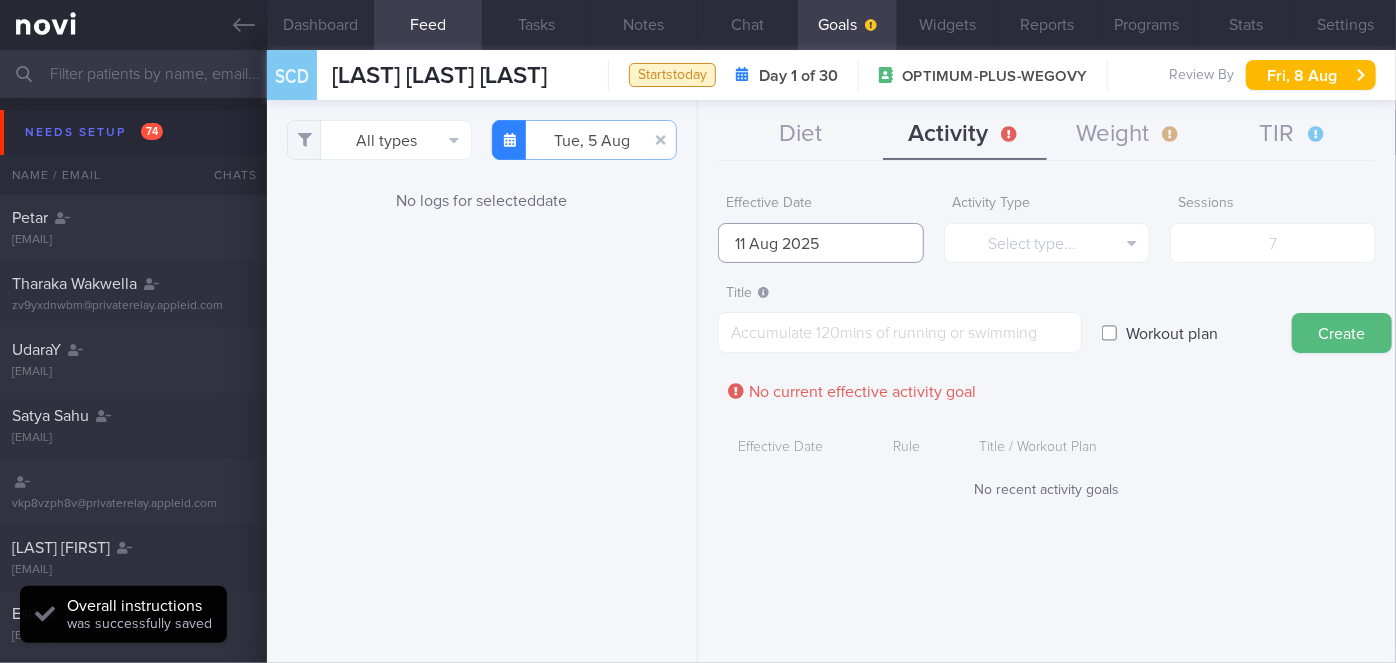 click on "11 Aug 2025" at bounding box center [821, 243] 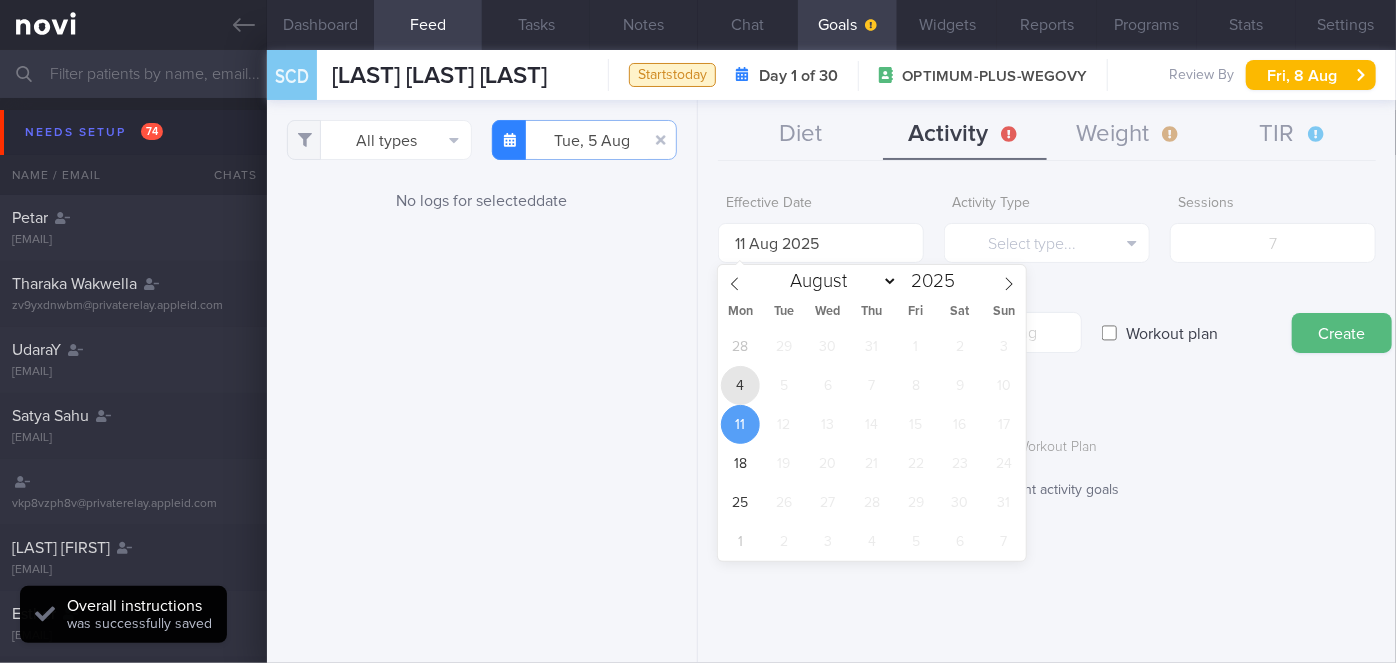 click on "4" at bounding box center [740, 385] 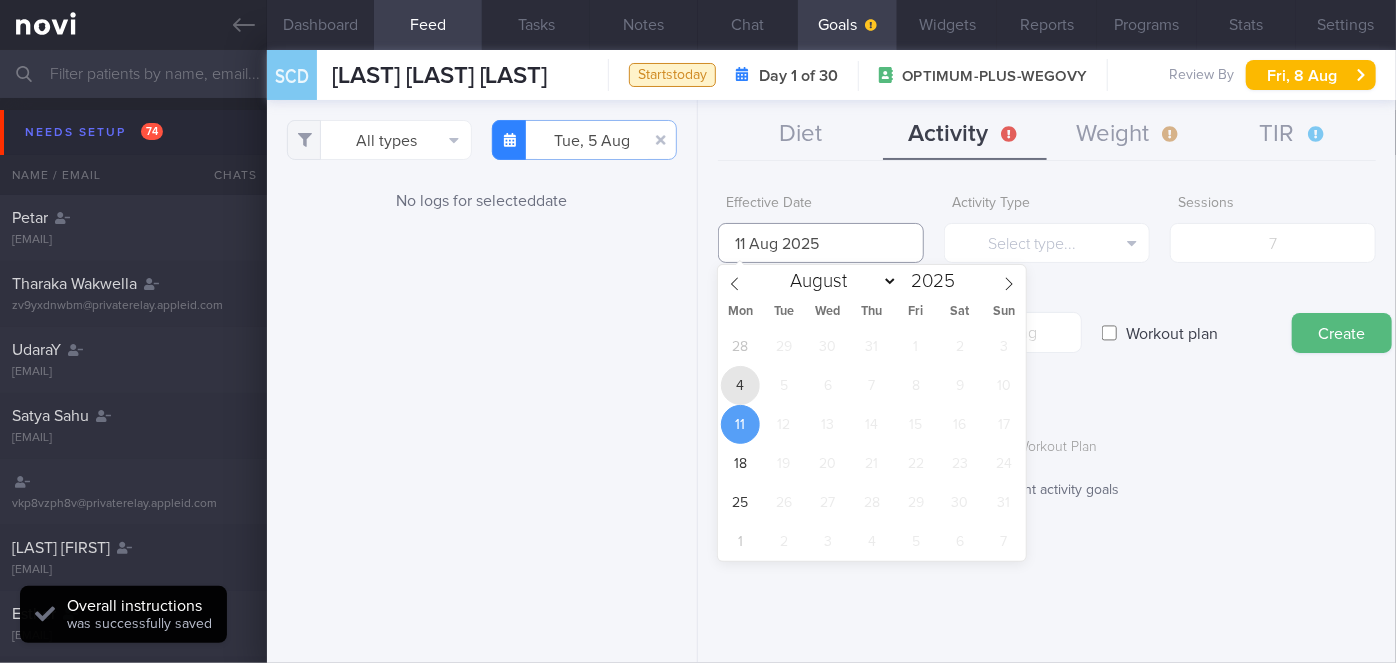 type on "4 Aug 2025" 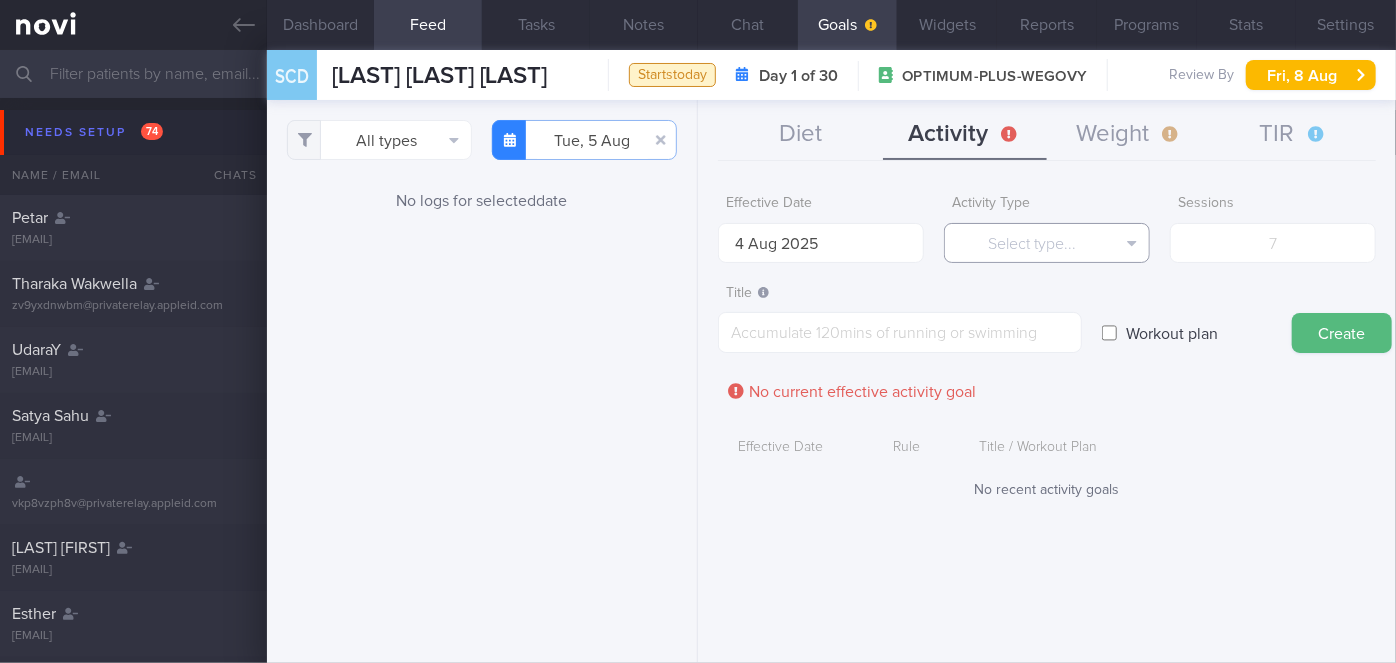 click on "Select type..." at bounding box center (1047, 243) 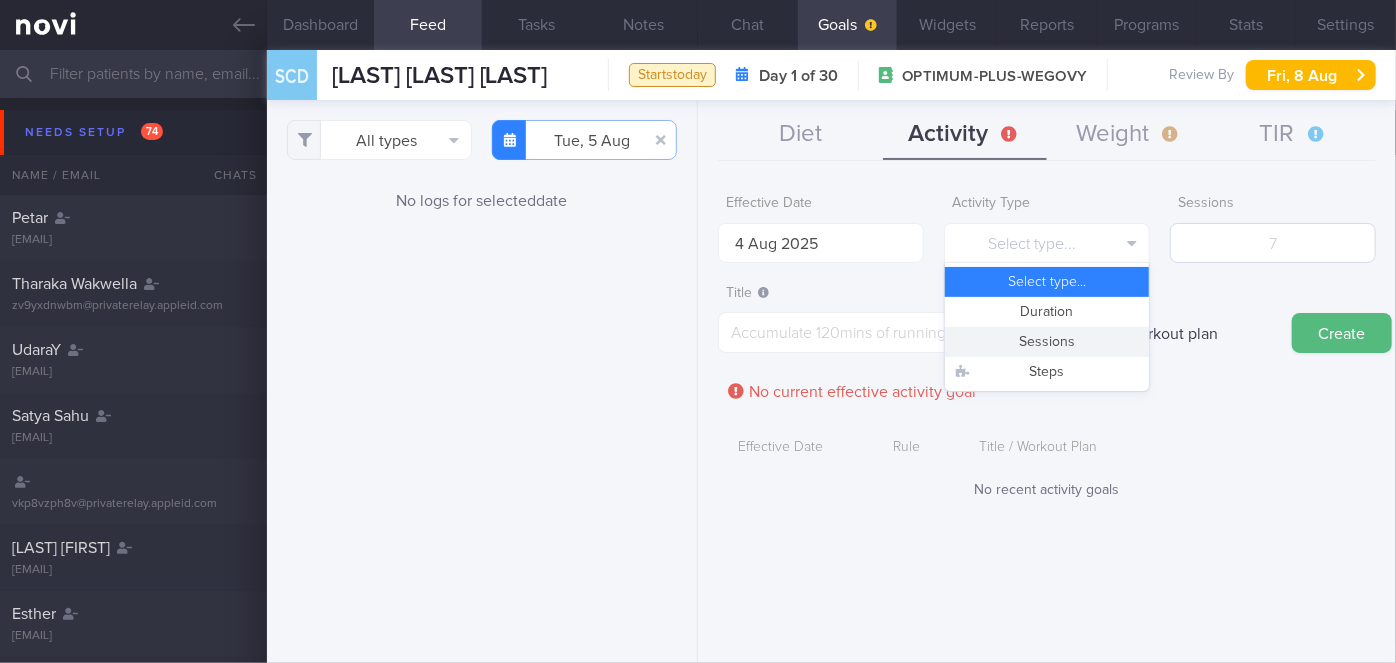 drag, startPoint x: 1056, startPoint y: 342, endPoint x: 1223, endPoint y: 246, distance: 192.62659 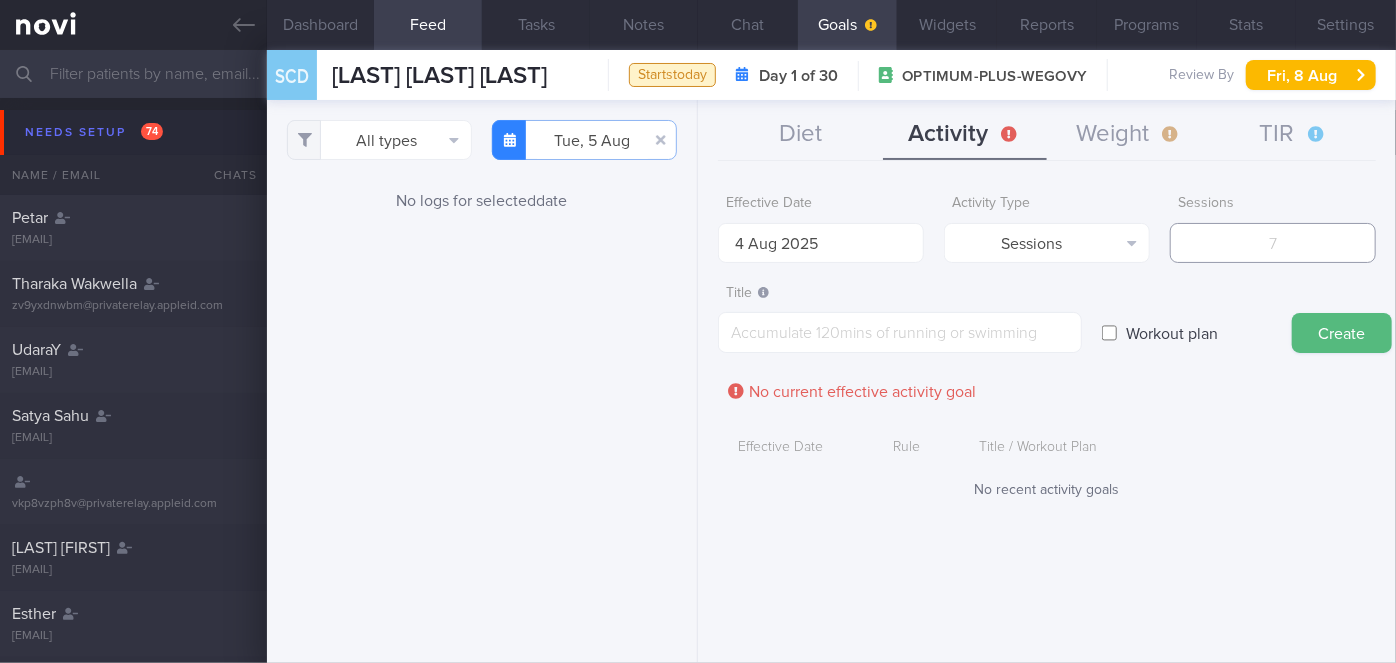 click at bounding box center [1273, 243] 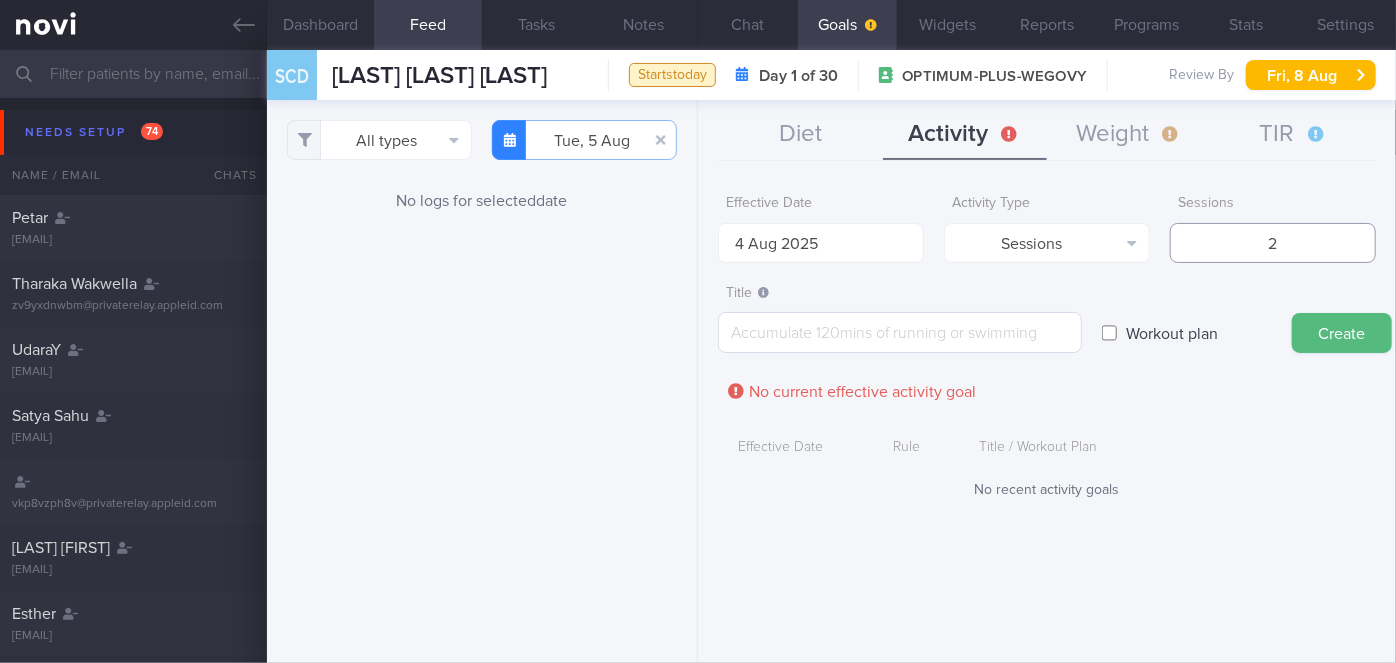 type on "2" 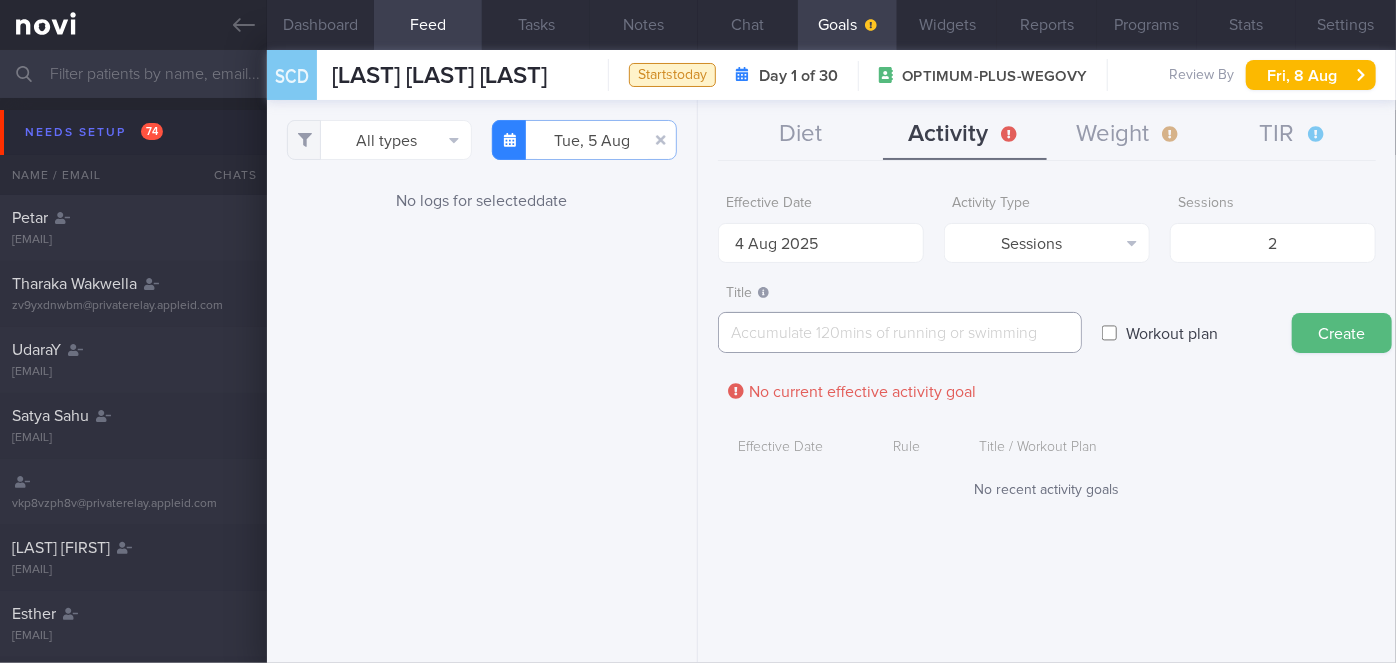 click at bounding box center [900, 332] 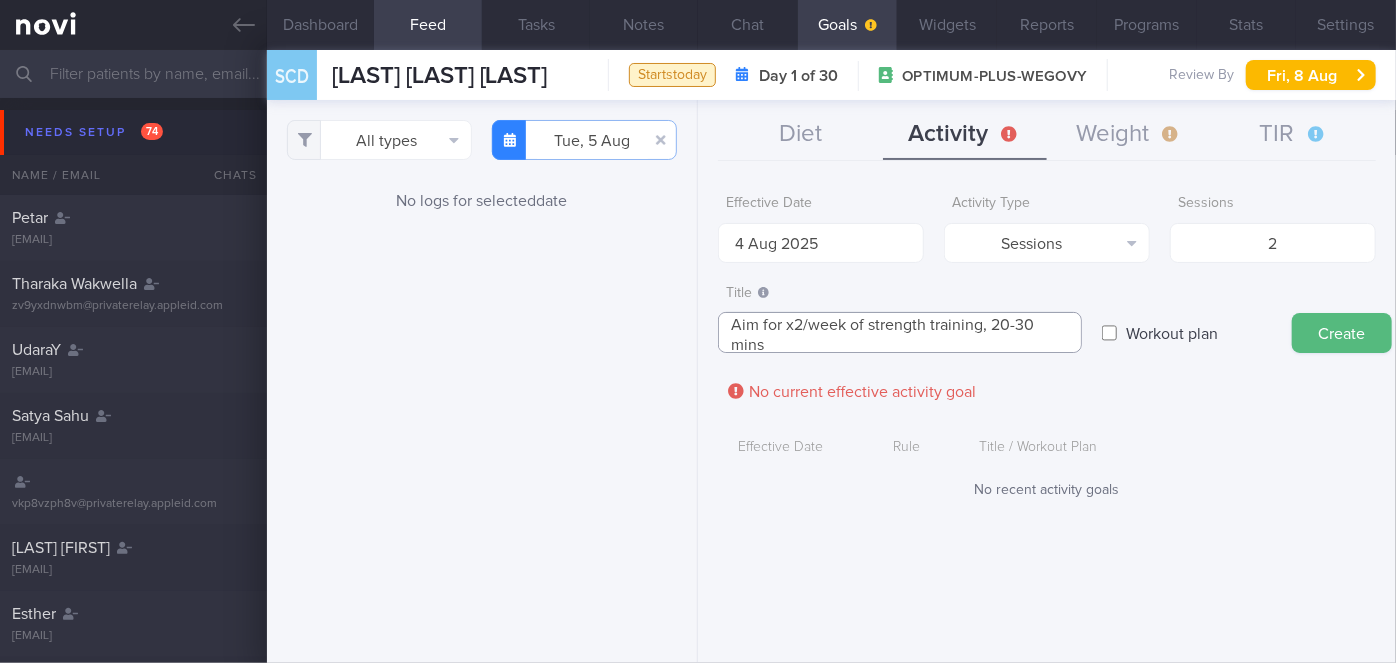 scroll, scrollTop: 0, scrollLeft: 0, axis: both 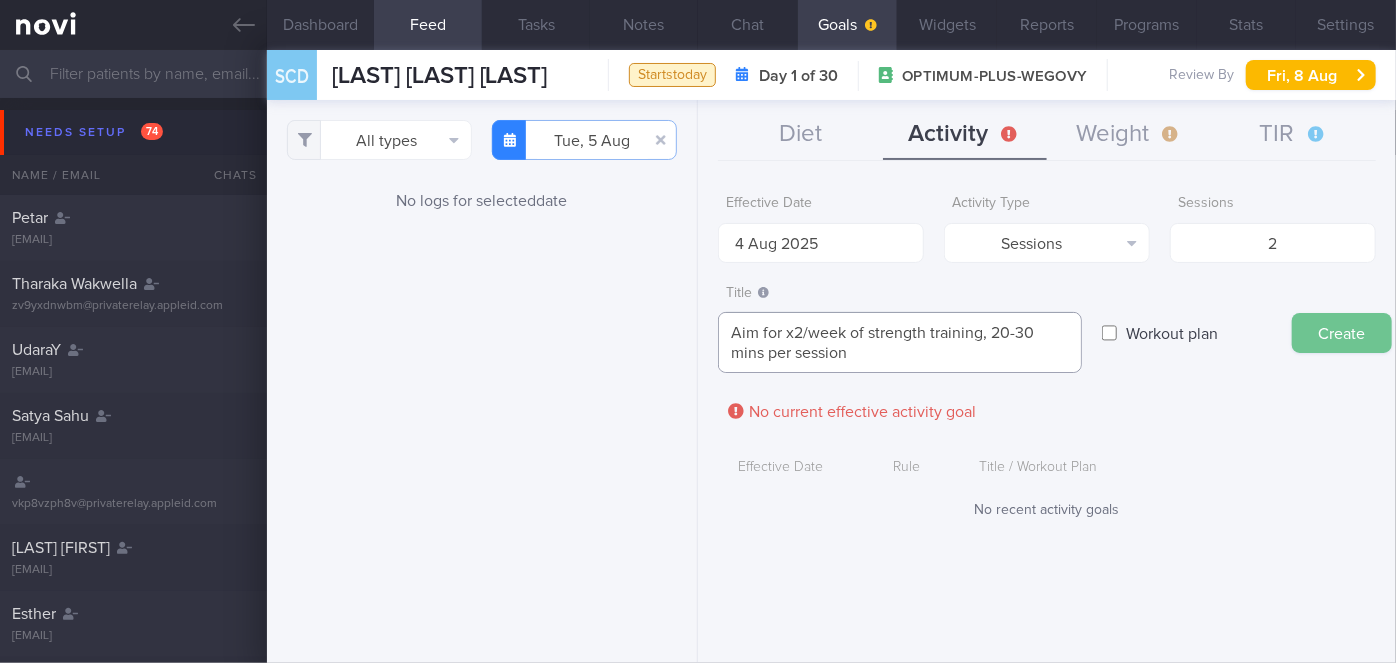 type on "Aim for x2/week of strength training, 20-30 mins per session" 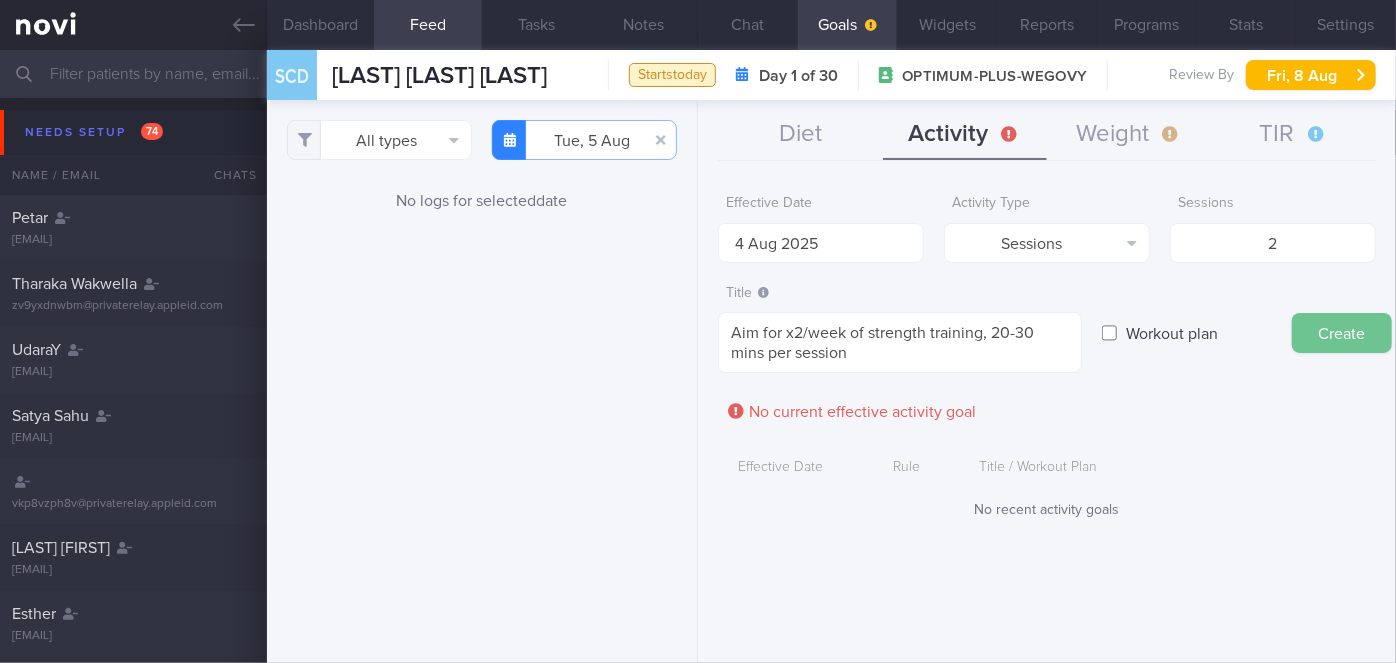 click on "Create" at bounding box center [1342, 333] 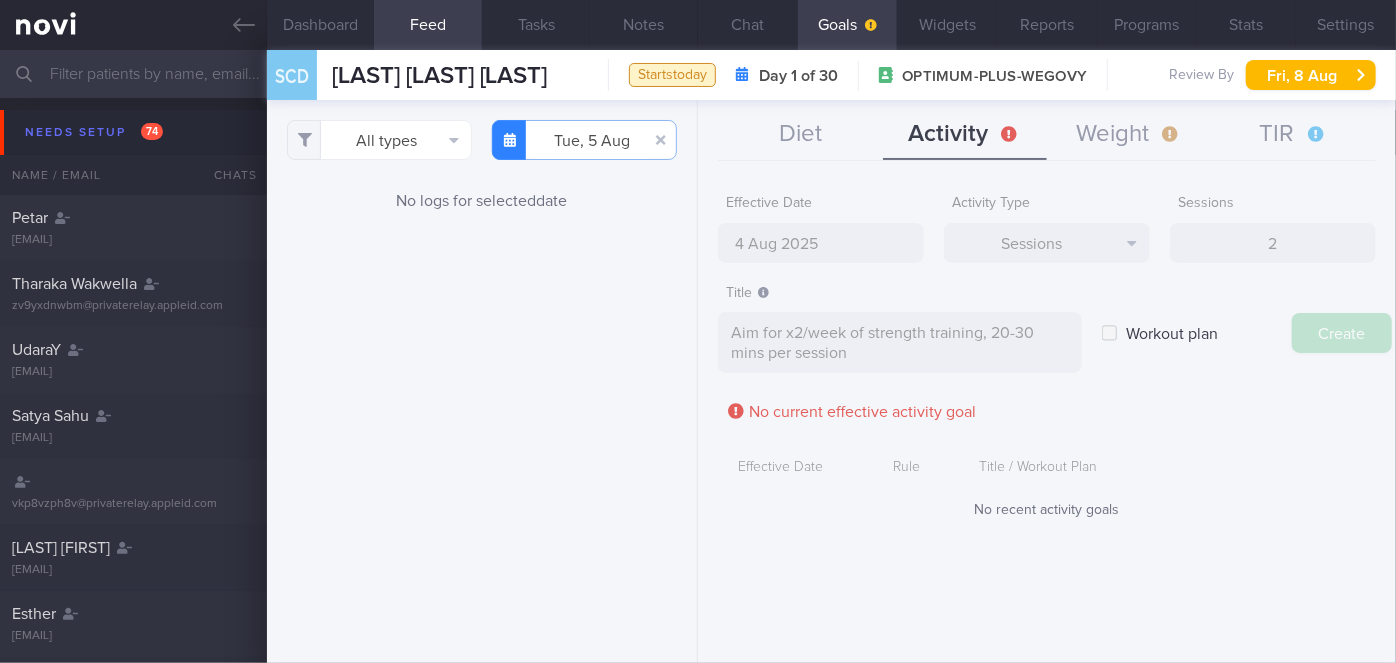 type on "11 Aug 2025" 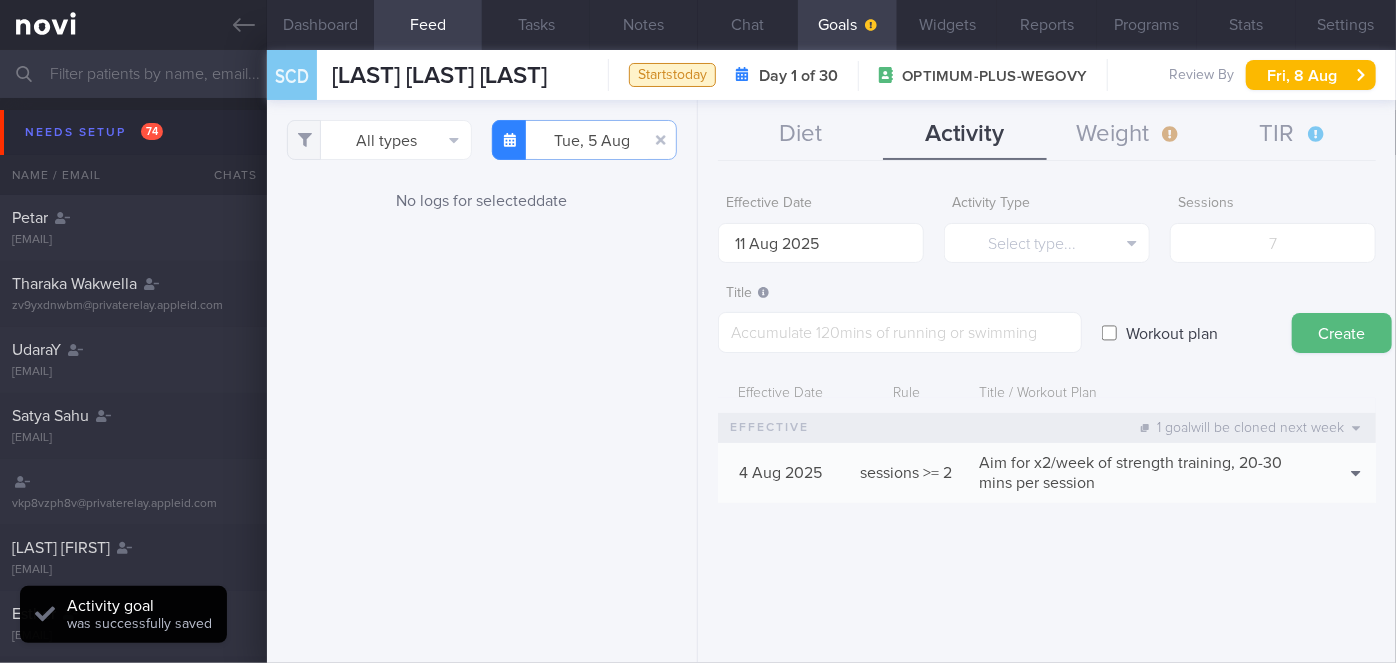 scroll, scrollTop: 0, scrollLeft: 0, axis: both 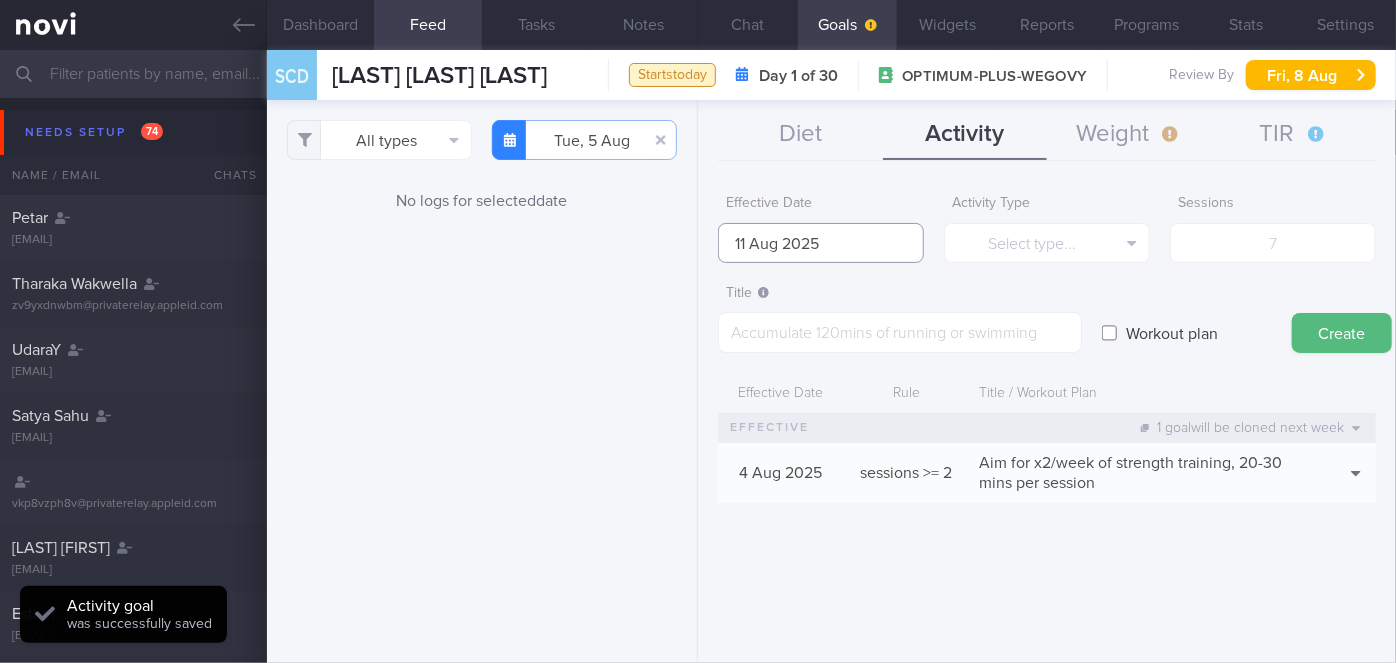 click on "11 Aug 2025" at bounding box center (821, 243) 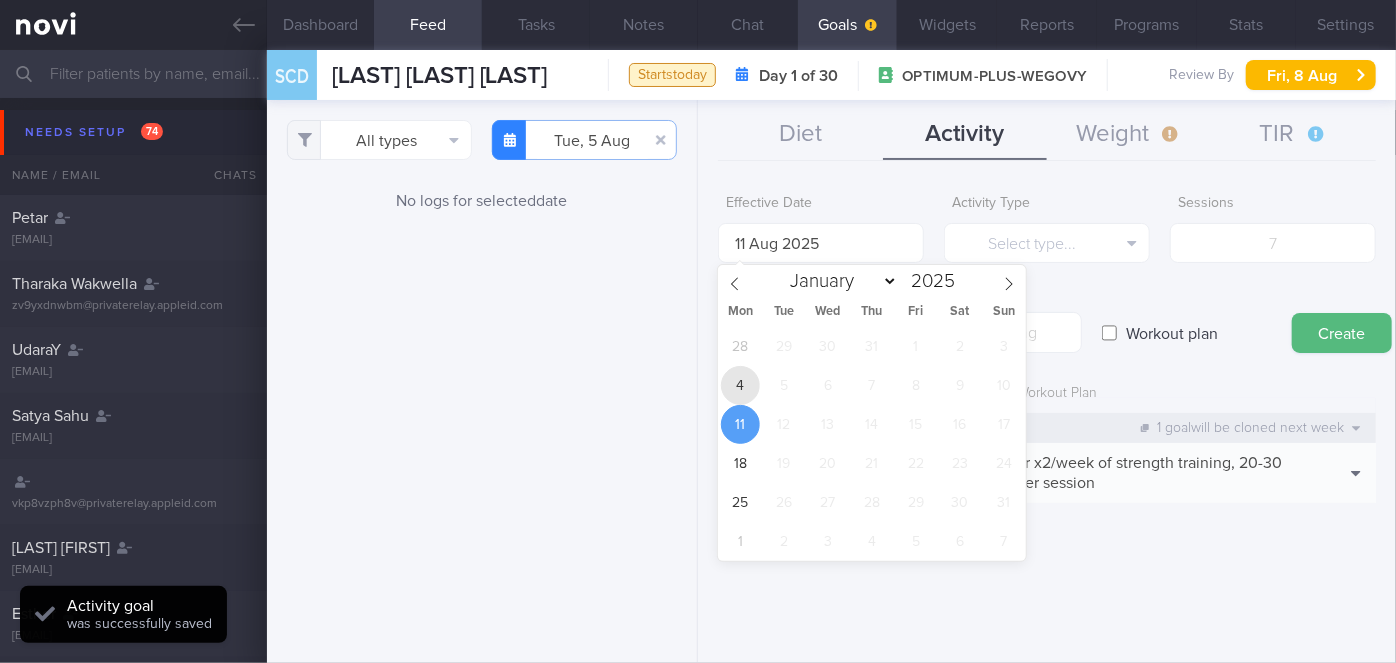 click on "4" at bounding box center [740, 385] 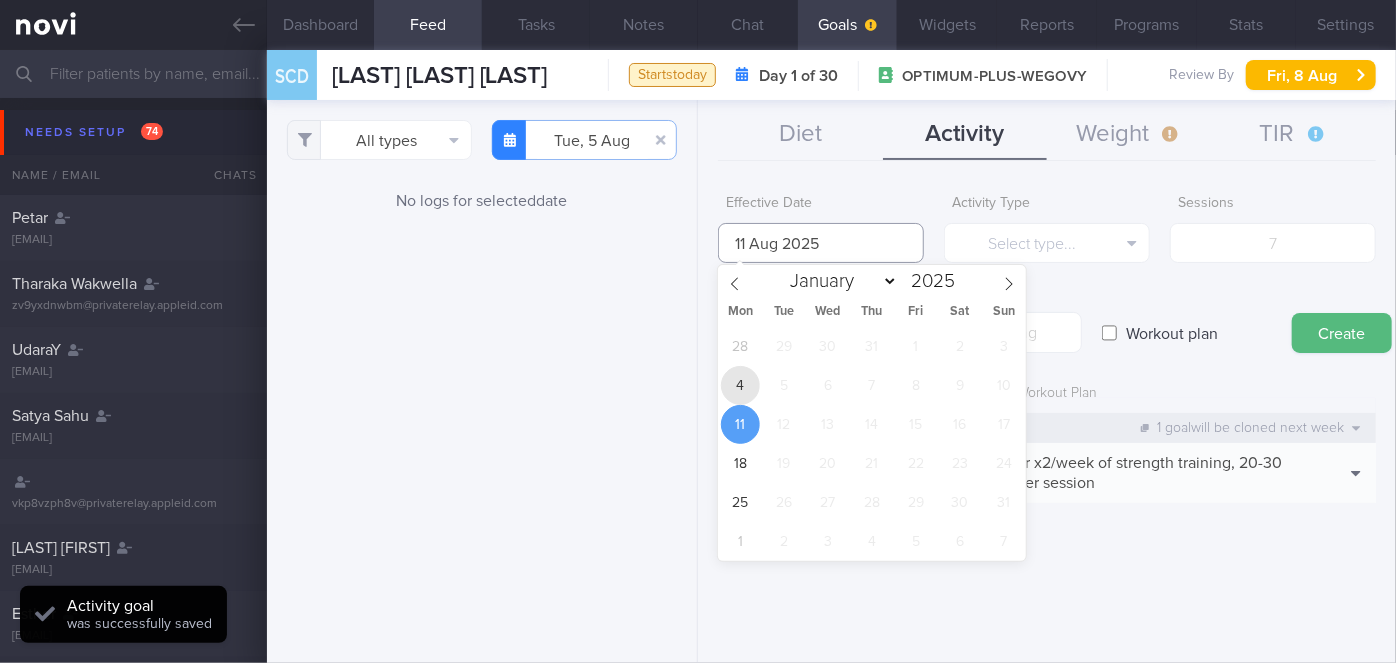 type on "4 Aug 2025" 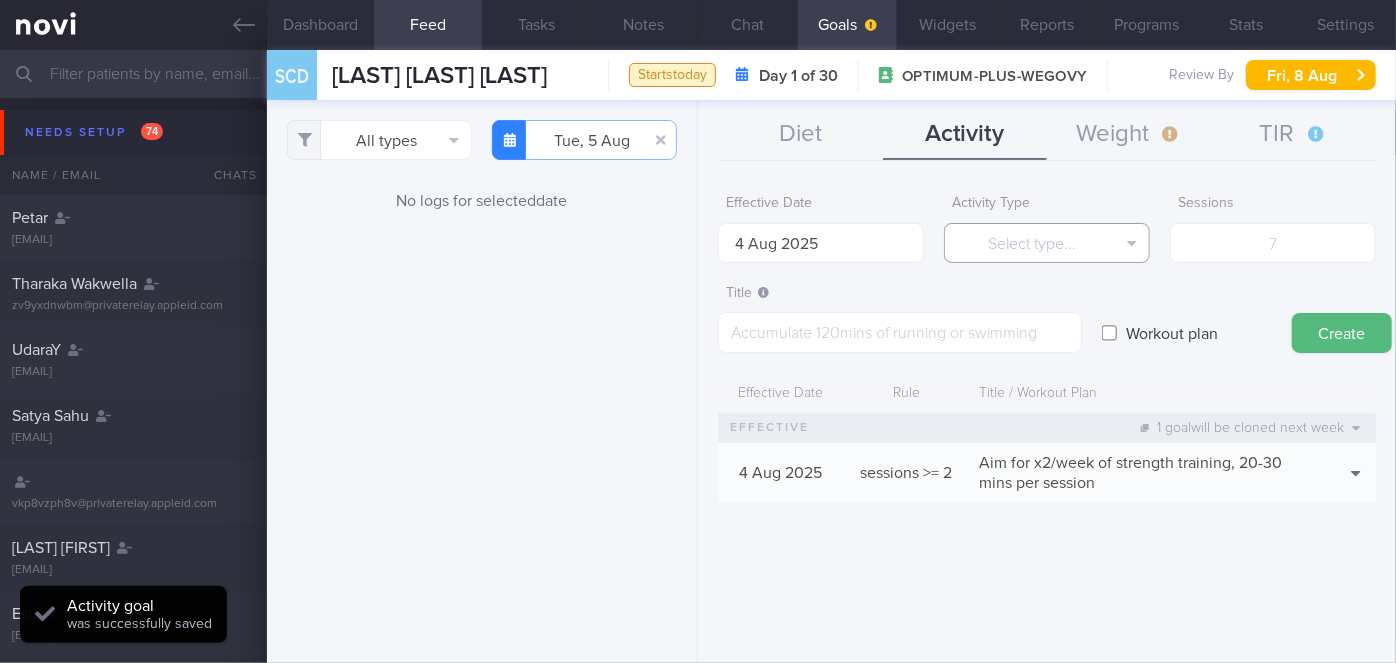 click on "Select type..." at bounding box center (1047, 243) 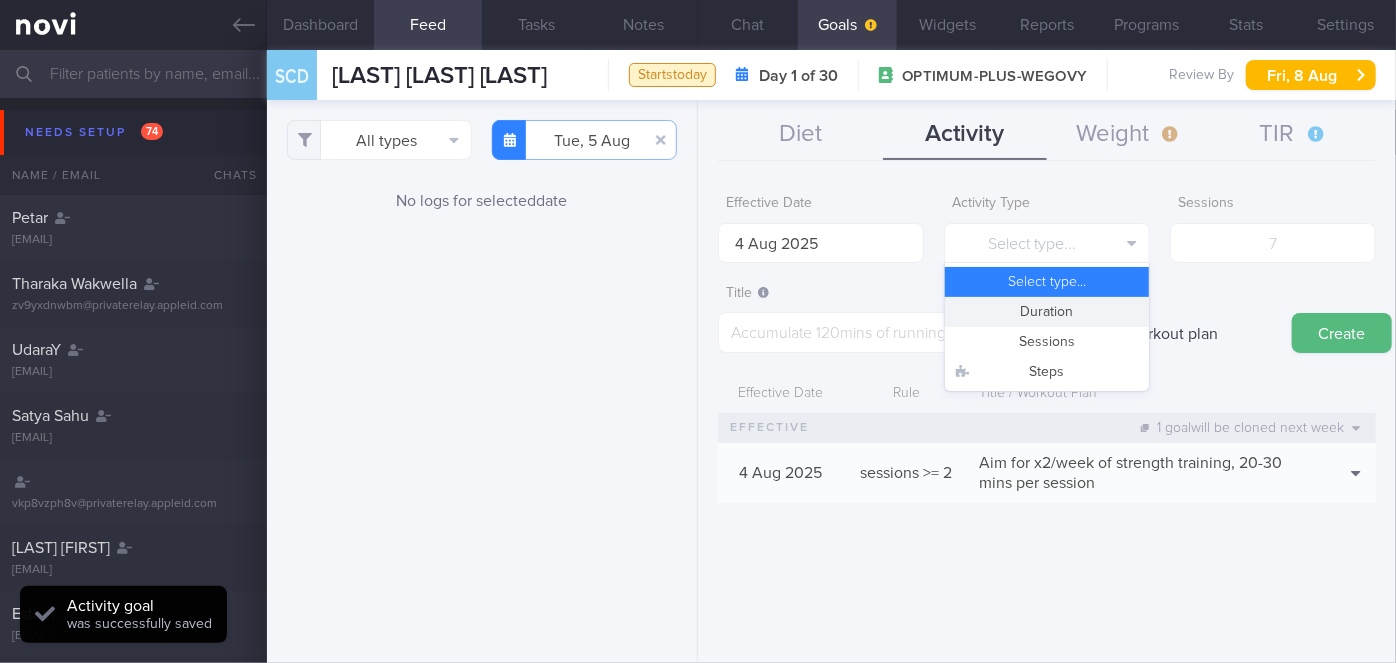 click on "Duration" at bounding box center [1047, 312] 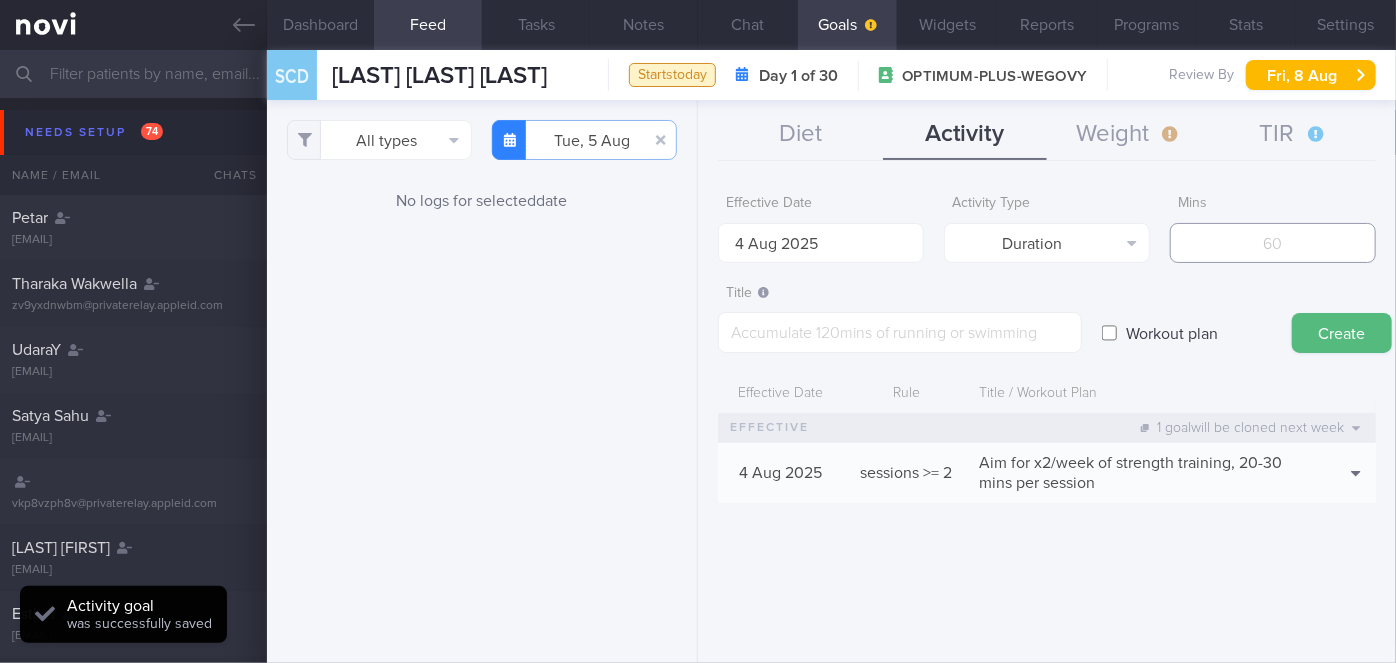 click at bounding box center [1273, 243] 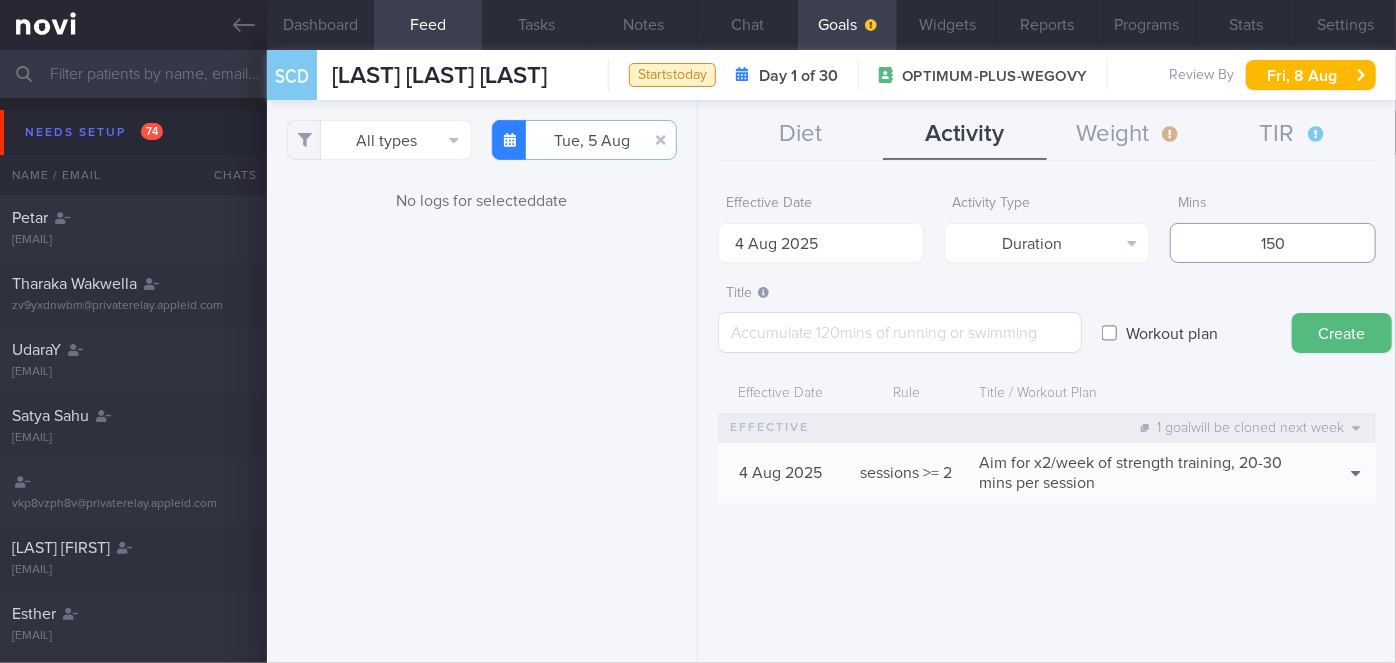 type on "150" 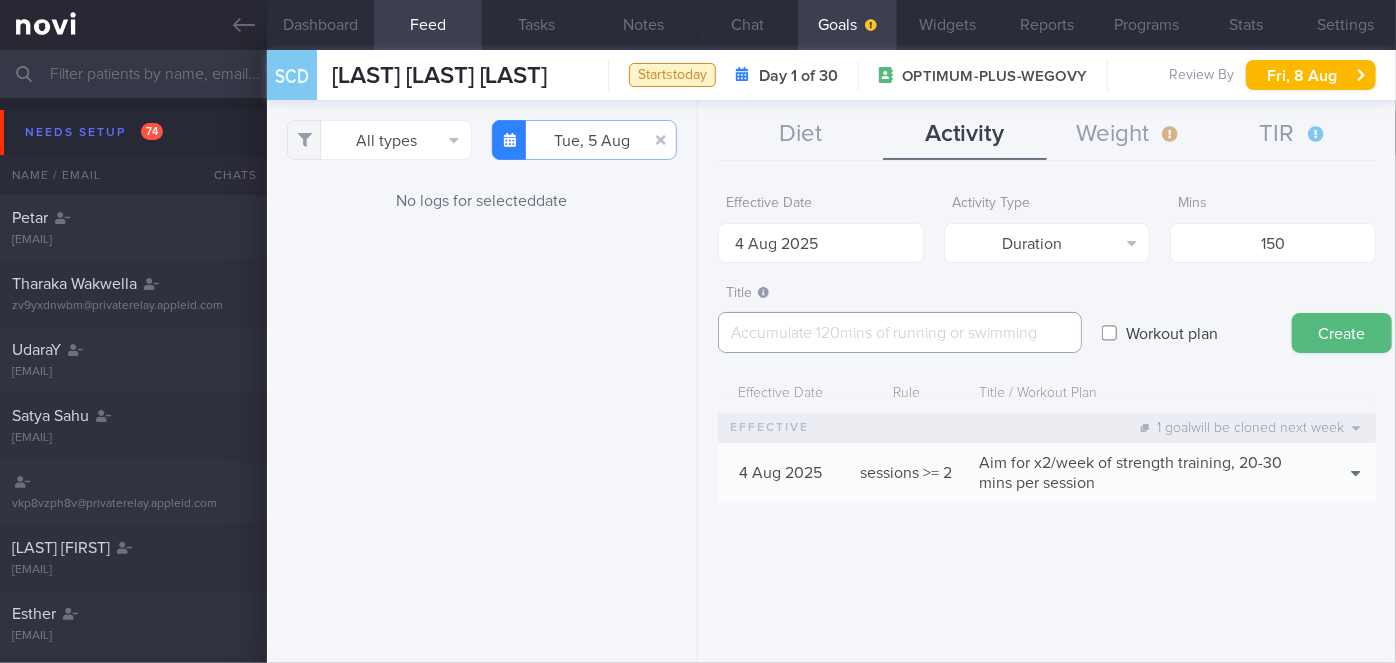 click at bounding box center [900, 332] 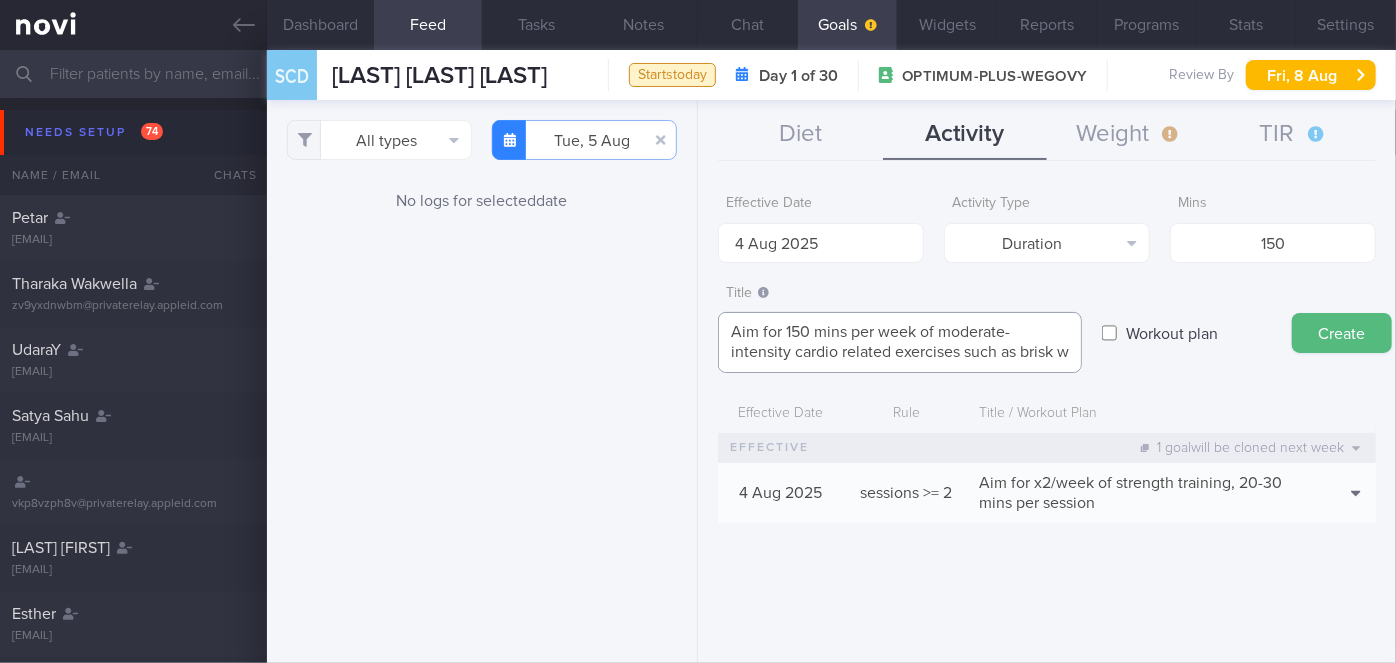 scroll, scrollTop: 0, scrollLeft: 0, axis: both 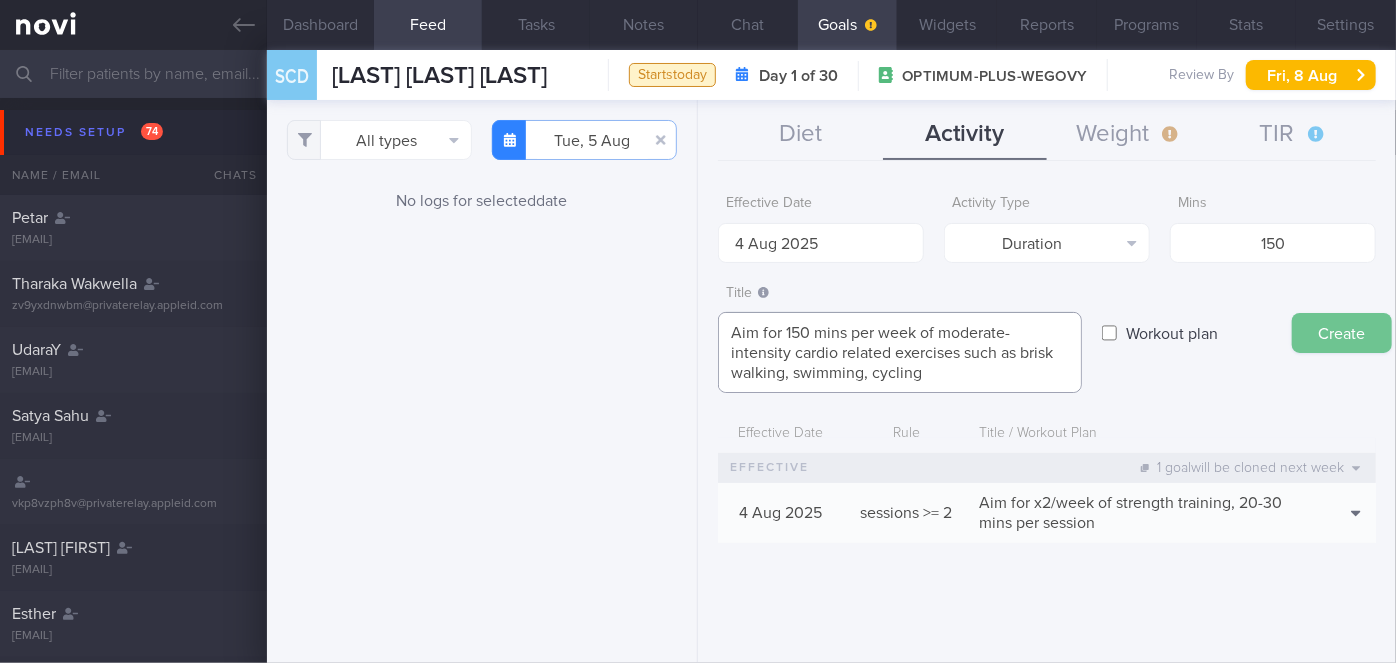 type on "Aim for 150 mins per week of moderate- intensity cardio related exercises such as brisk walking, swimming, cycling" 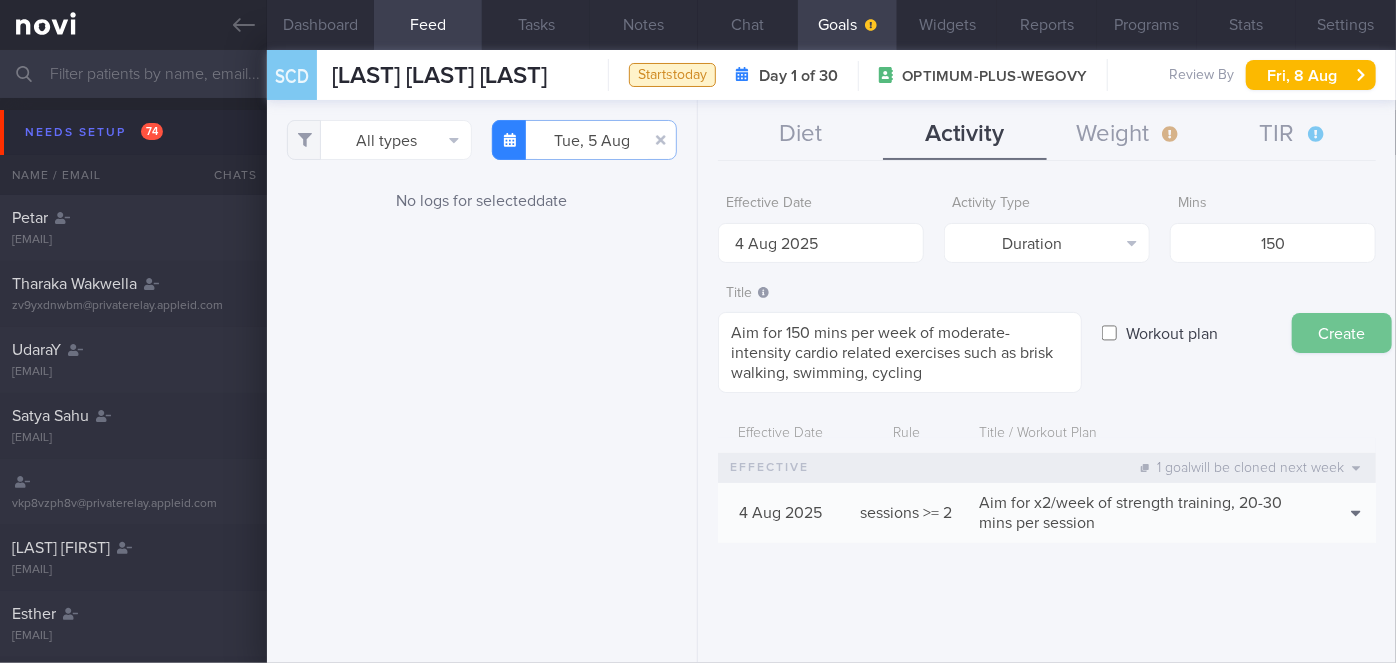 click on "Create" at bounding box center [1342, 333] 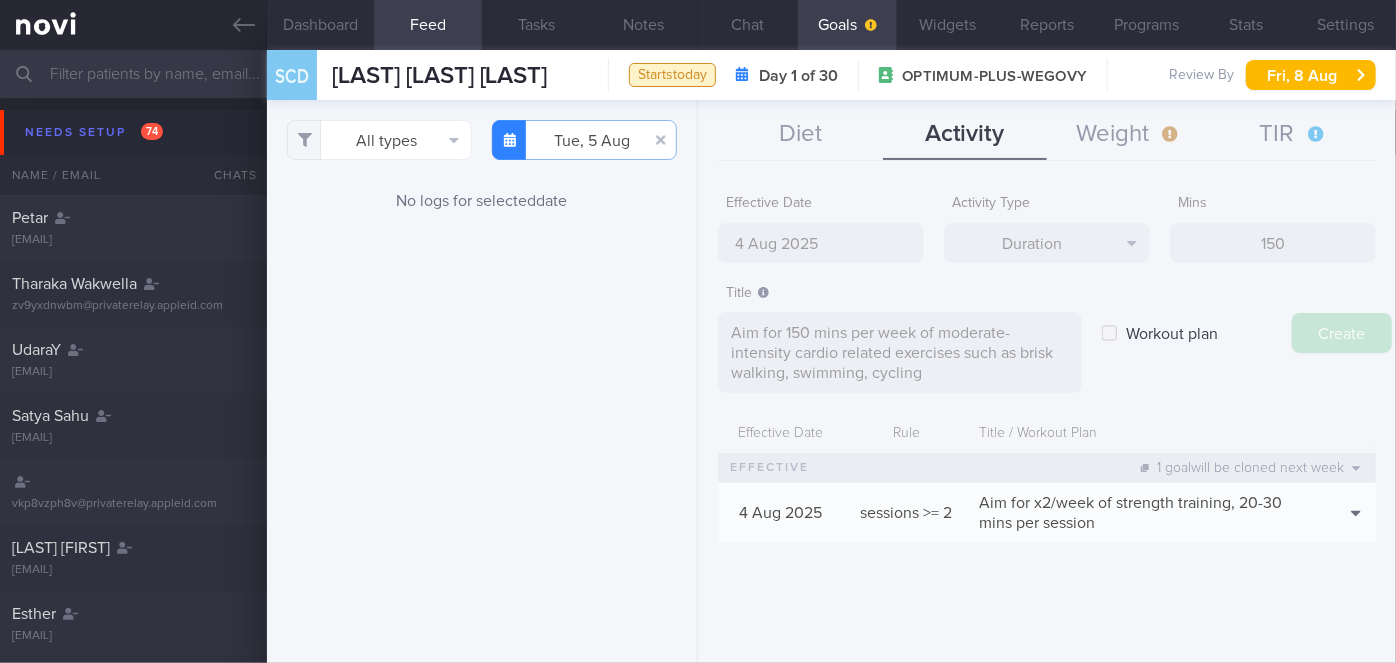 type on "11 Aug 2025" 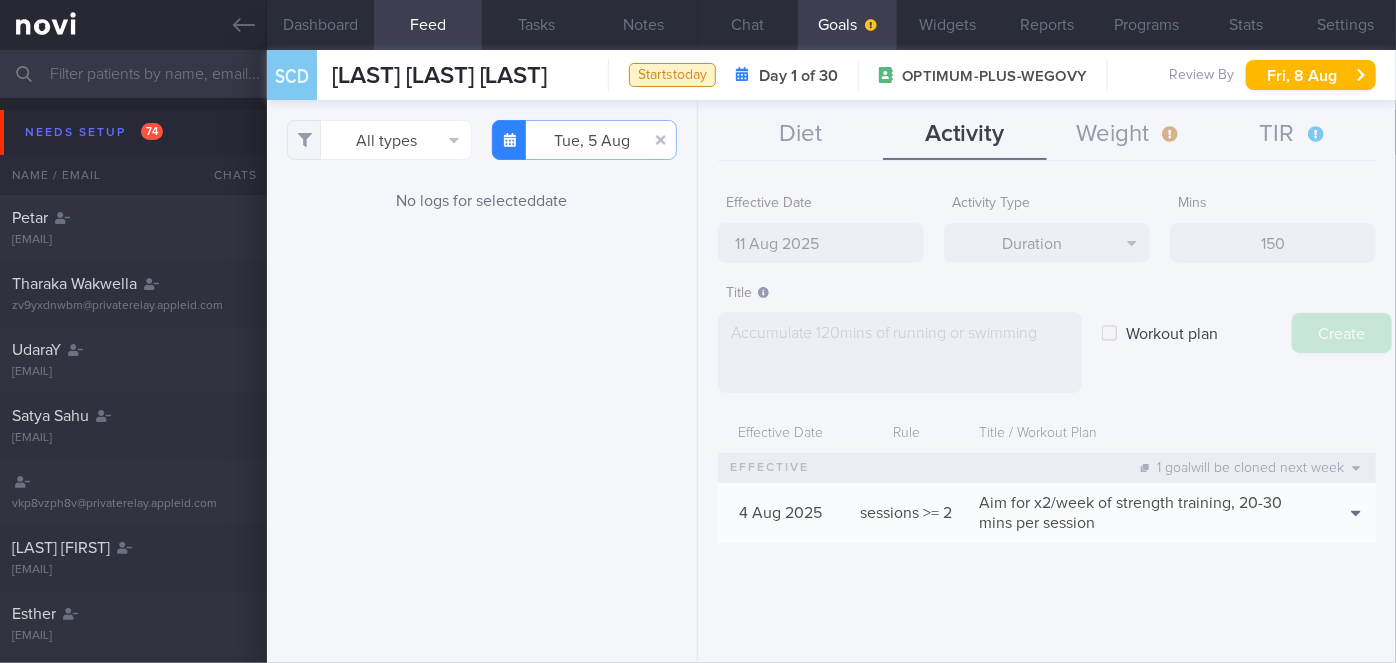 scroll, scrollTop: 0, scrollLeft: 0, axis: both 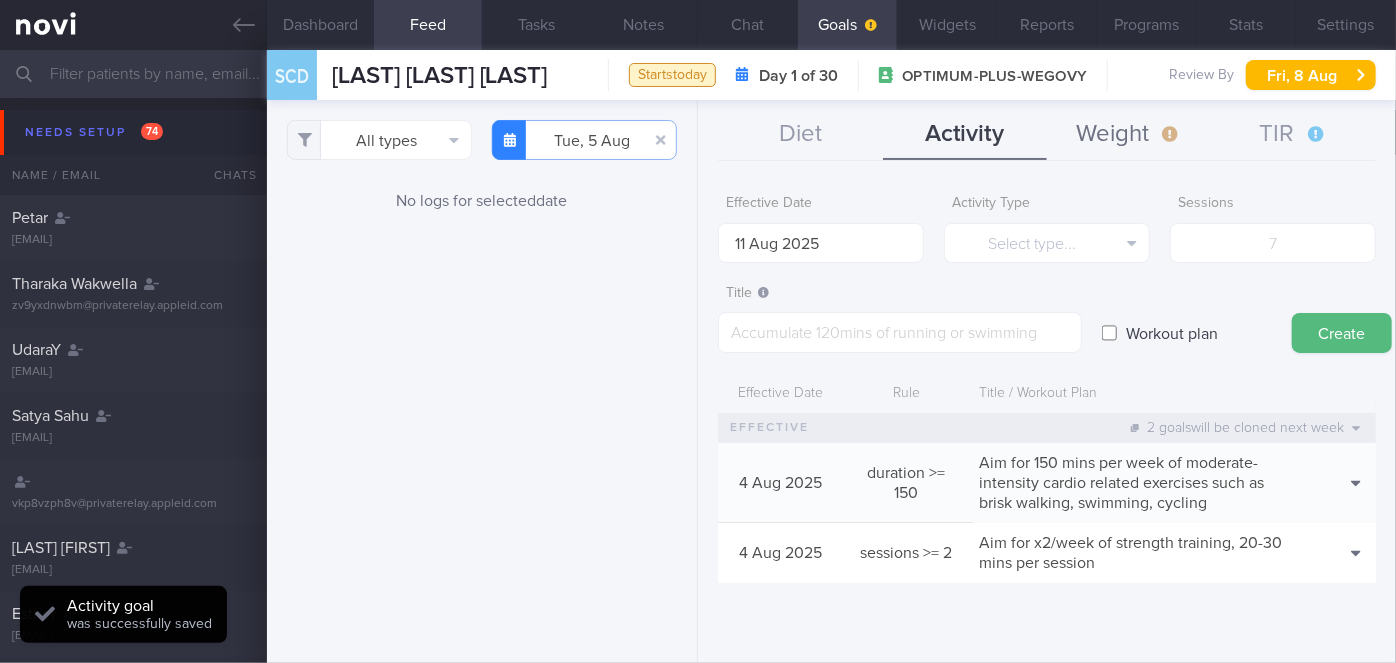 click on "Weight" at bounding box center (1129, 135) 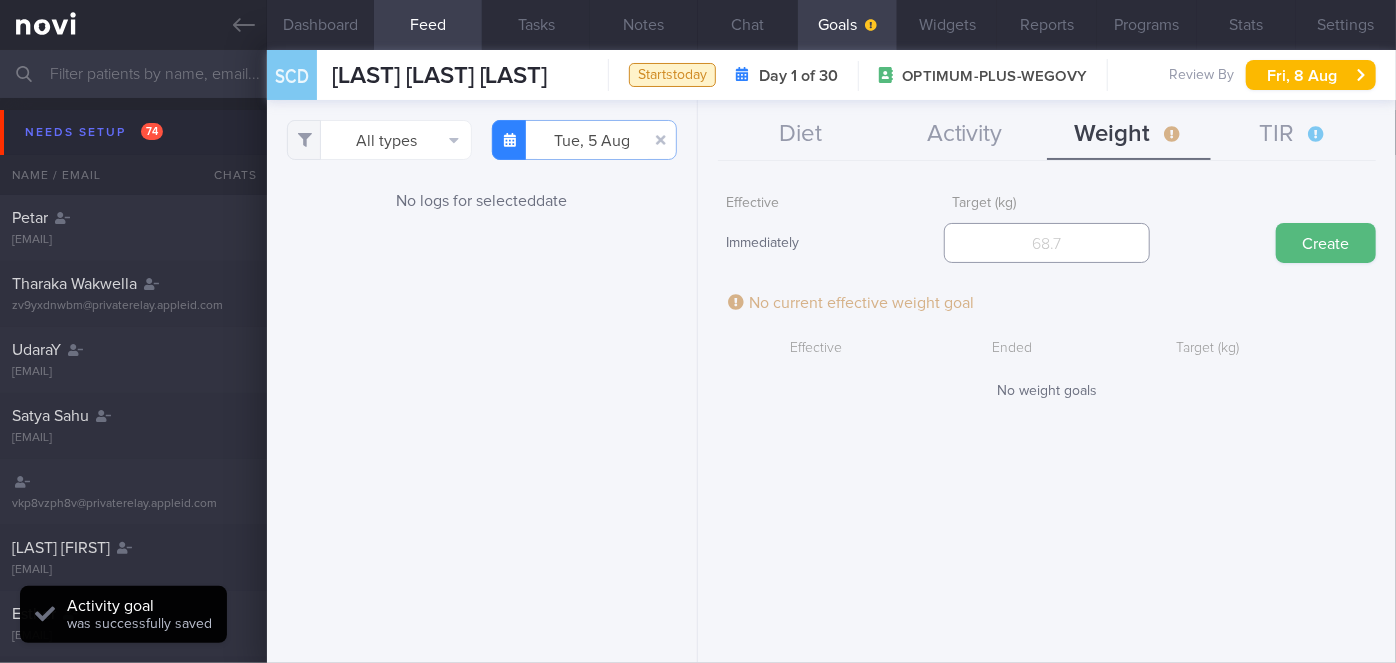 click at bounding box center [1047, 243] 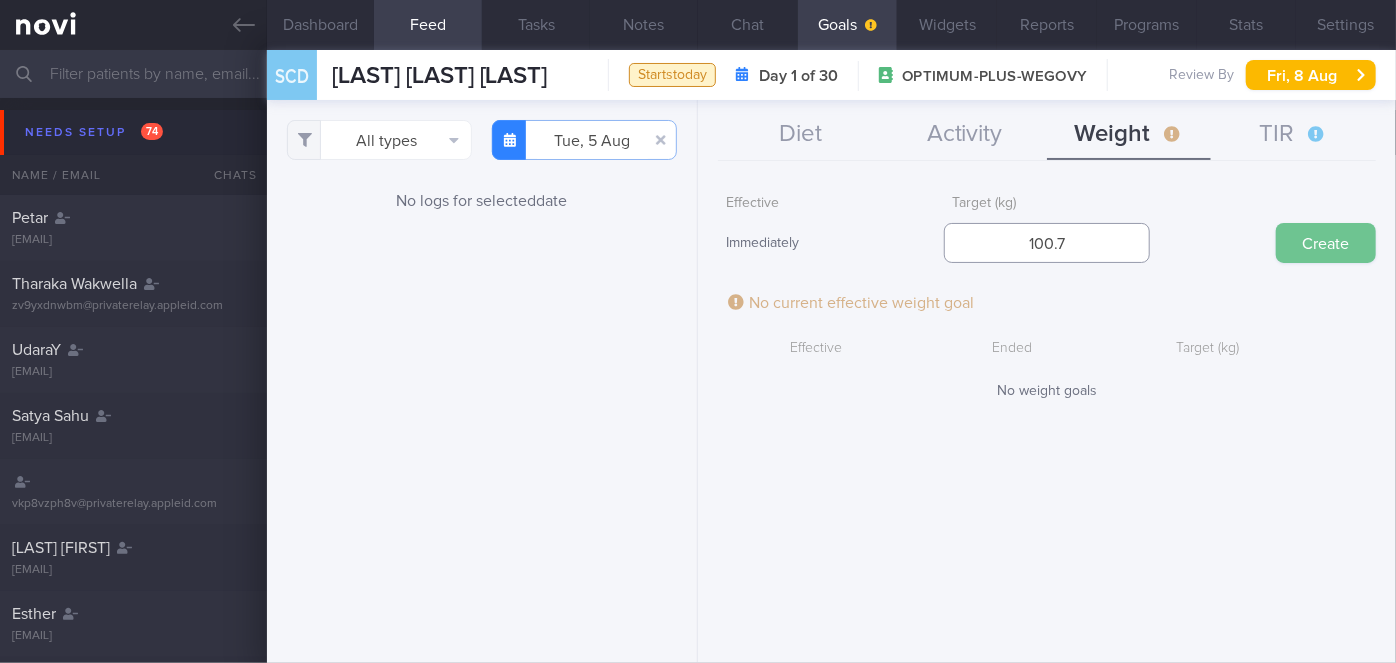 type on "100.7" 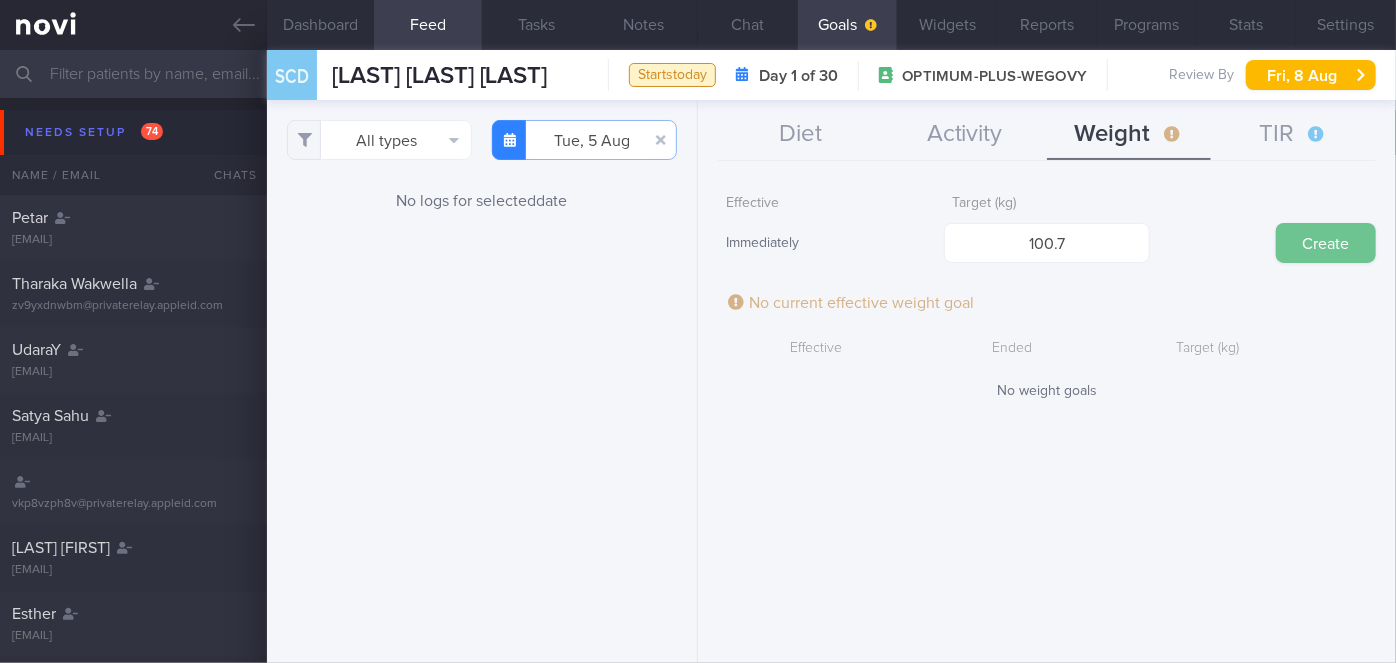 click on "Create" at bounding box center (1326, 243) 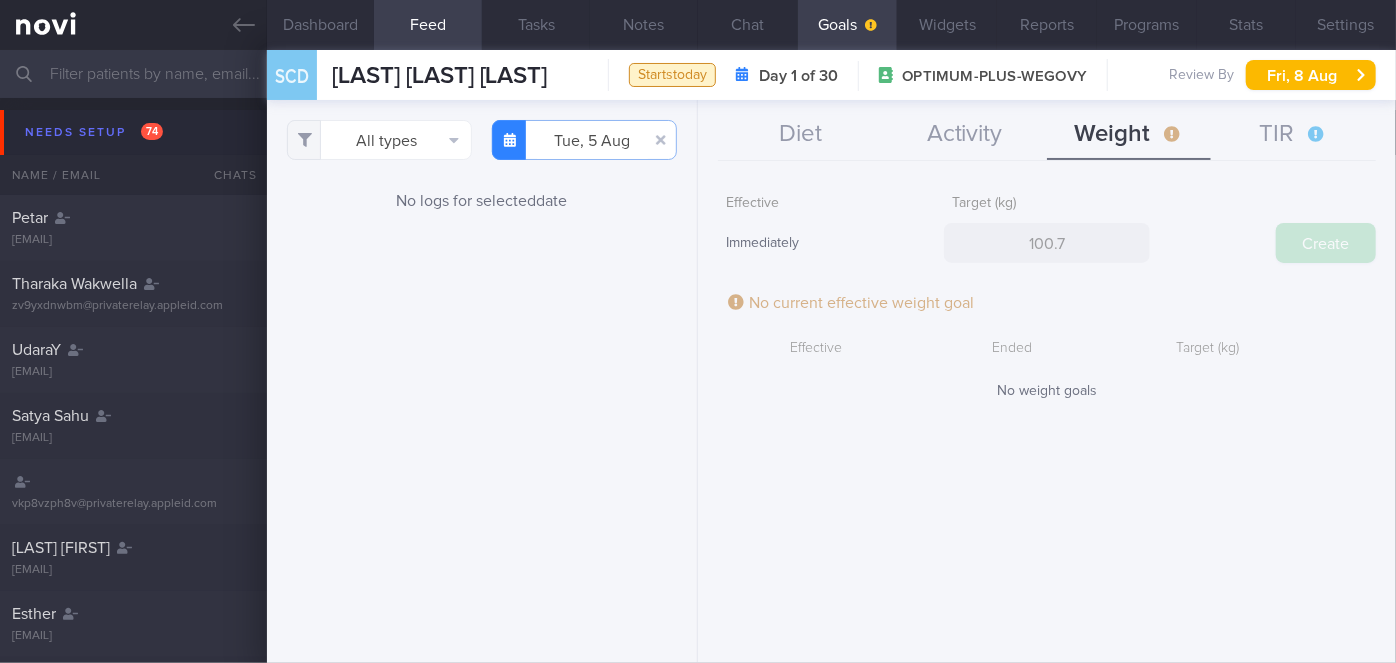 type 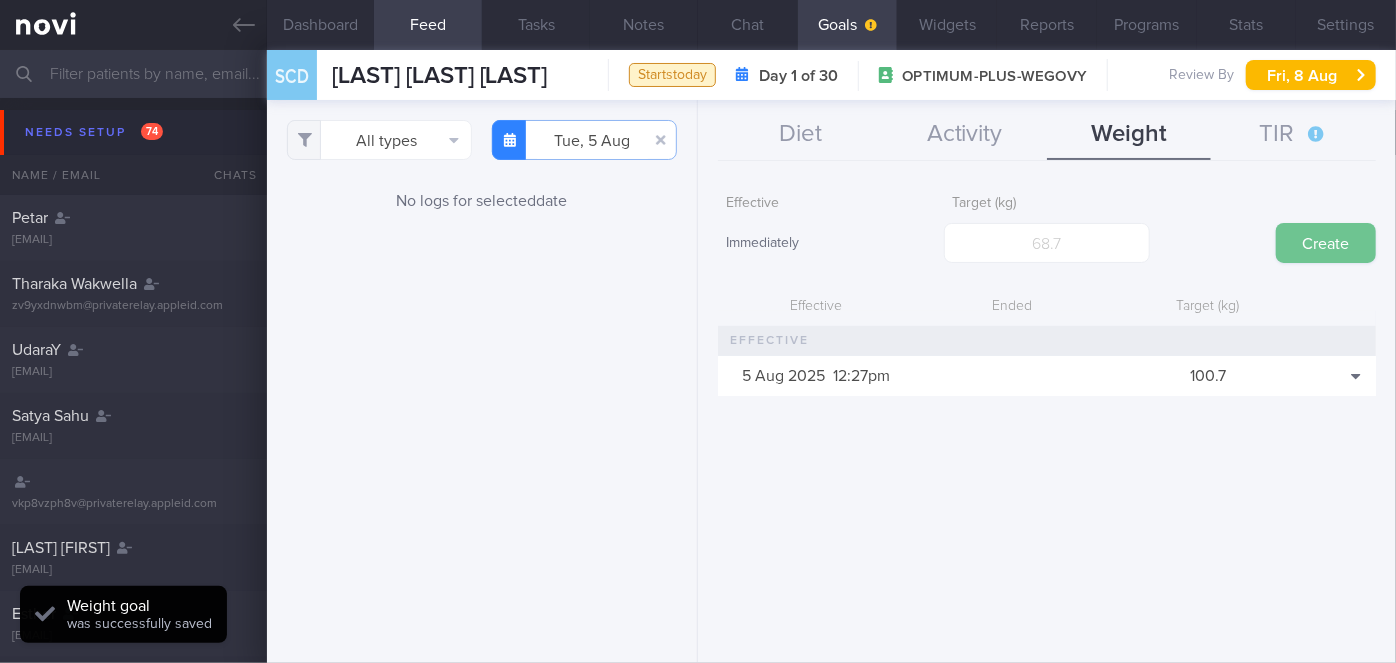 scroll, scrollTop: 999800, scrollLeft: 999658, axis: both 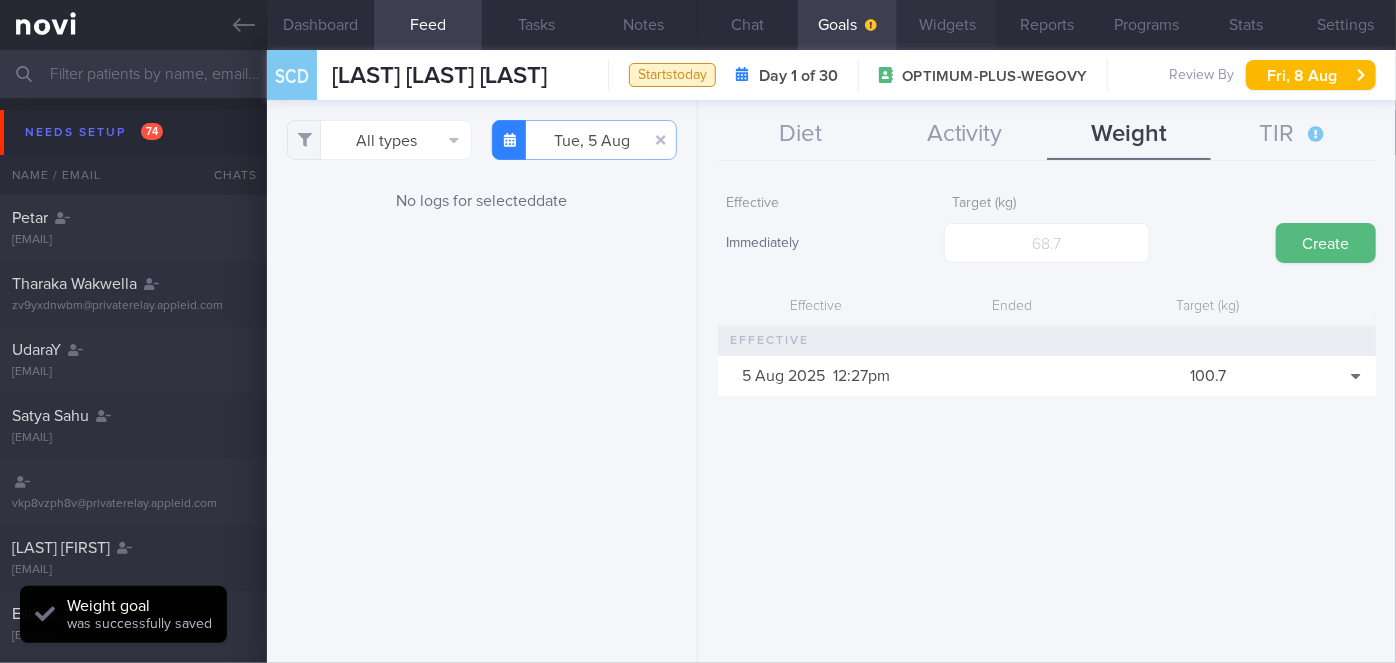 click on "Widgets" at bounding box center (947, 25) 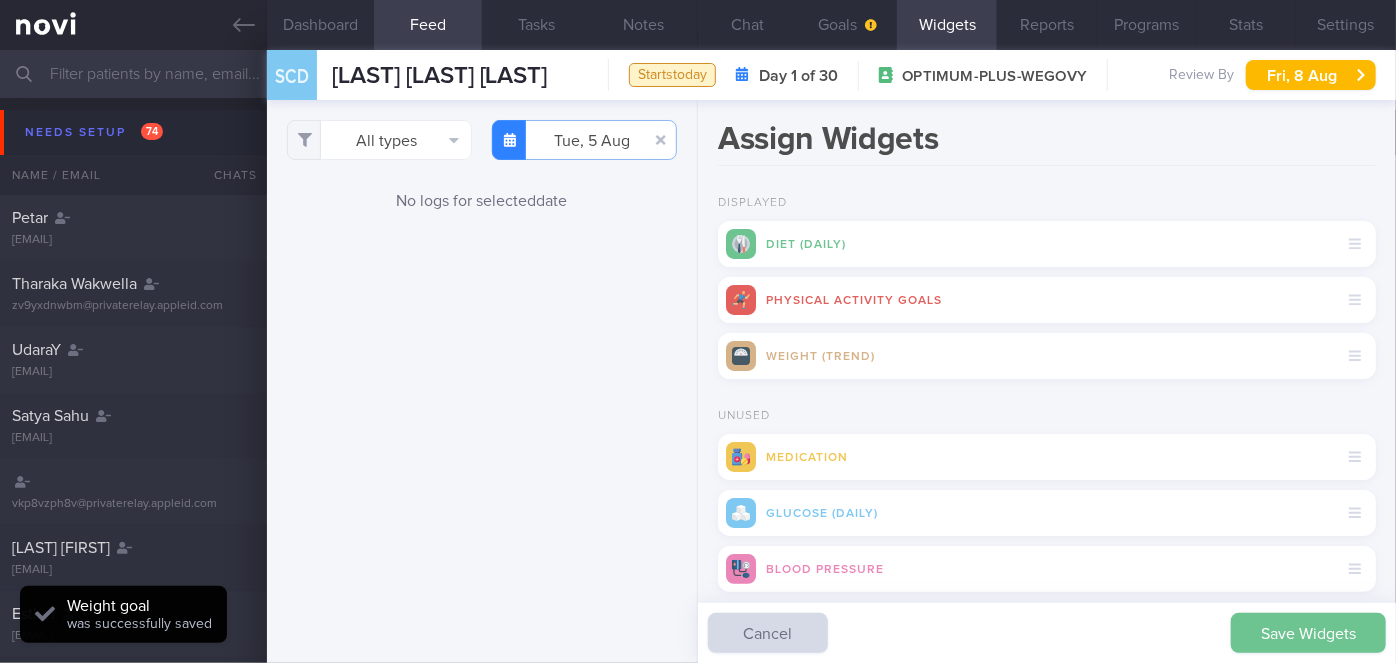 click on "Save Widgets" at bounding box center (1308, 633) 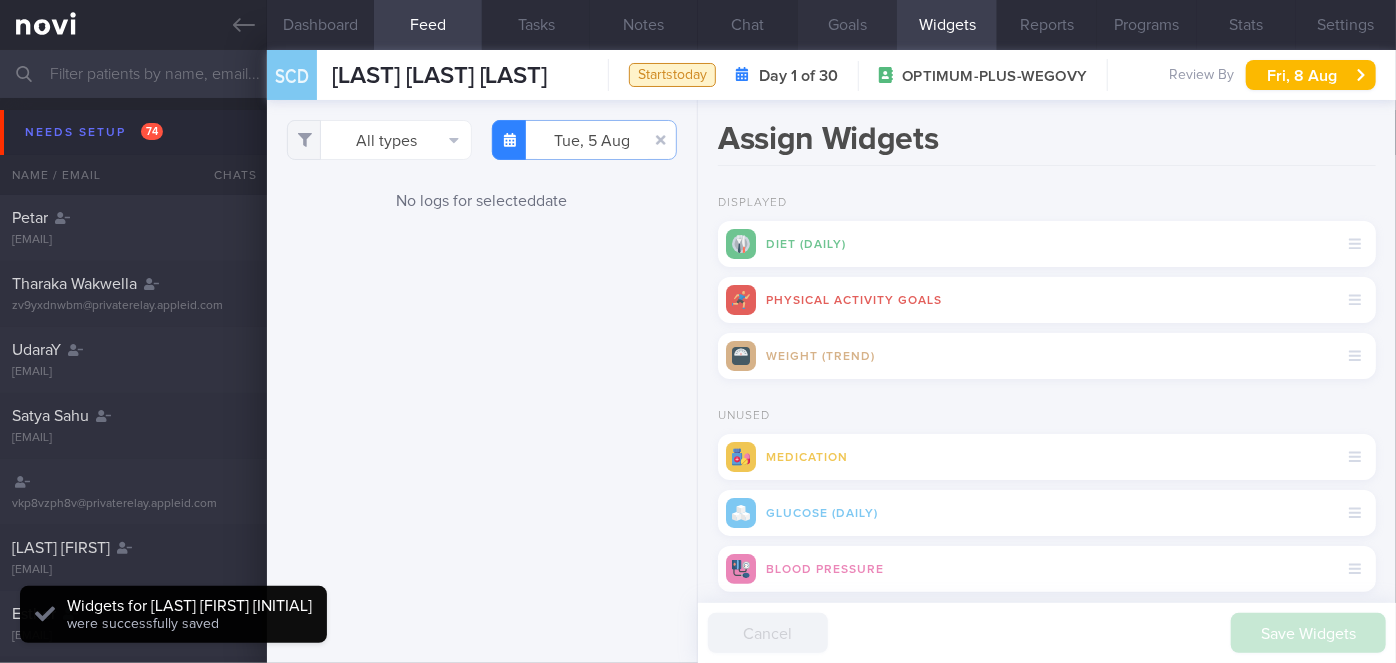 click on "Goals" at bounding box center (848, 25) 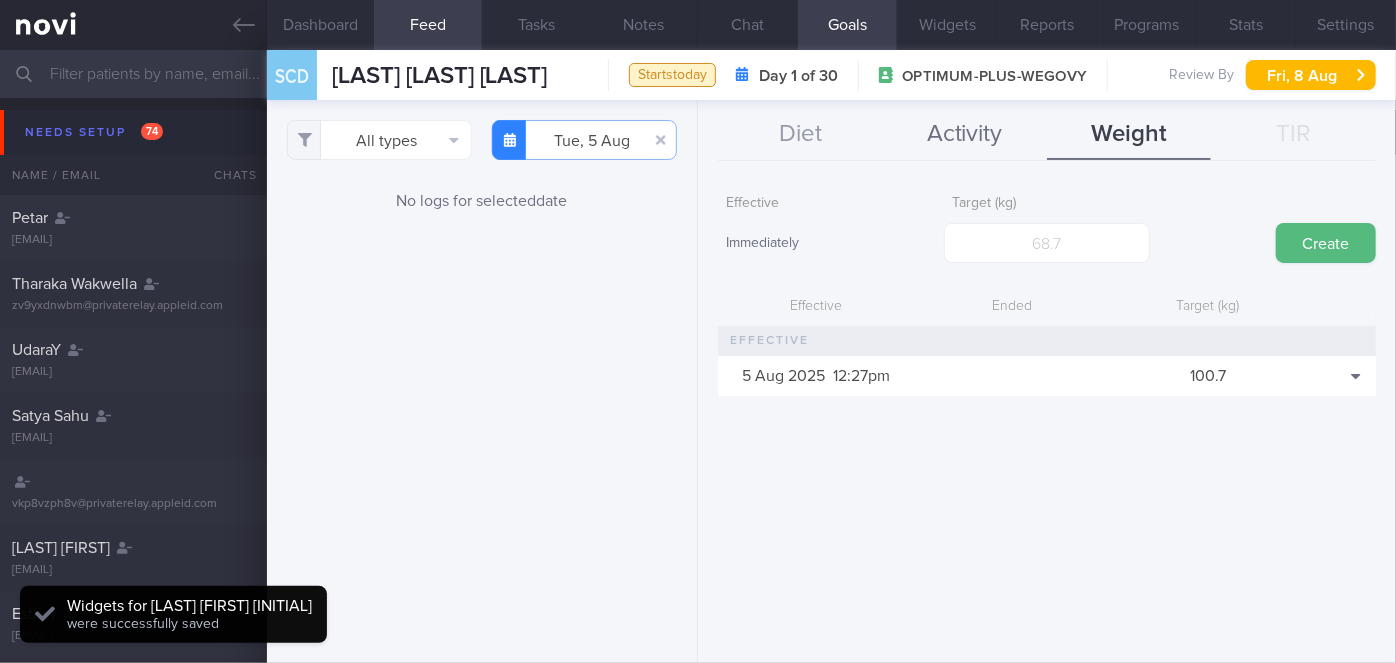 click on "Activity" at bounding box center (965, 135) 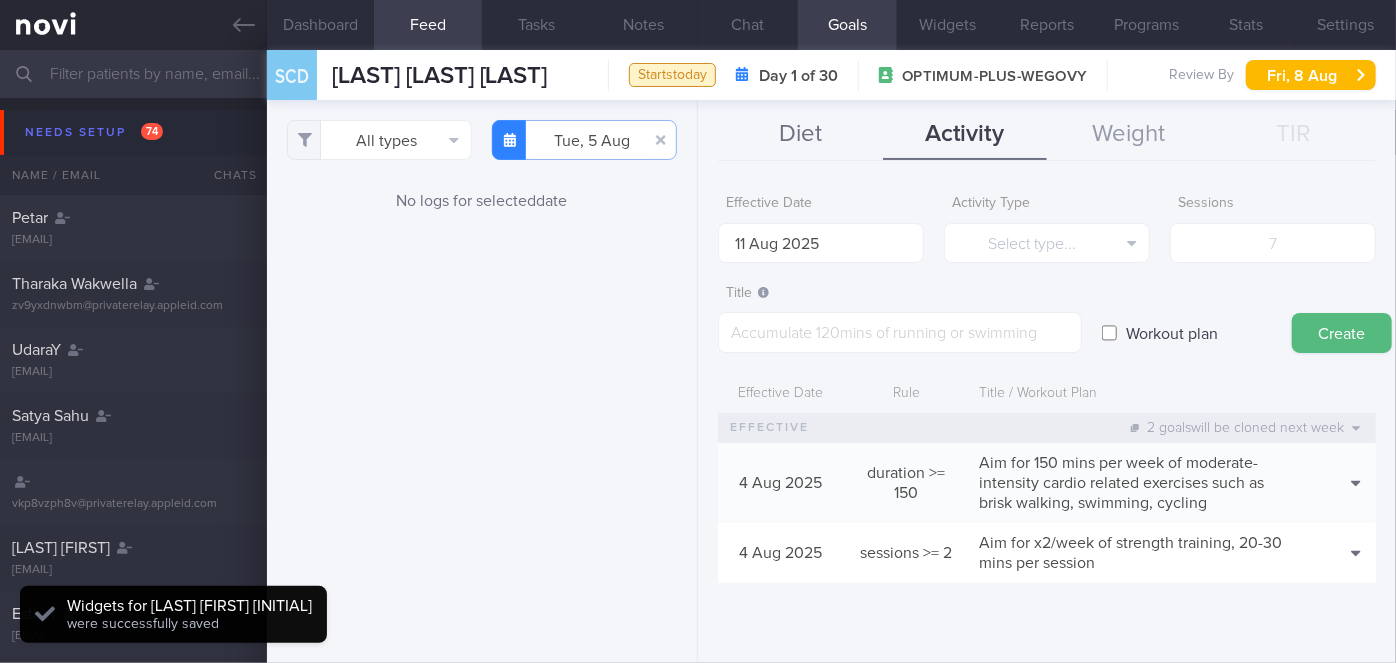 click on "Diet" at bounding box center [800, 135] 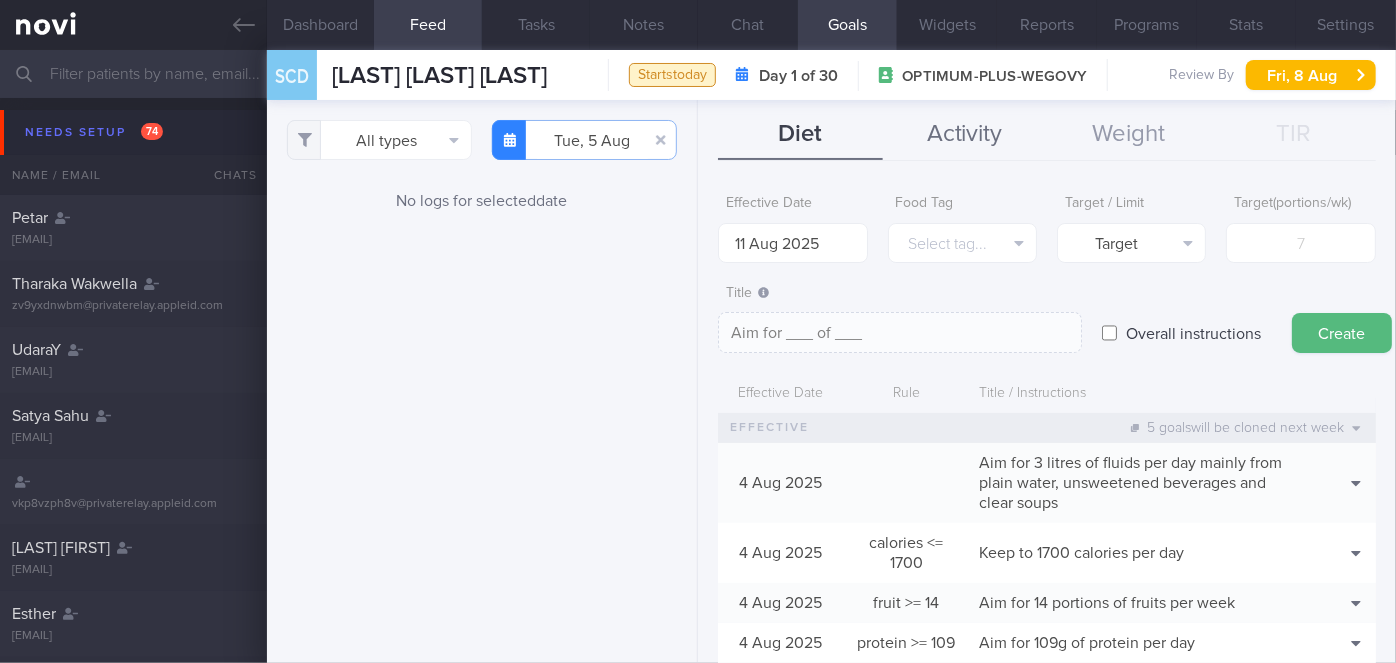 click on "Activity" at bounding box center (965, 135) 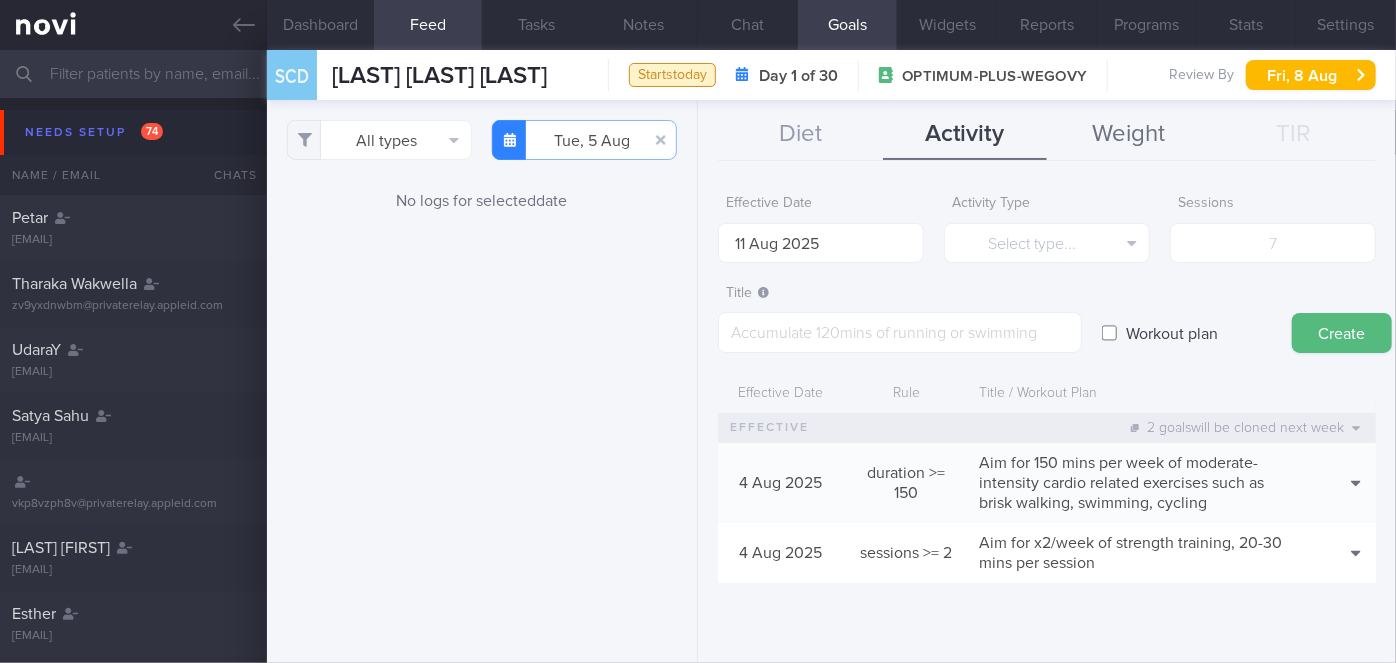 click on "Weight" at bounding box center [1129, 135] 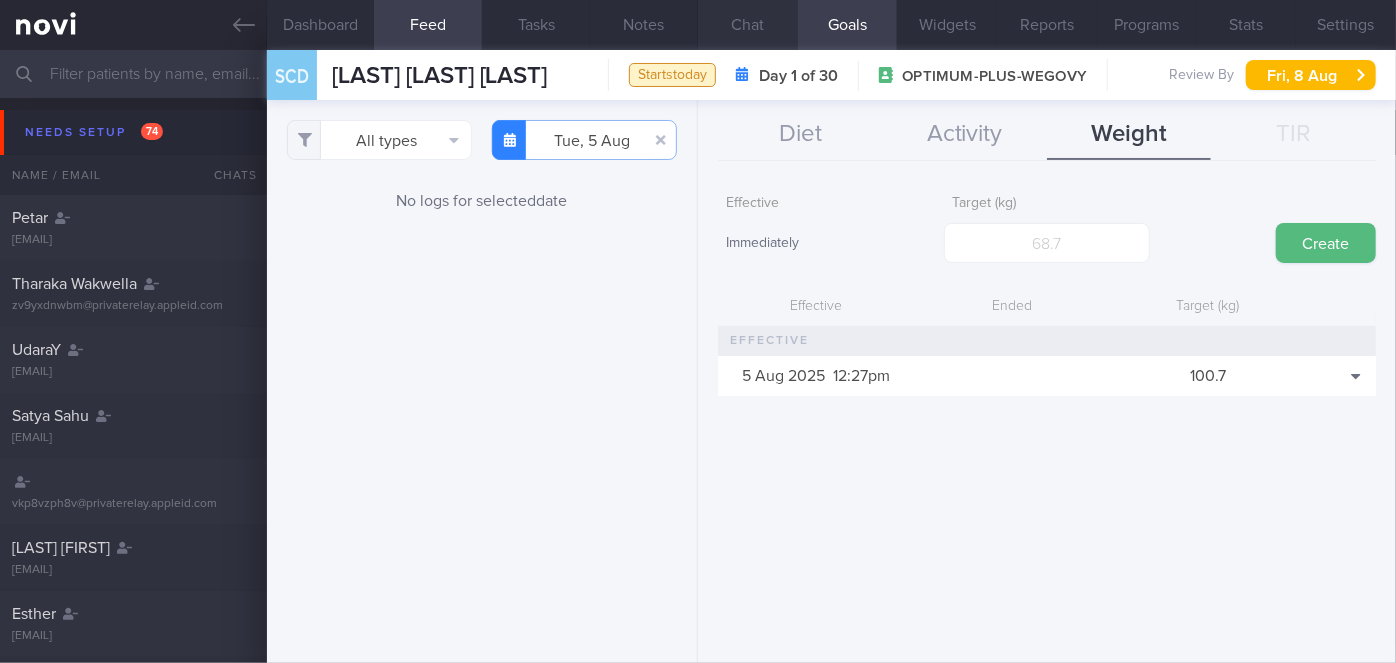 click on "Chat" at bounding box center (748, 25) 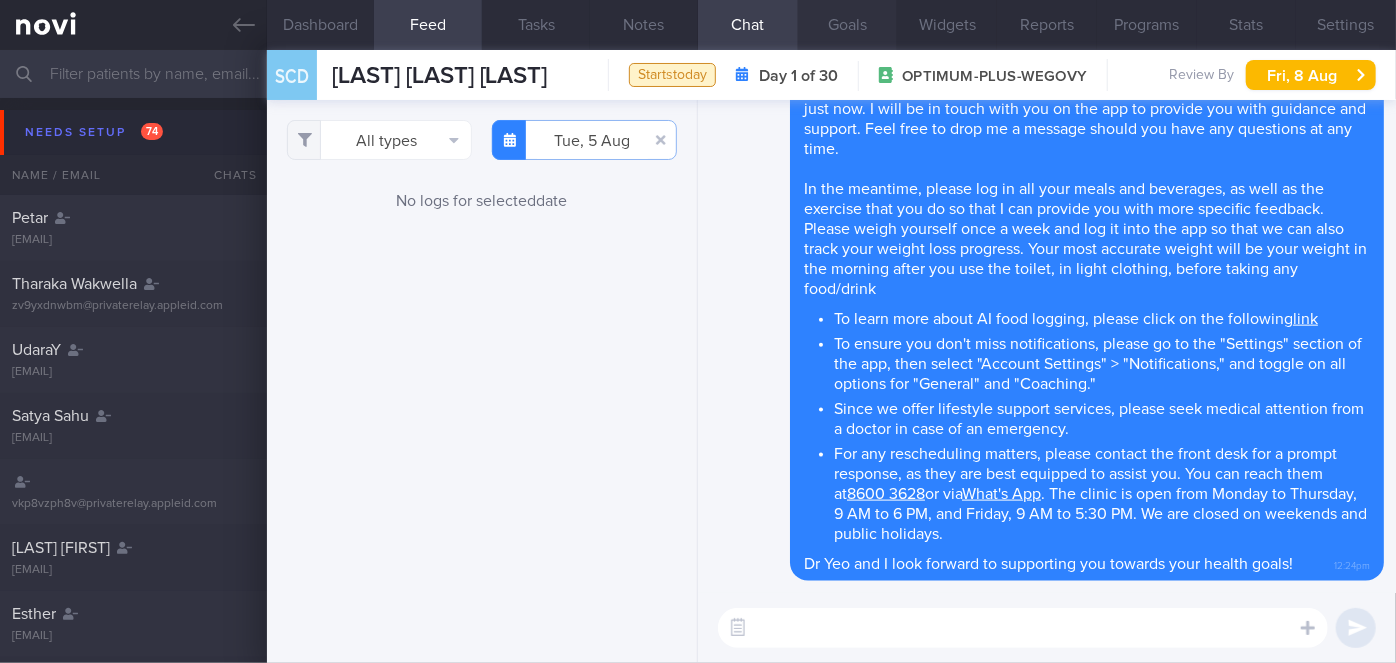 click on "Goals" at bounding box center (848, 25) 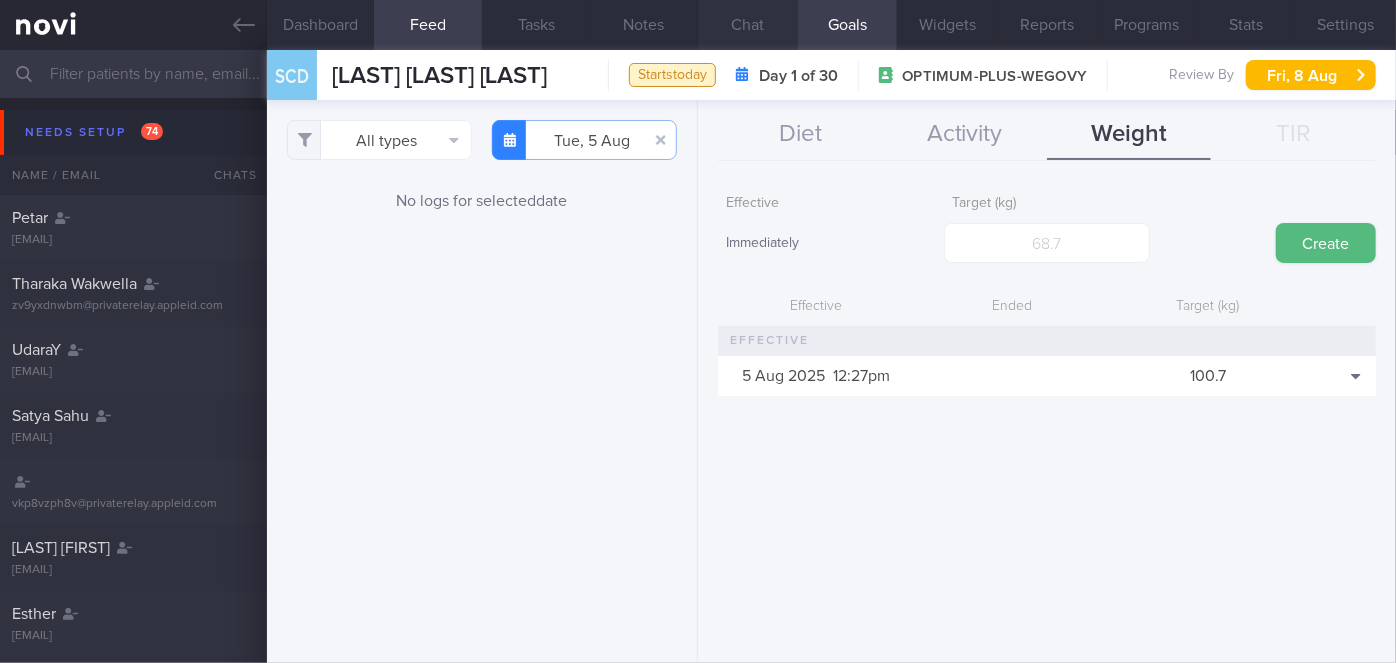 click on "Chat" at bounding box center (748, 25) 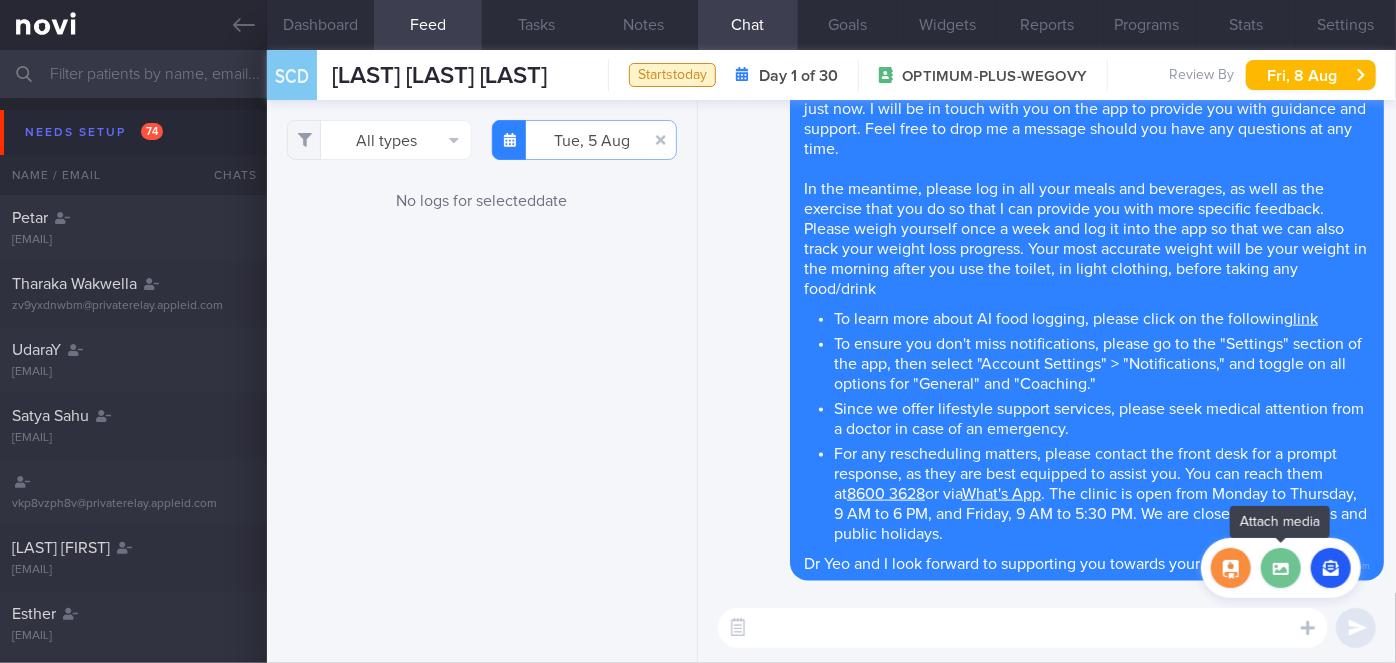 click at bounding box center [1281, 568] 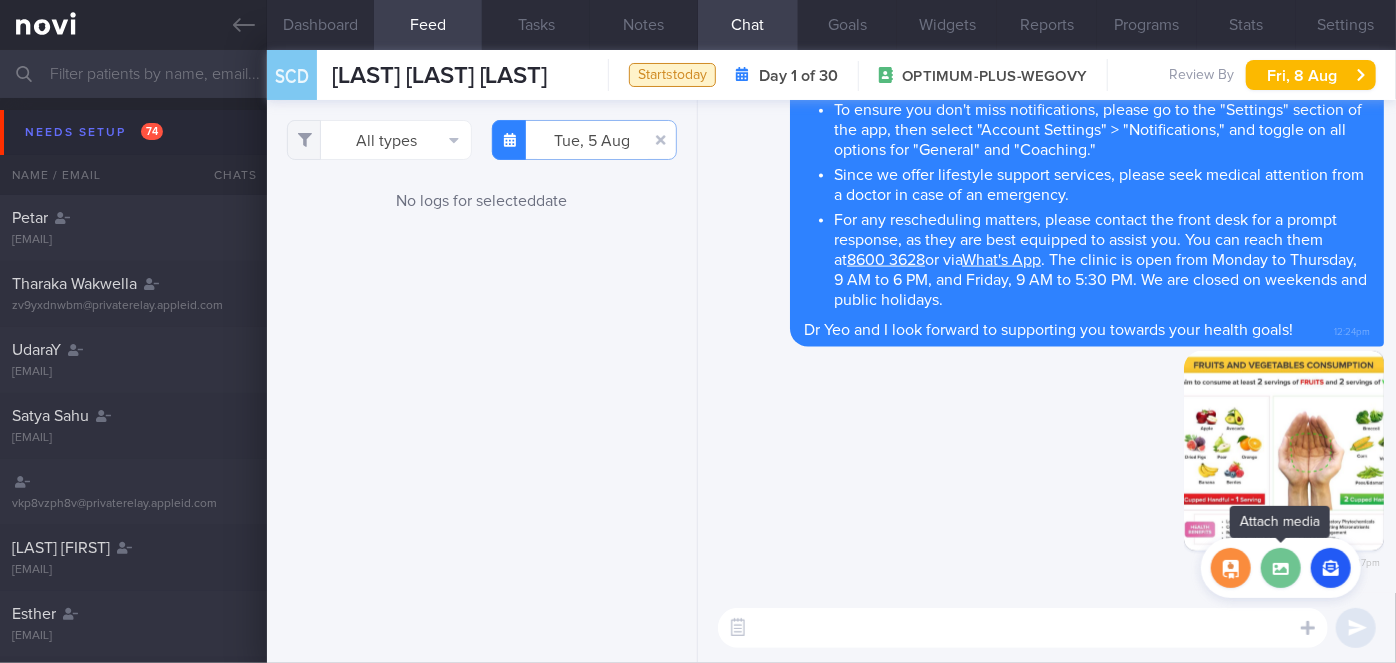 click at bounding box center [1281, 568] 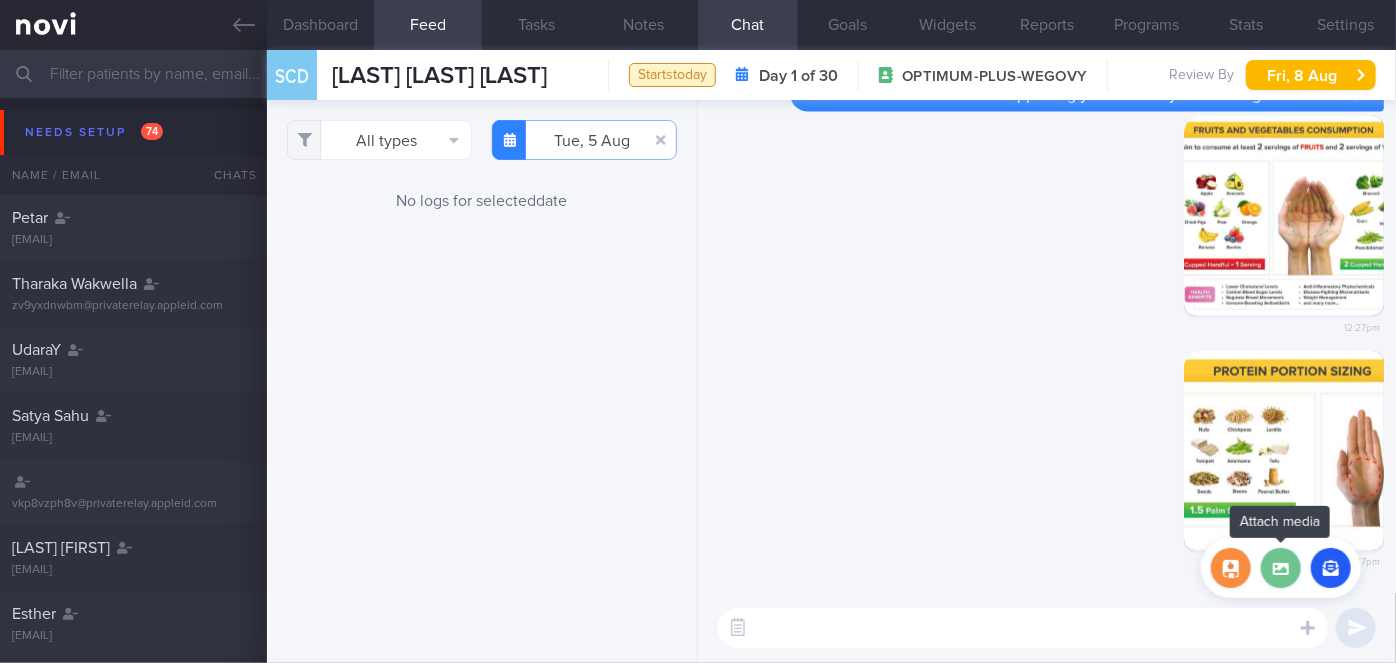 click at bounding box center (1281, 568) 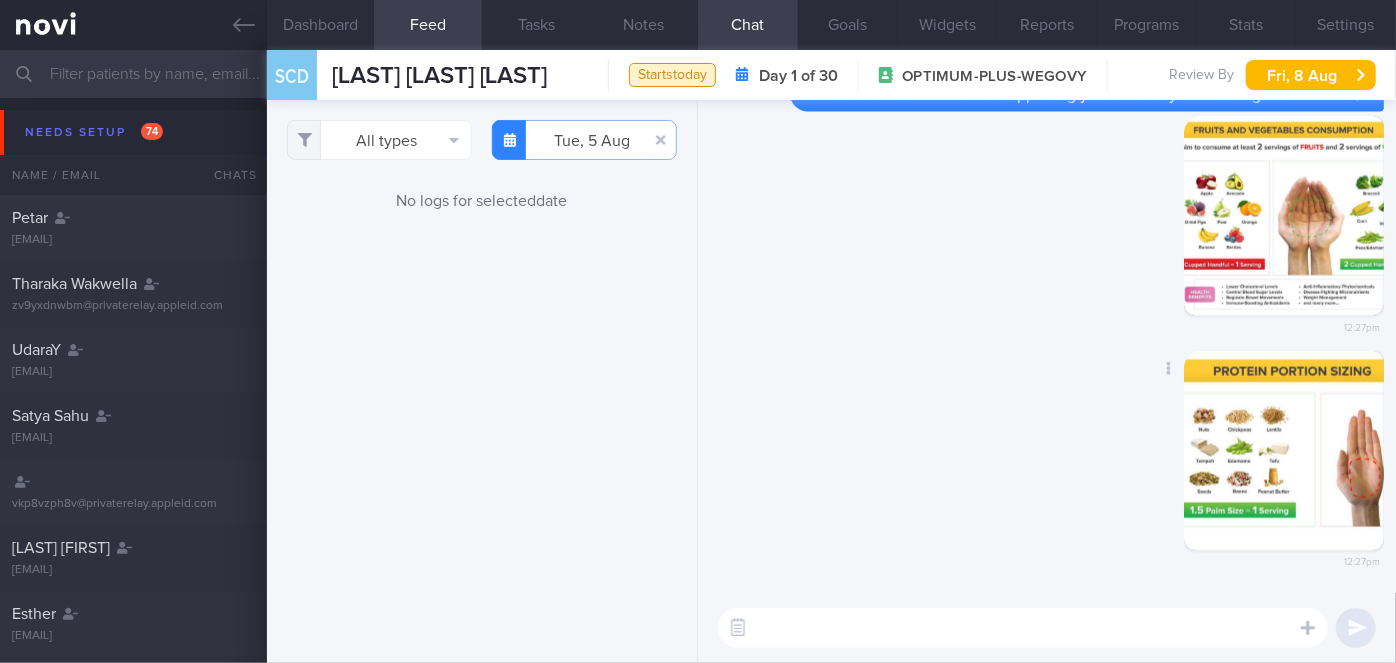 click on "Delete
12:27pm" at bounding box center (1047, 472) 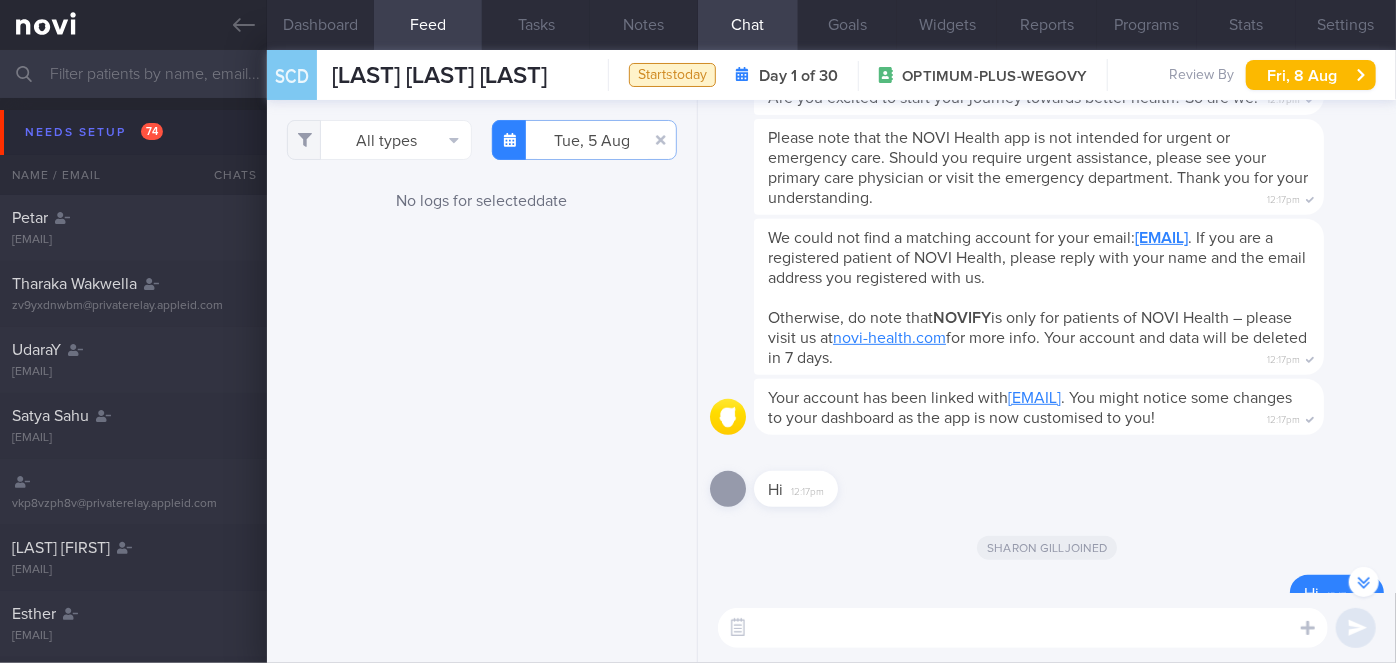 scroll, scrollTop: -1183, scrollLeft: 0, axis: vertical 